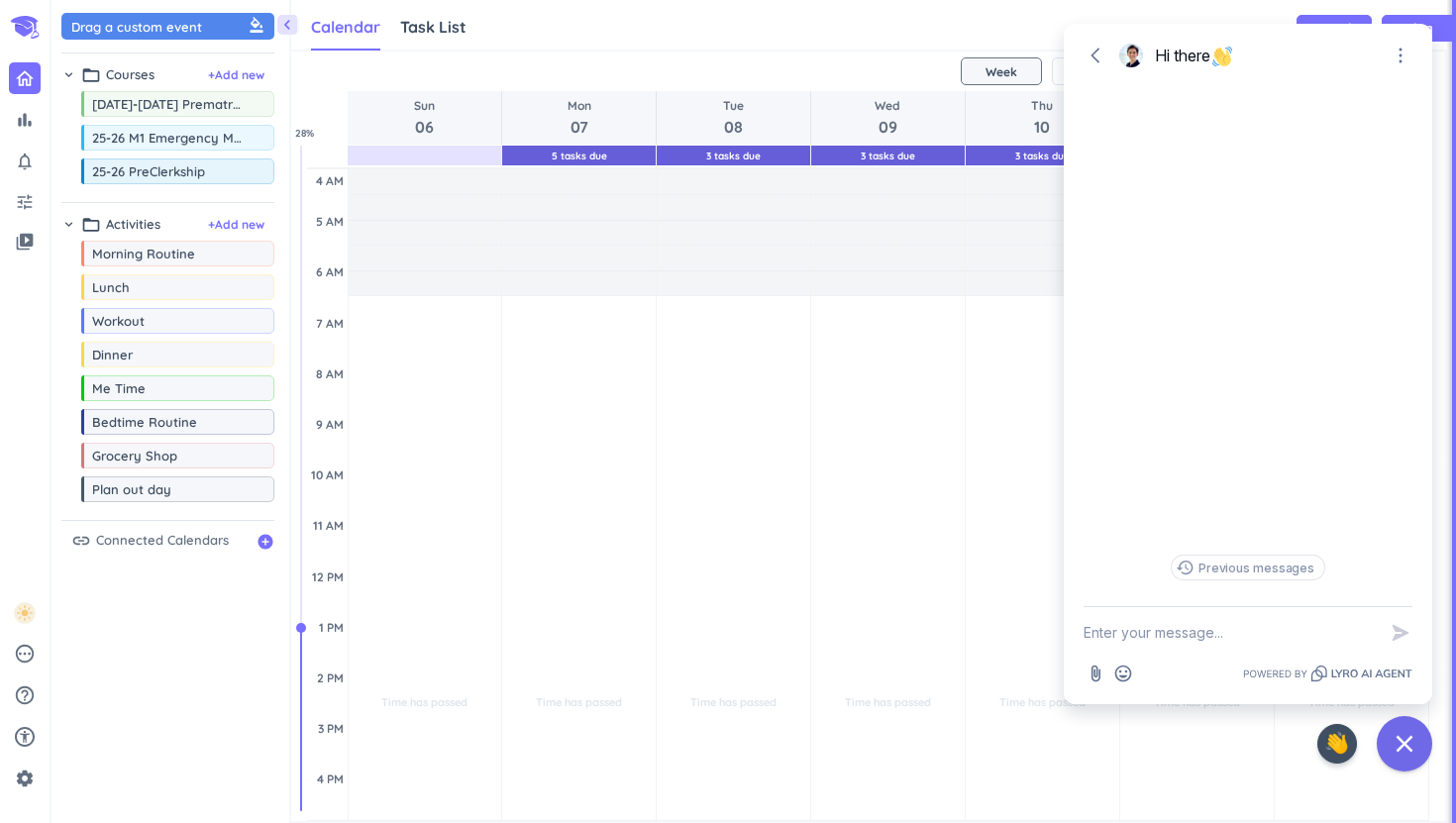 scroll, scrollTop: 0, scrollLeft: 0, axis: both 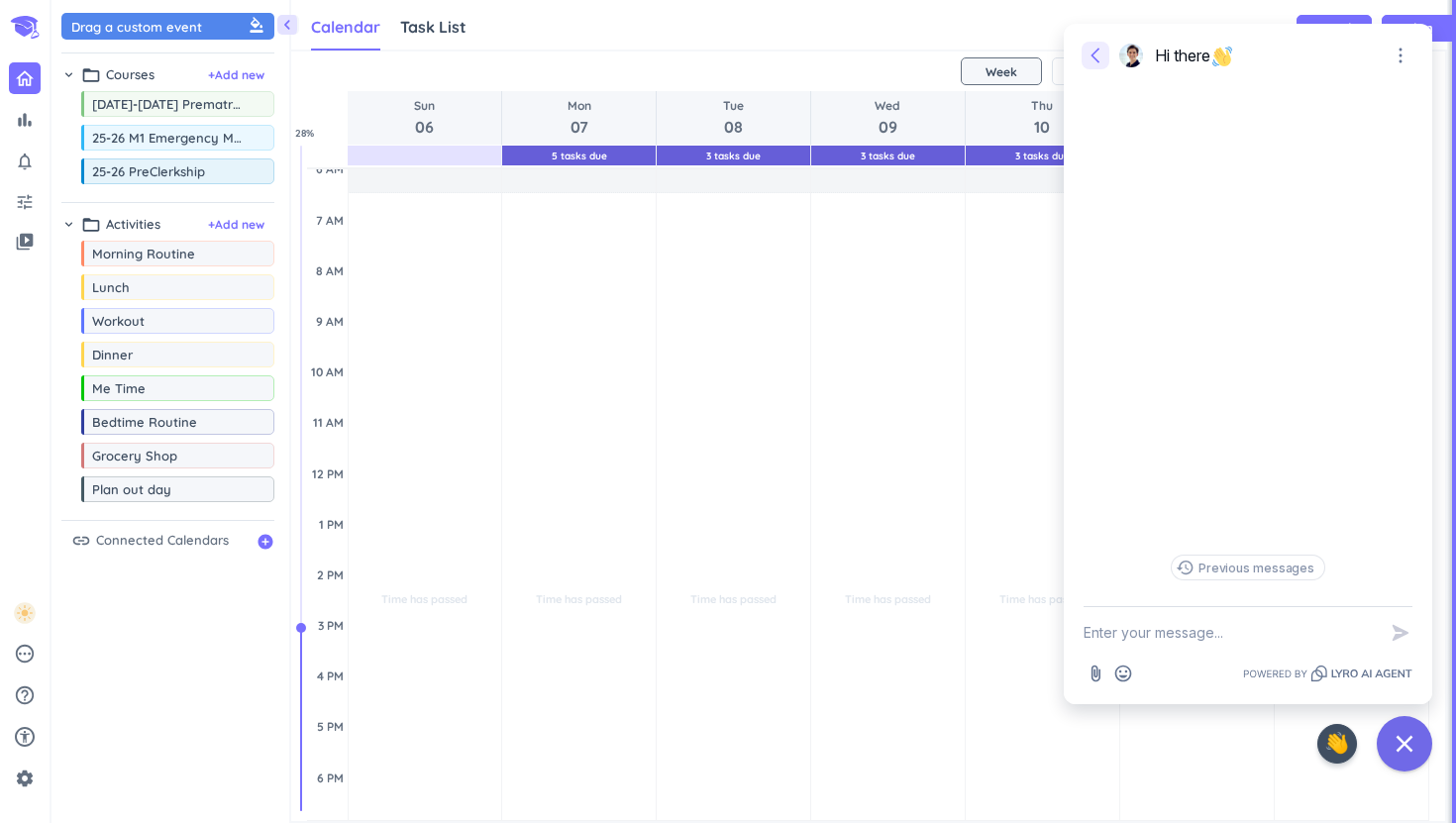 click 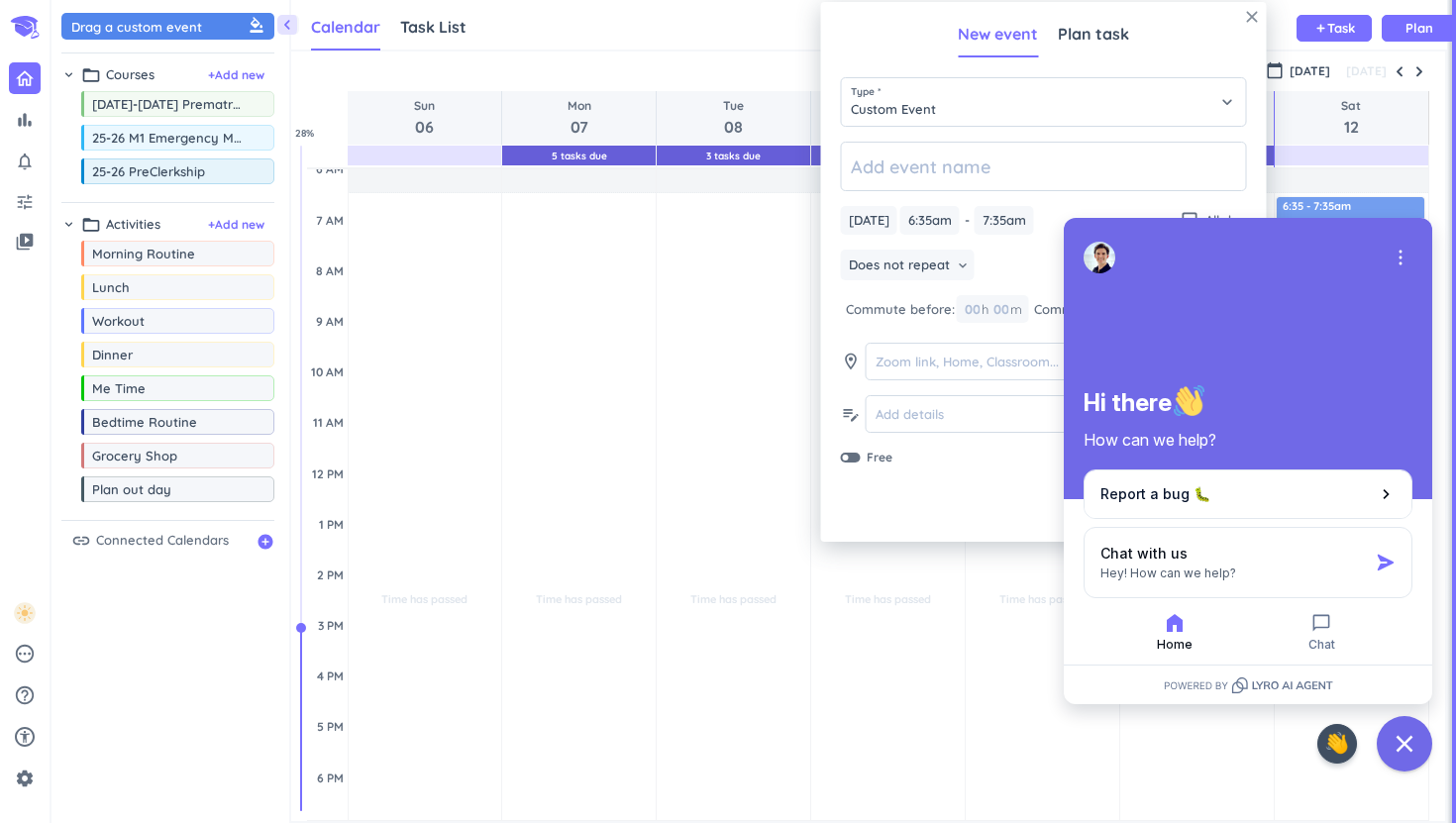 click on "close" at bounding box center (1252, 17) 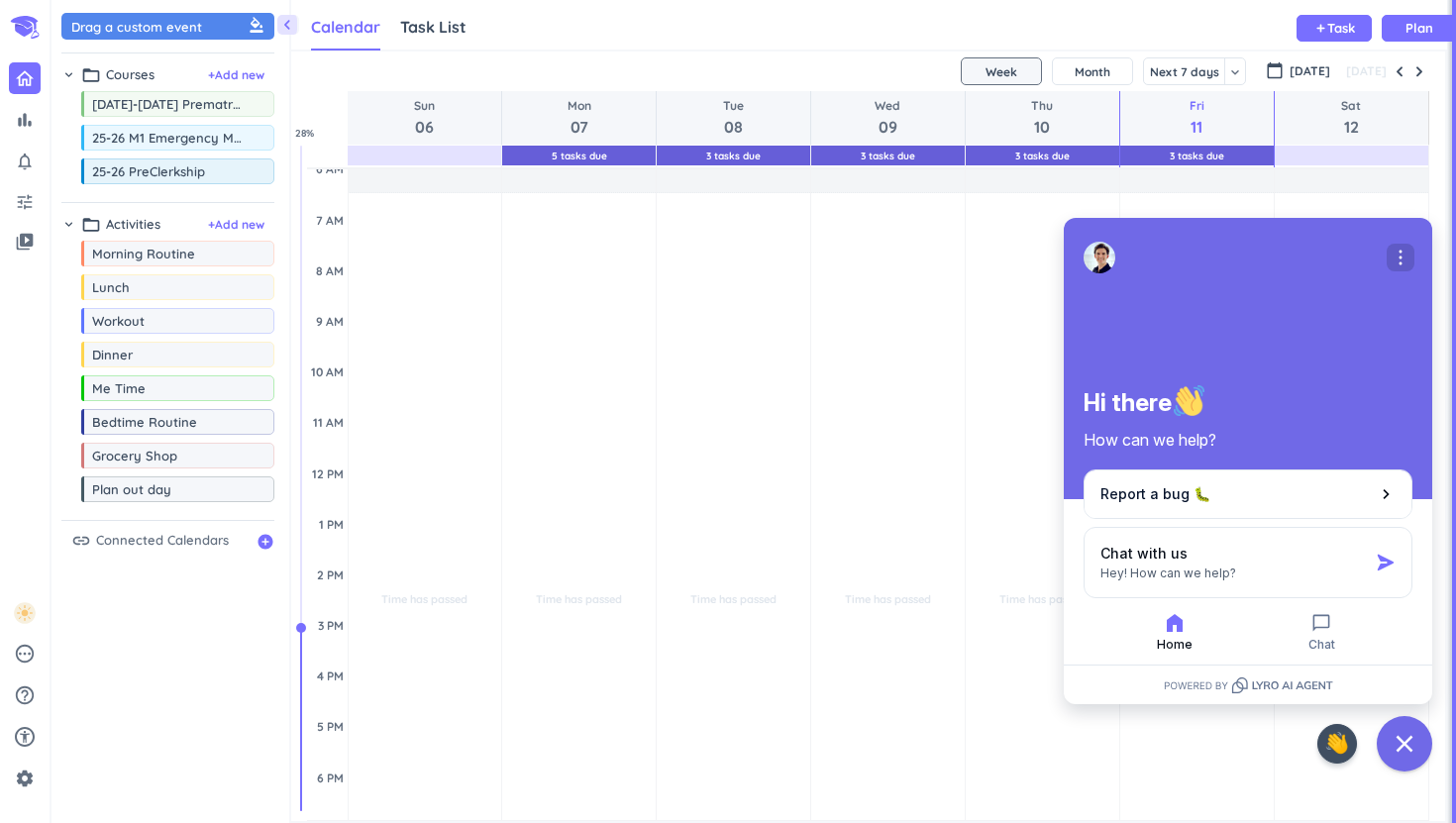 click 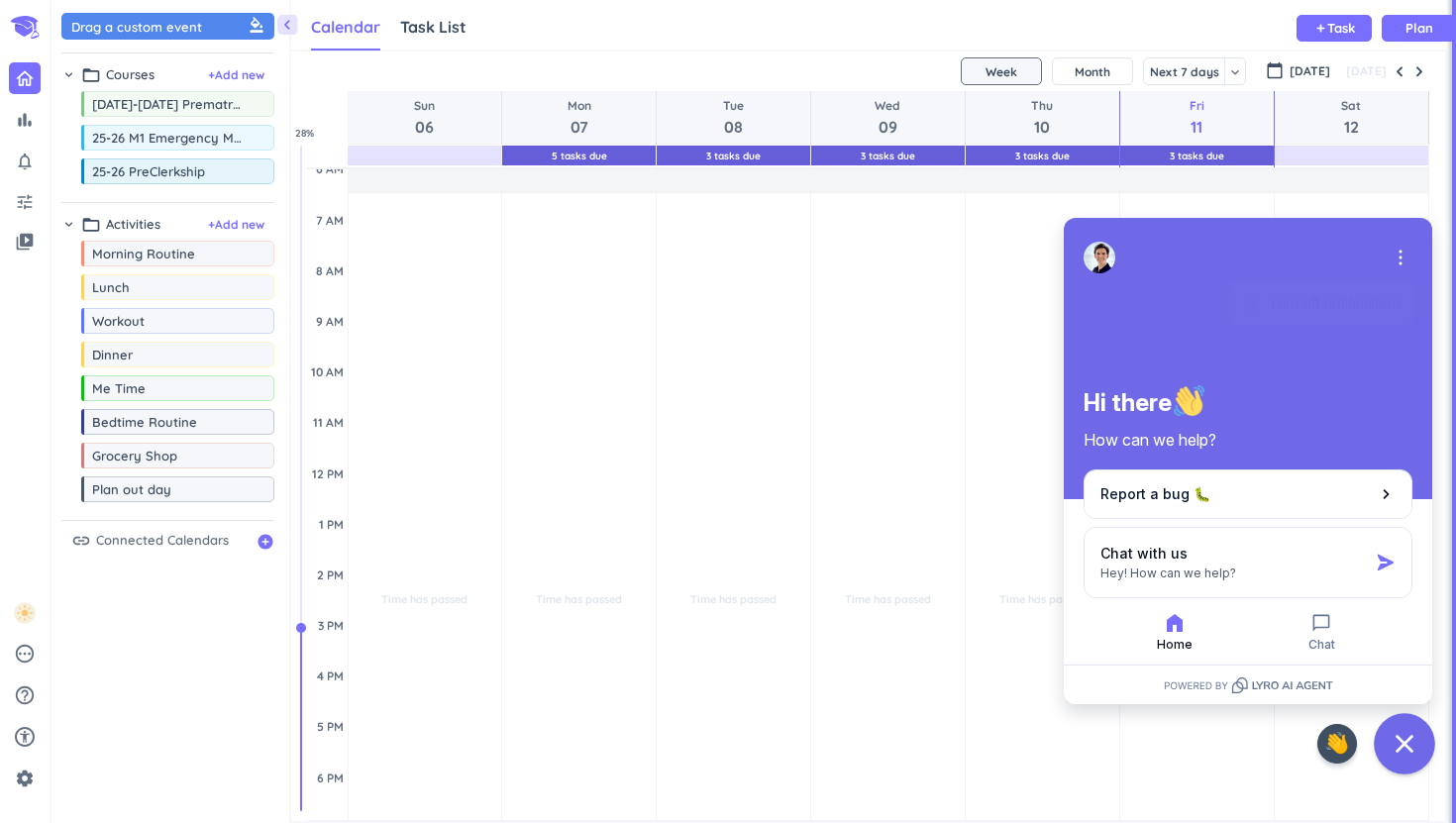 click 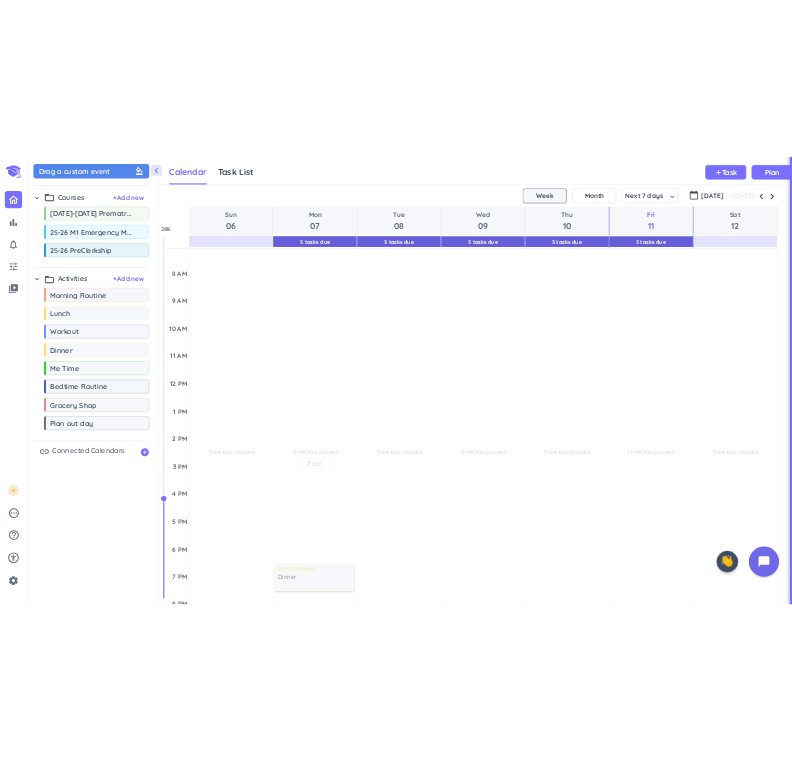 scroll, scrollTop: 164, scrollLeft: 0, axis: vertical 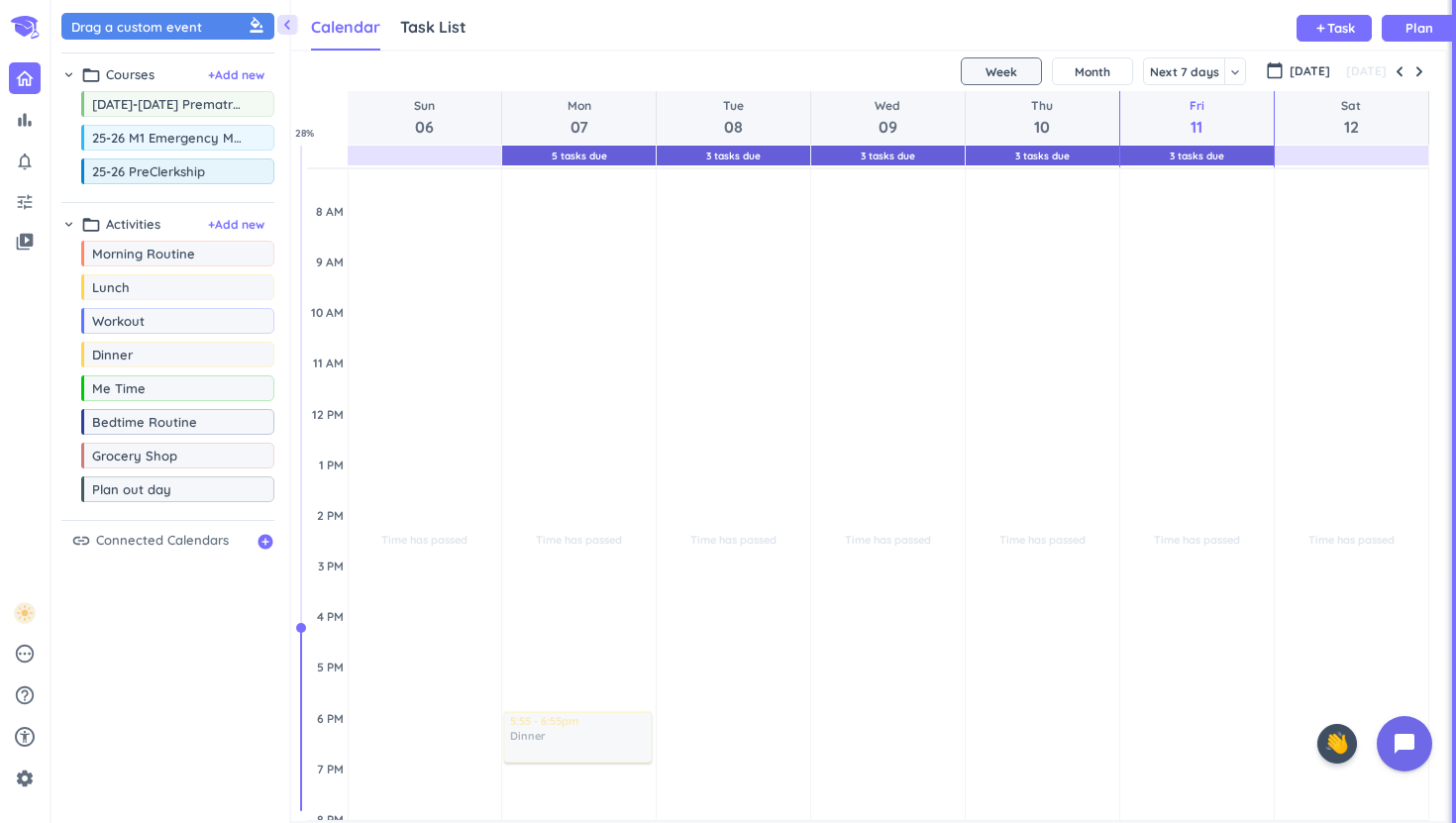 drag, startPoint x: 211, startPoint y: 350, endPoint x: 571, endPoint y: 716, distance: 513.3771 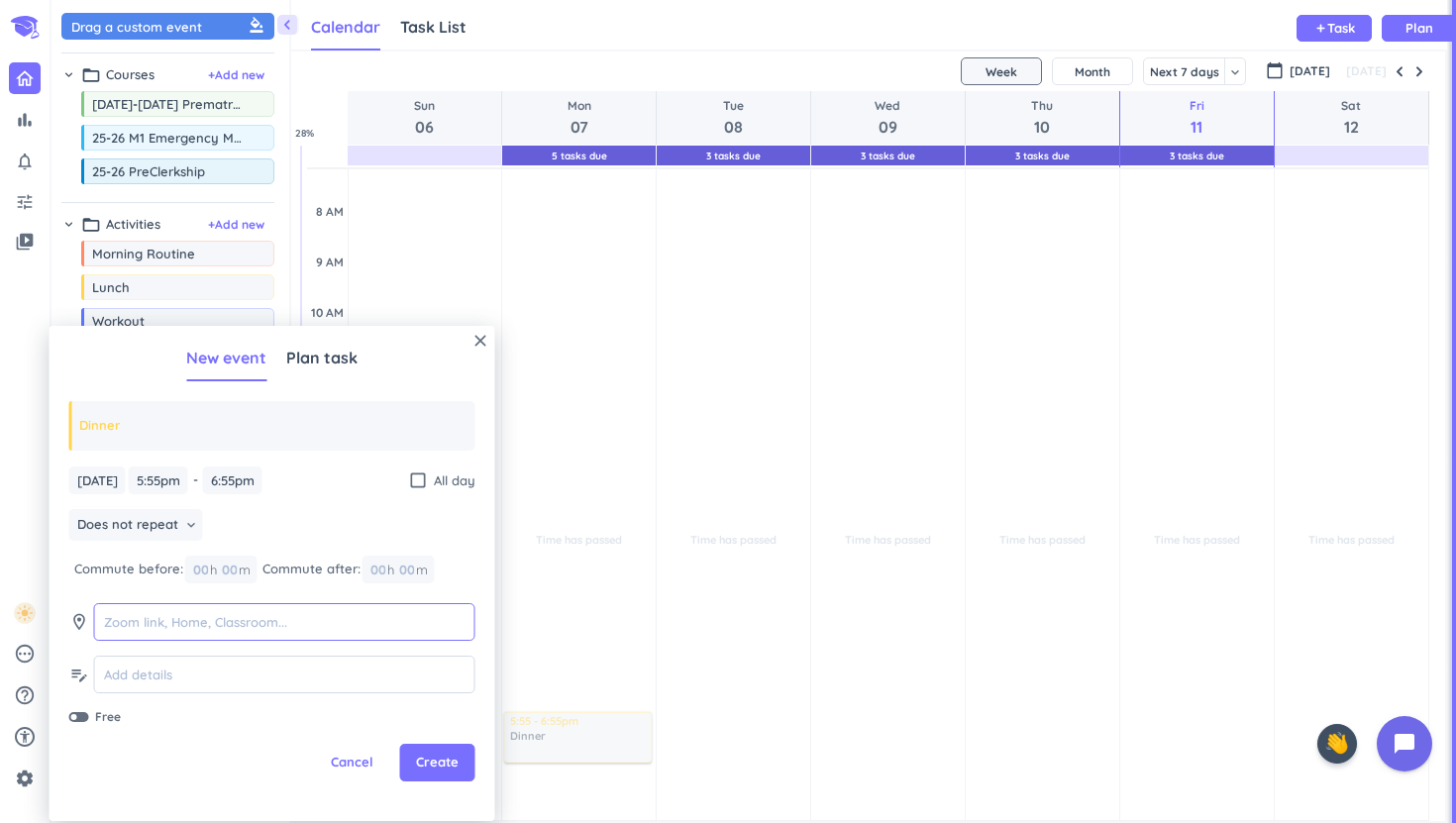 click at bounding box center [284, 622] 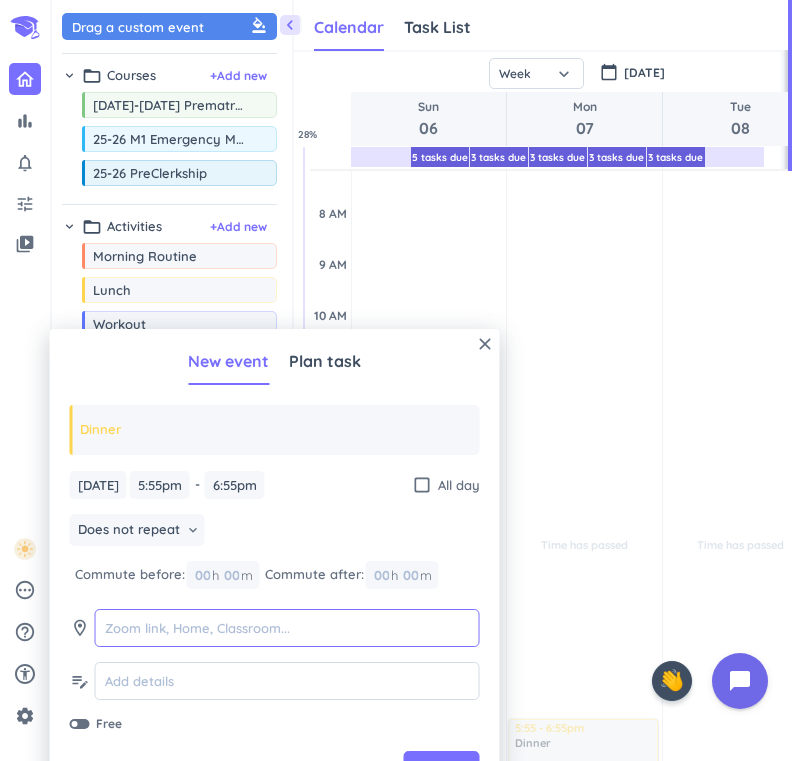scroll, scrollTop: 50, scrollLeft: 489, axis: both 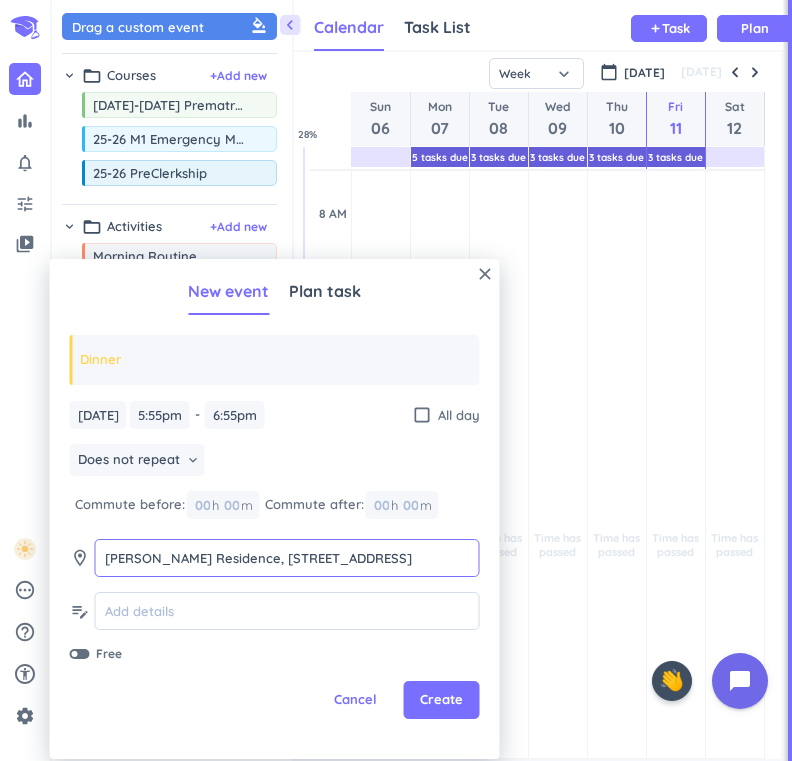 type on "[PERSON_NAME] Residence, [STREET_ADDRESS]" 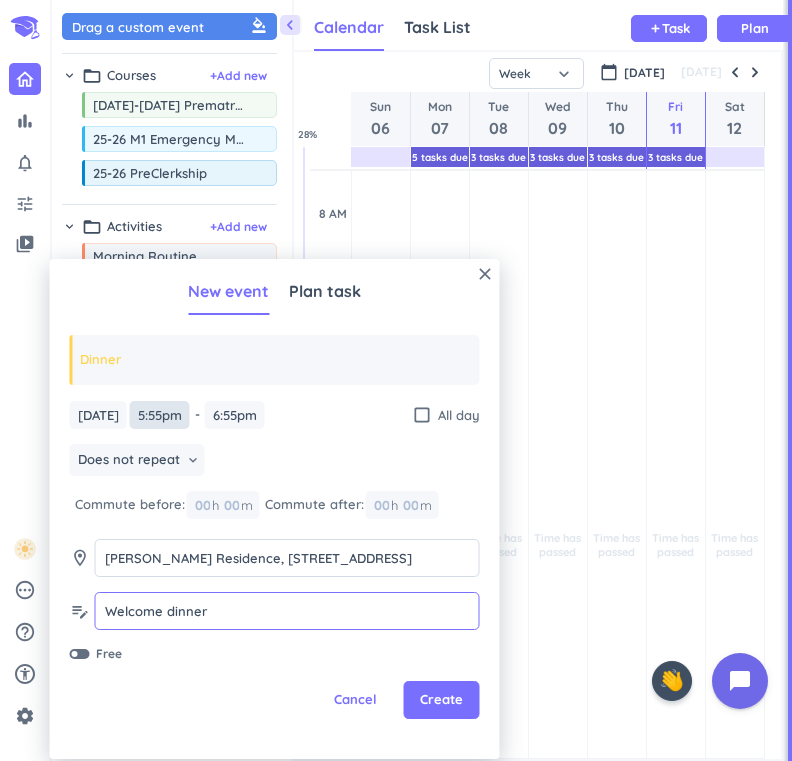 type on "Welcome dinner" 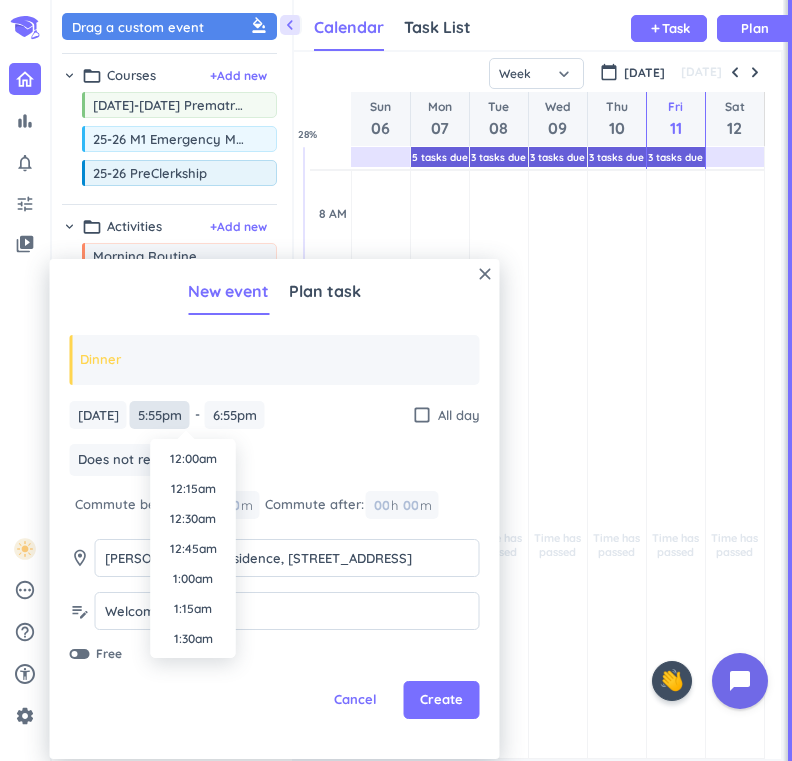 click on "5:55pm" at bounding box center (160, 415) 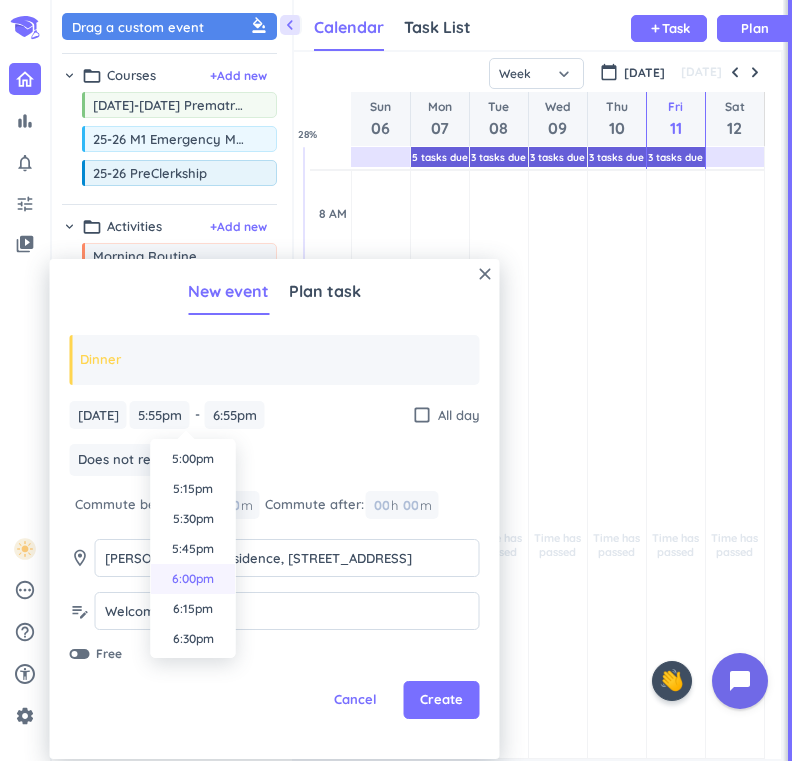 click on "6:00pm" at bounding box center (193, 579) 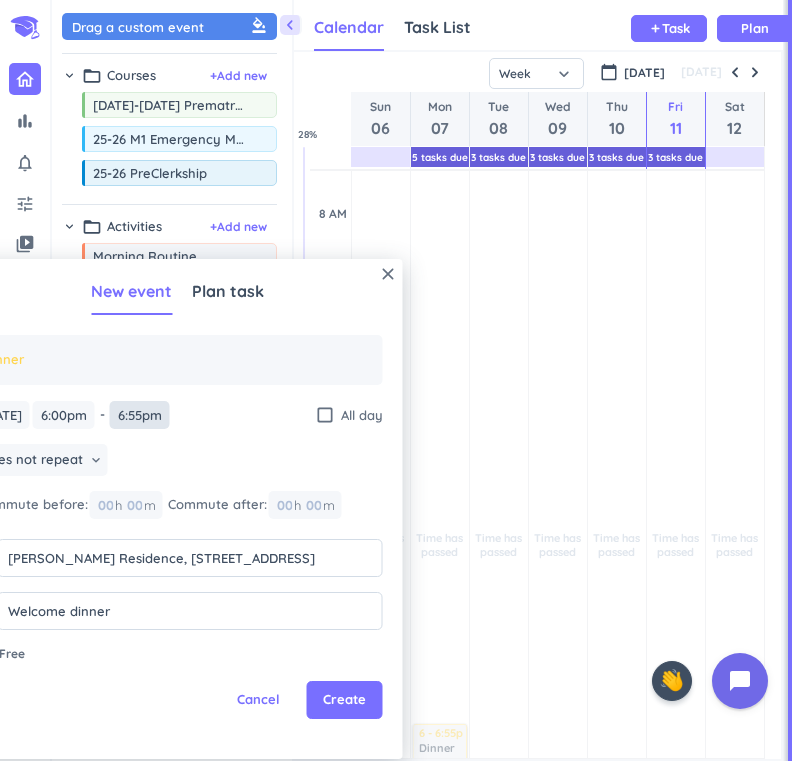 click on "6:55pm" at bounding box center (140, 415) 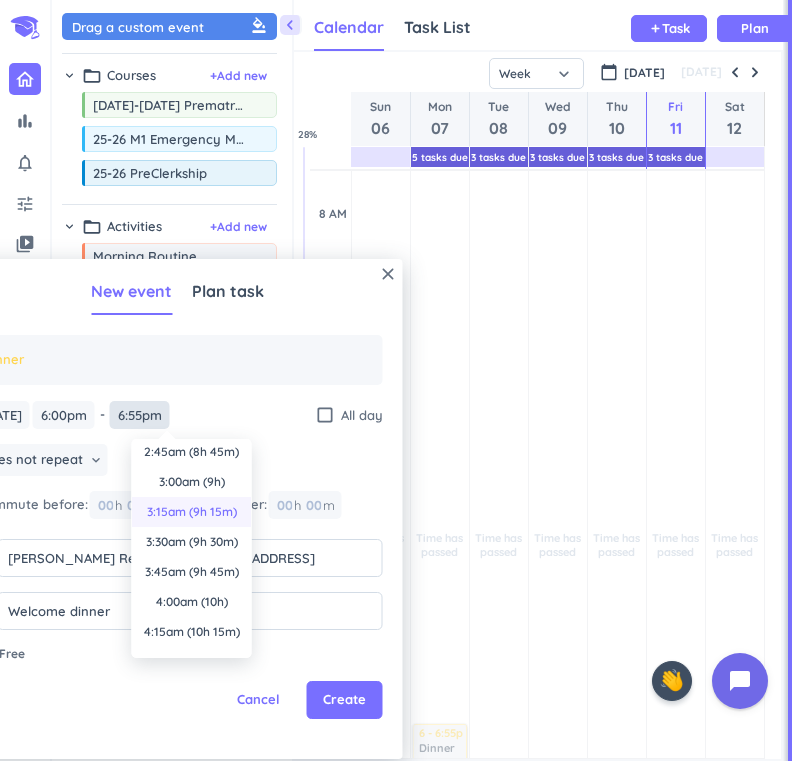 scroll, scrollTop: 1040, scrollLeft: 0, axis: vertical 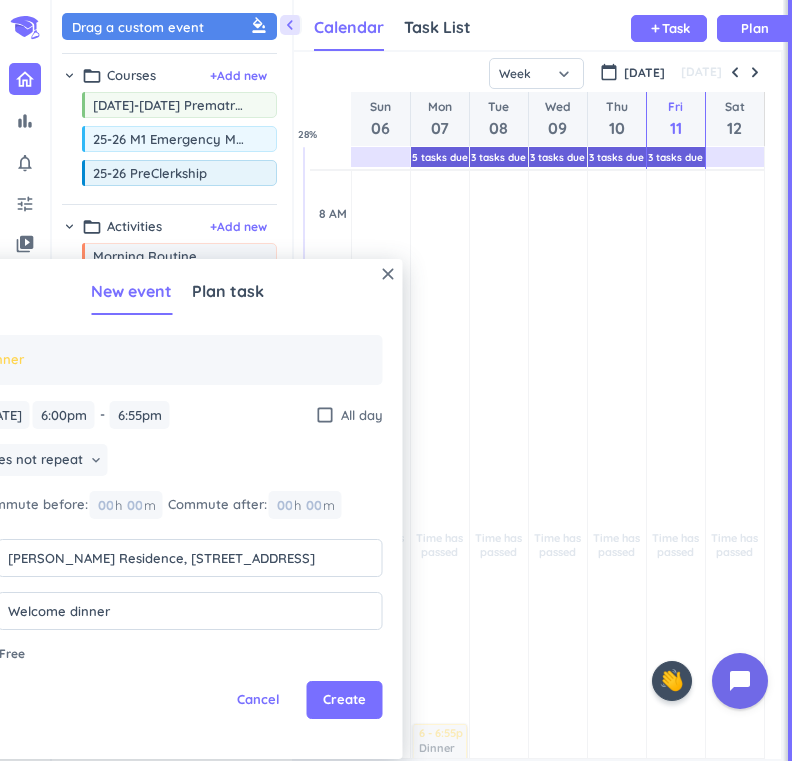 click on "Does not repeat keyboard_arrow_down" at bounding box center [178, 462] 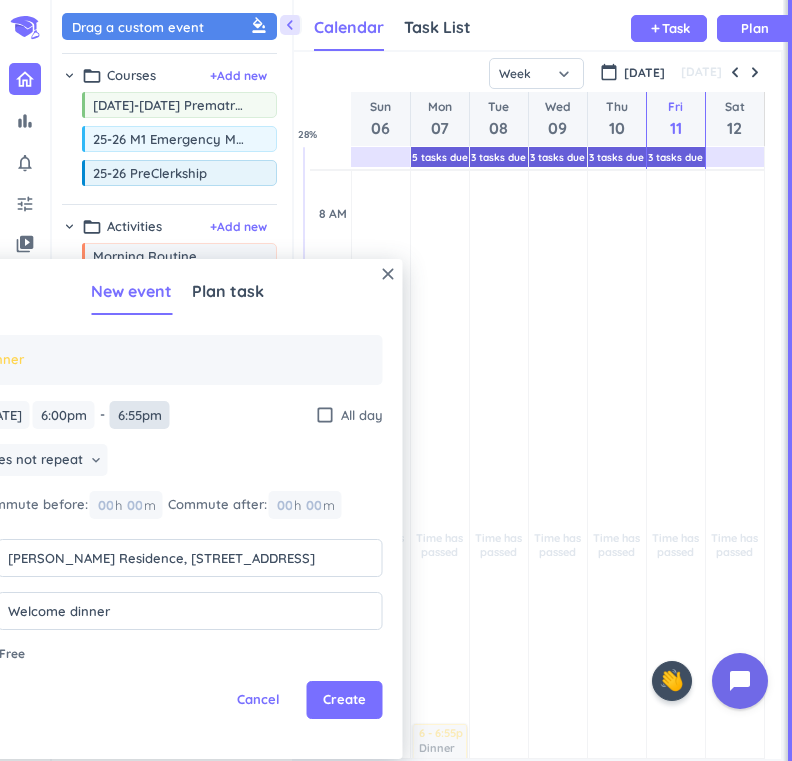 click on "6:55pm" at bounding box center (140, 415) 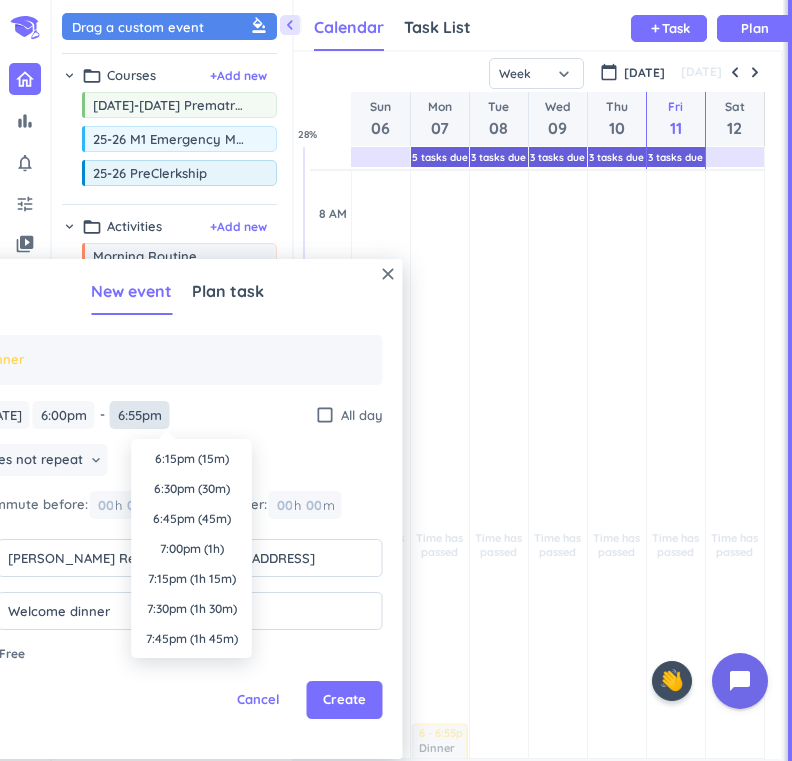 scroll, scrollTop: 2160, scrollLeft: 0, axis: vertical 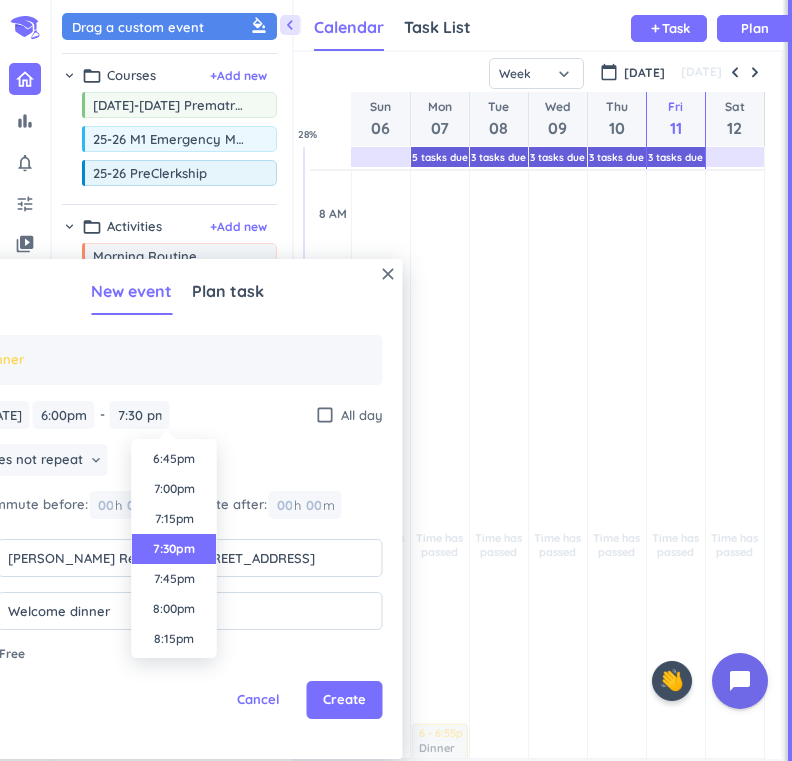 click on "7:30pm" at bounding box center (174, 549) 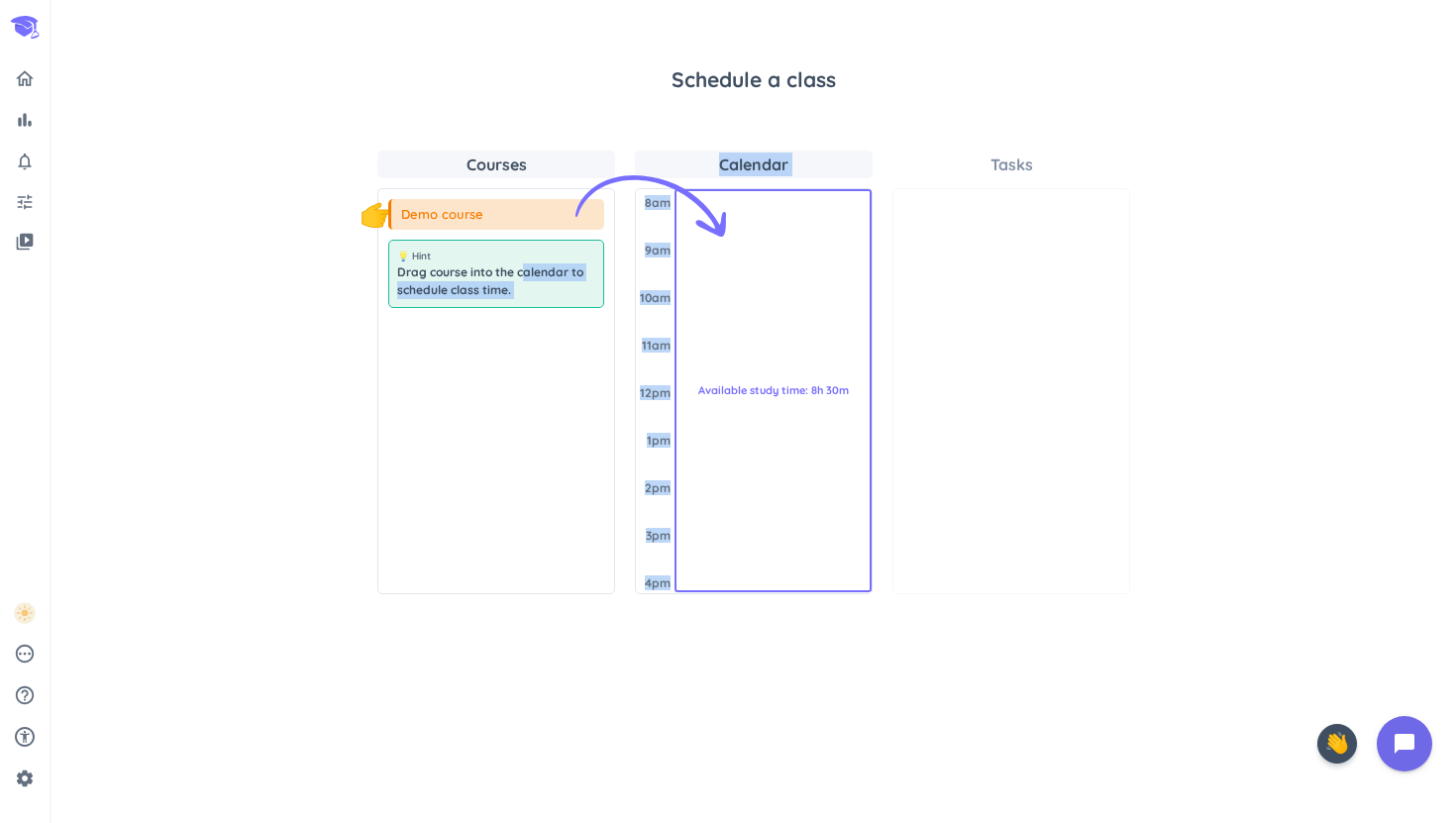 drag, startPoint x: 524, startPoint y: 271, endPoint x: 780, endPoint y: 262, distance: 256.15815 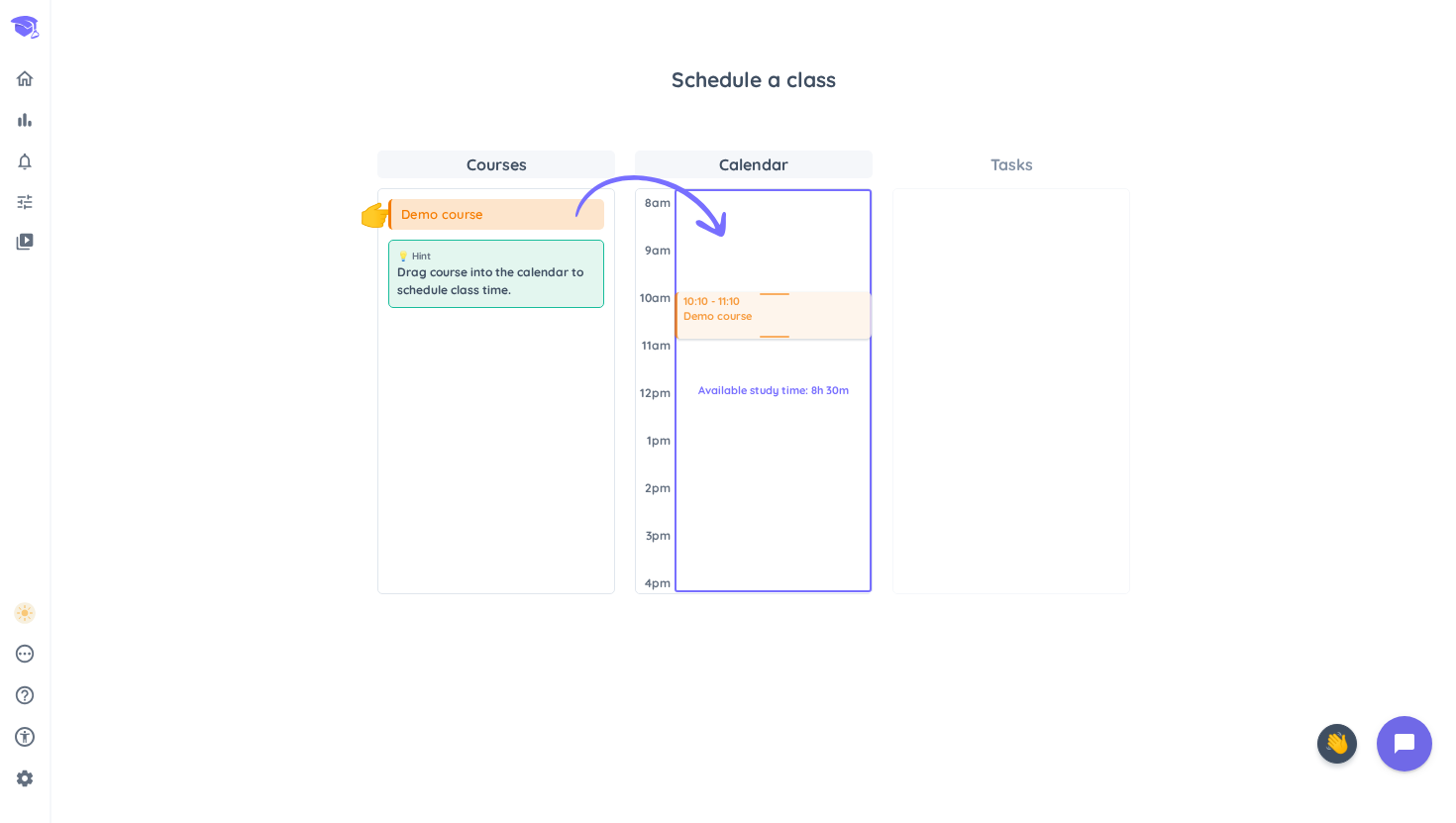drag, startPoint x: 502, startPoint y: 219, endPoint x: 787, endPoint y: 294, distance: 294.70324 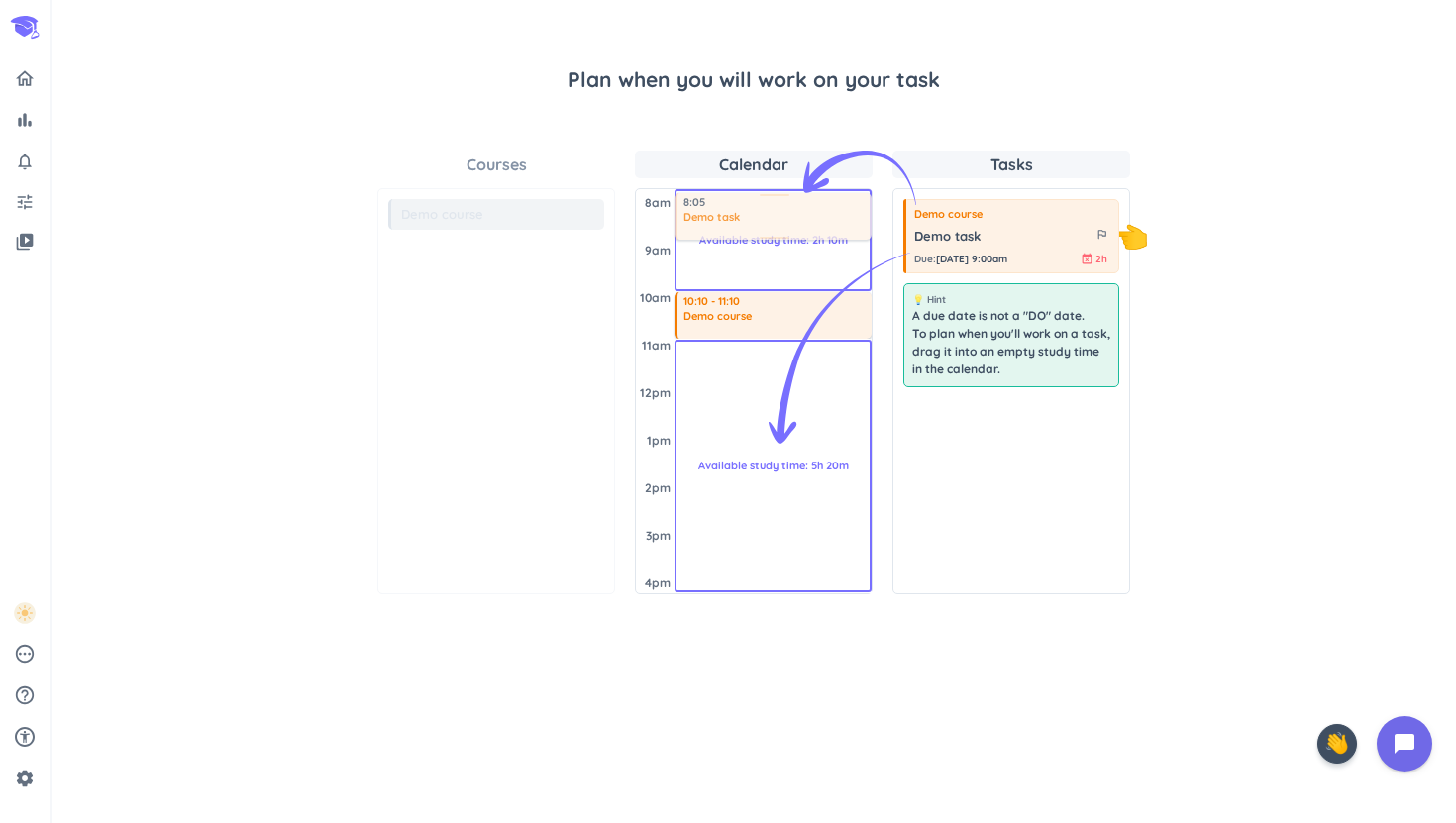 drag, startPoint x: 1027, startPoint y: 249, endPoint x: 801, endPoint y: 193, distance: 232.83471 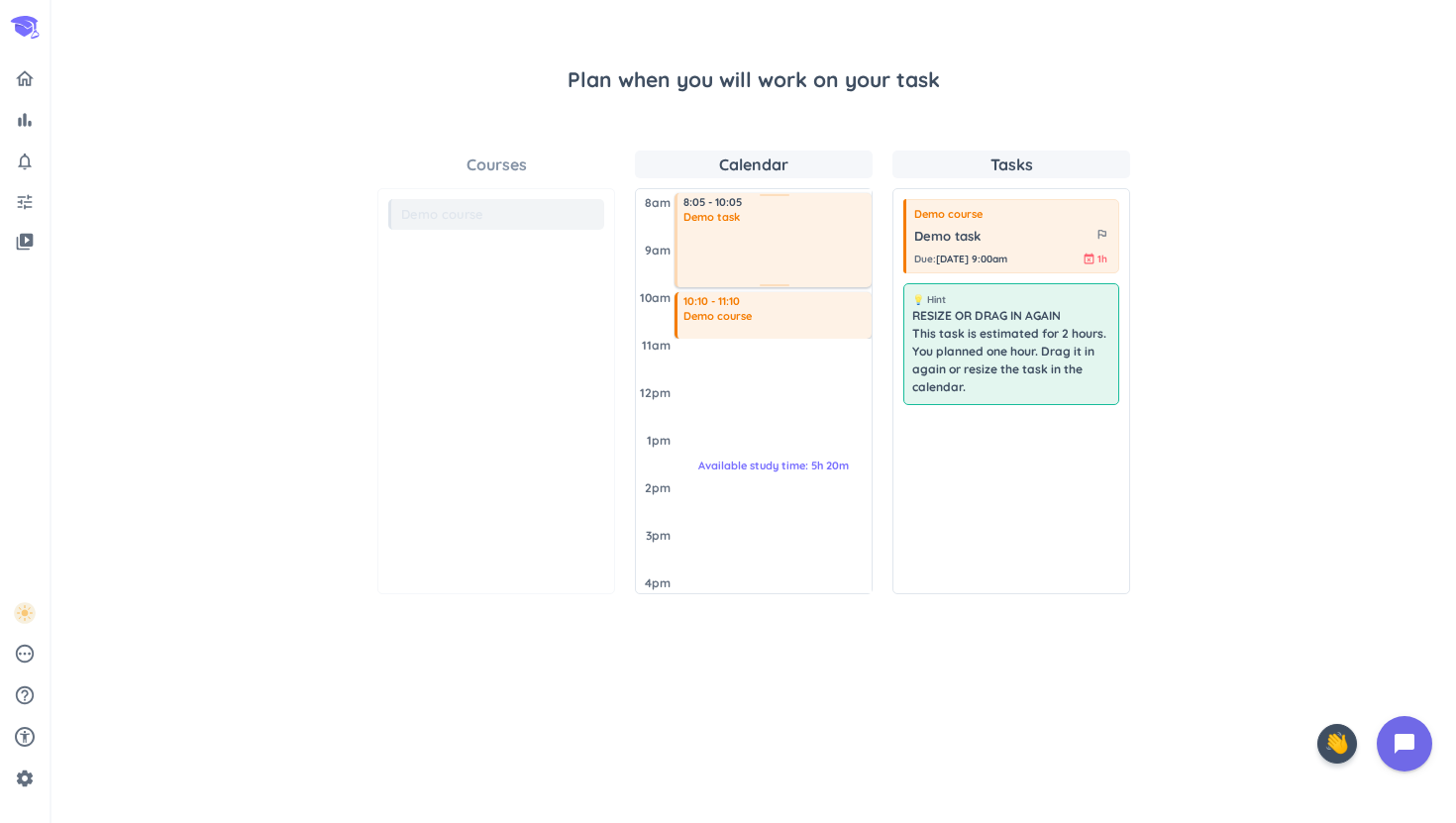 drag, startPoint x: 827, startPoint y: 240, endPoint x: 812, endPoint y: 284, distance: 46.486557 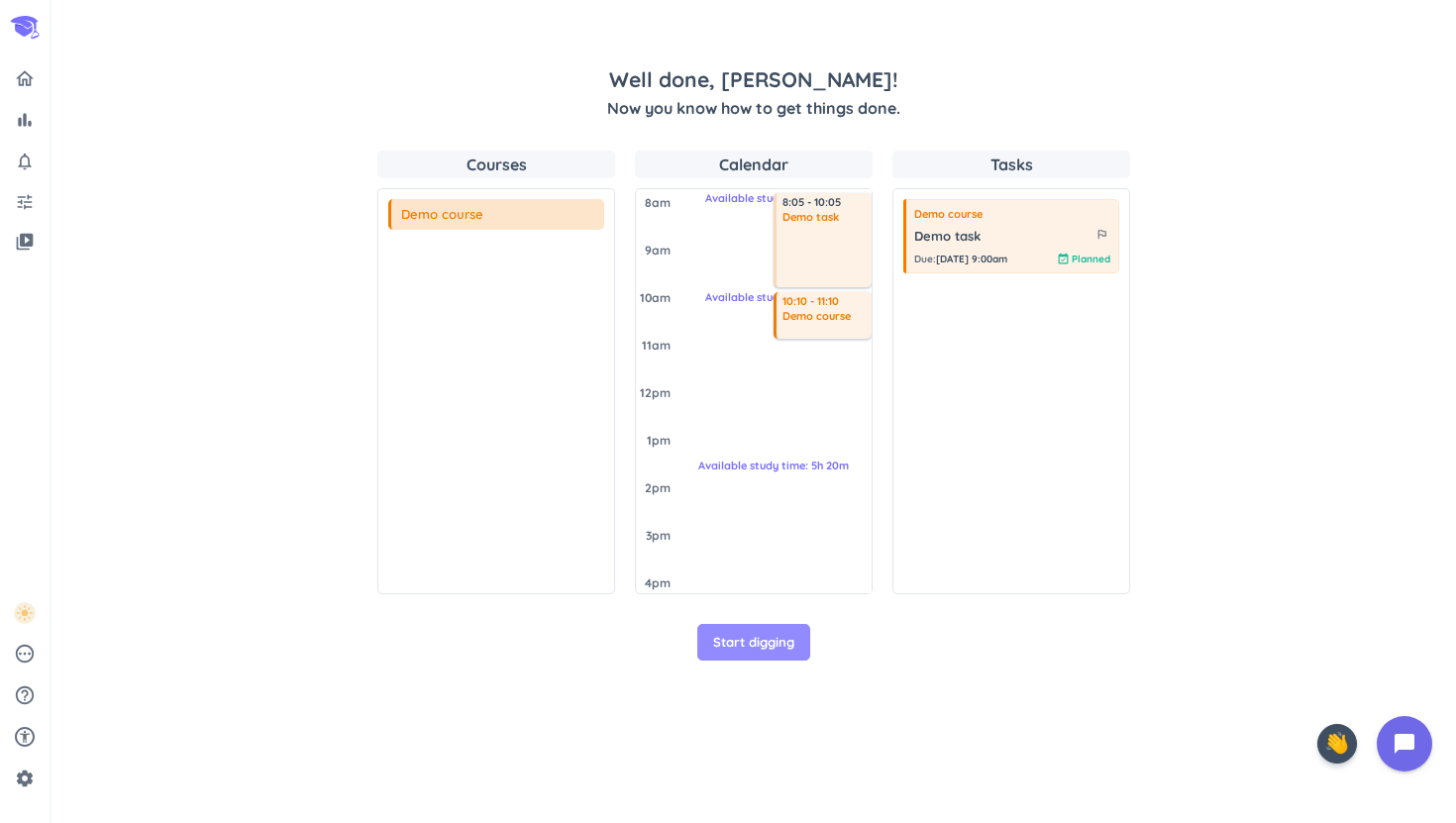 click on "Start digging" at bounding box center (754, 643) 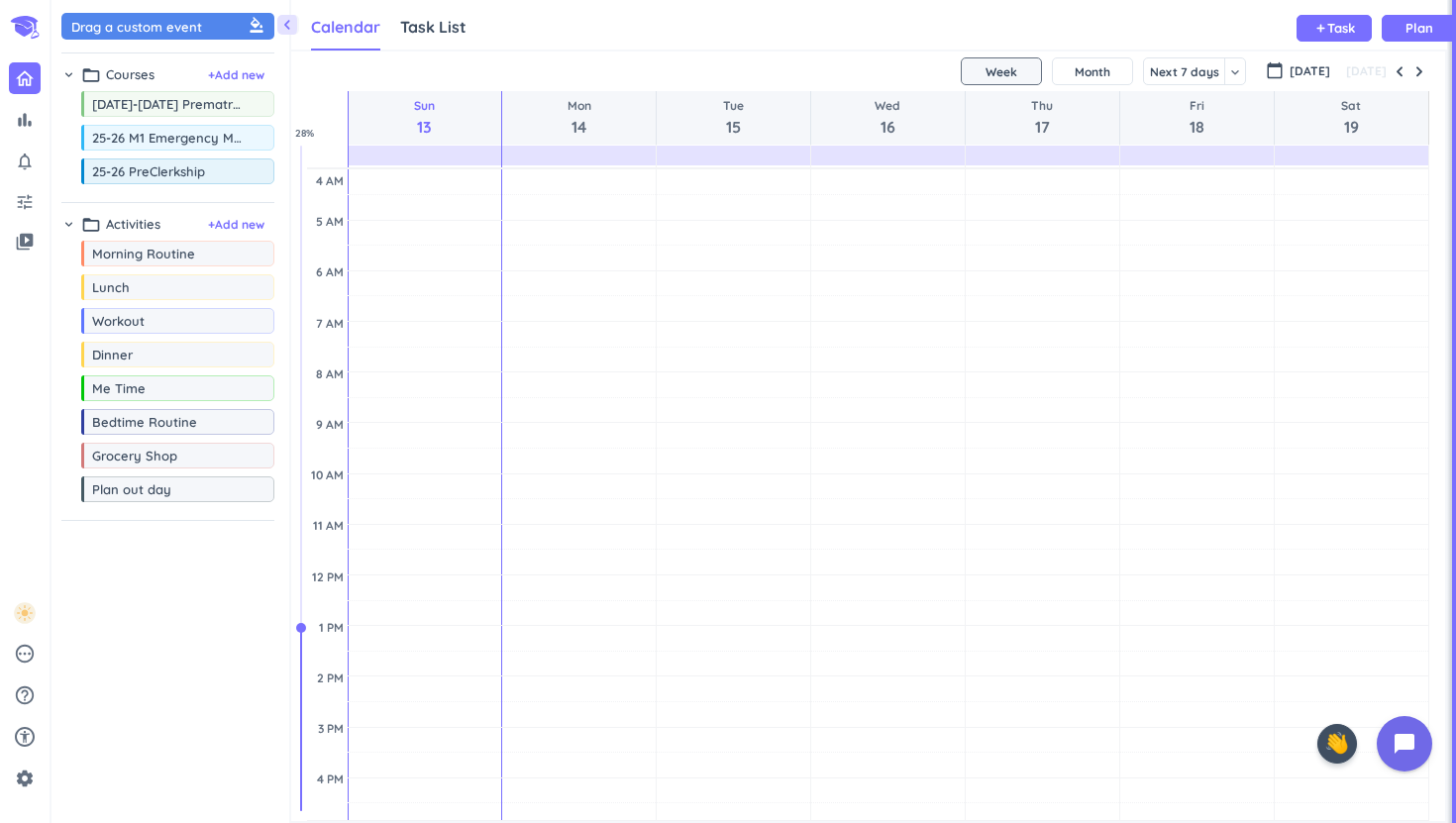 scroll, scrollTop: 1, scrollLeft: 1, axis: both 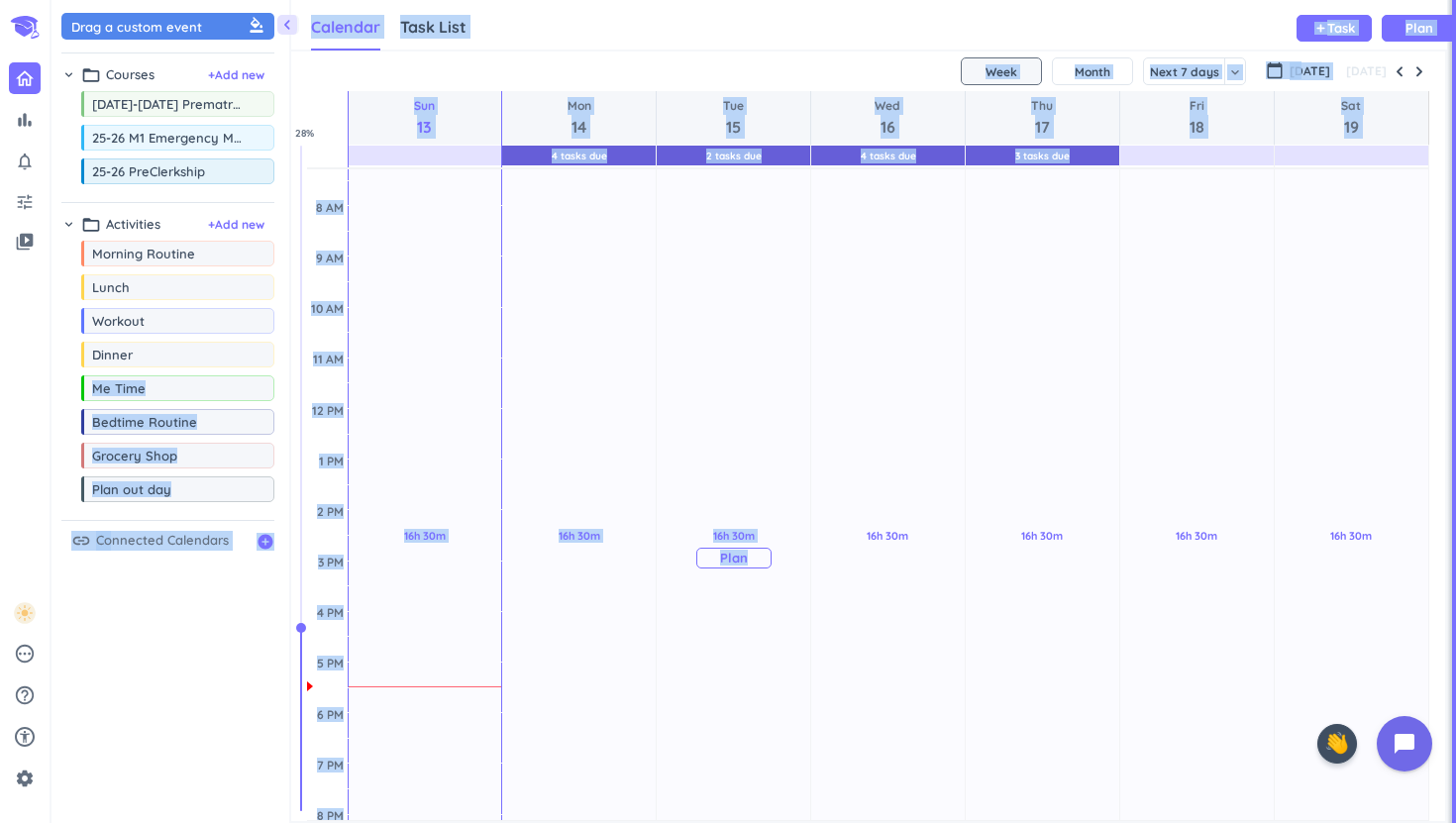 drag, startPoint x: 187, startPoint y: 376, endPoint x: 670, endPoint y: 749, distance: 610.2606 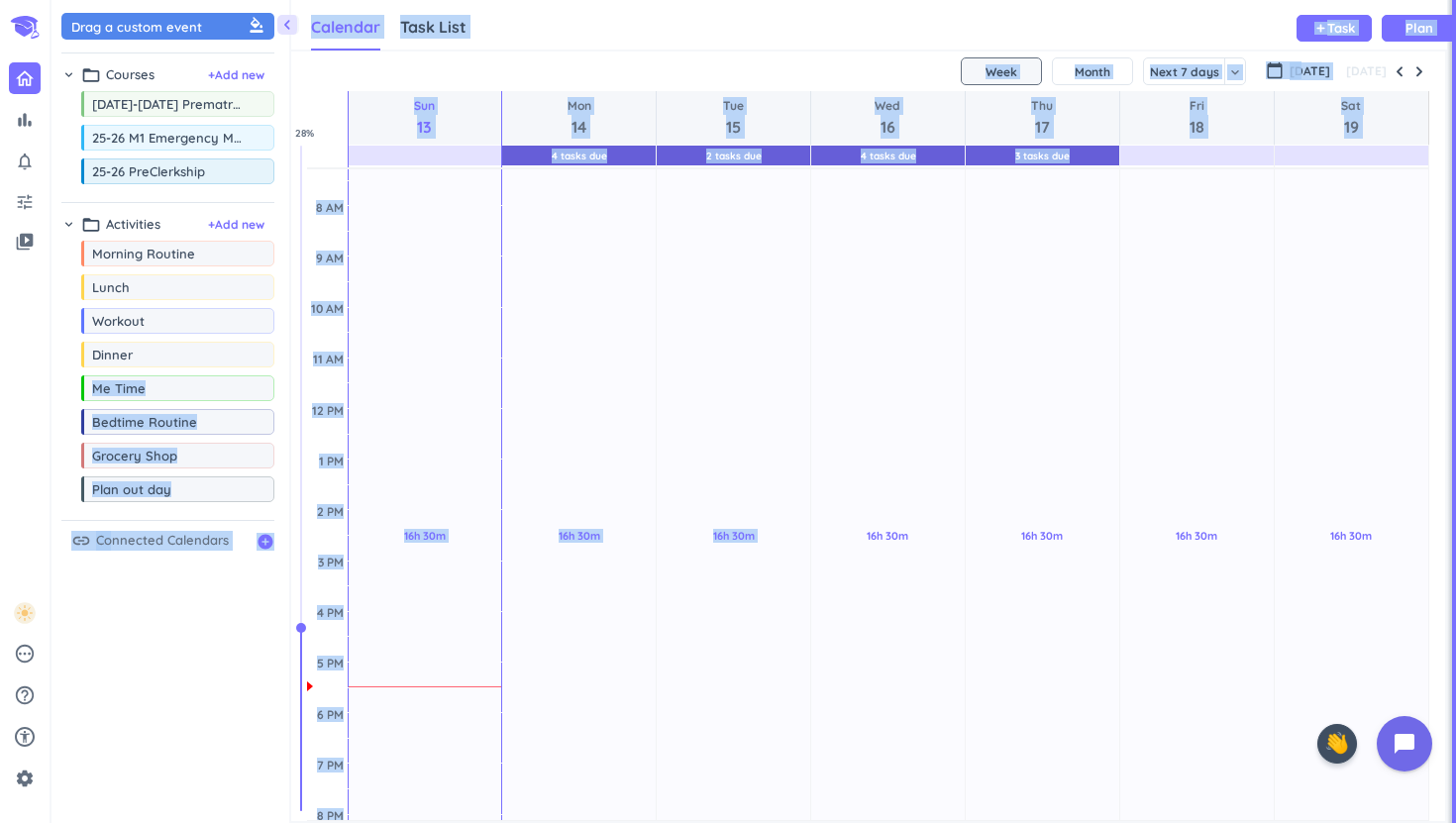 click on "Drag a custom event format_color_fill chevron_right folder_open Courses   +  Add new drag_indicator [DATE]-[DATE] Prematriculation Program more_horiz drag_indicator 25-26 M1 Emergency Medical Technician (EMT) more_horiz drag_indicator 25-26 PreClerkship  more_horiz chevron_right folder_open Activities   +  Add new drag_indicator Morning Routine more_horiz drag_indicator Lunch more_horiz drag_indicator Workout more_horiz drag_indicator Dinner more_horiz drag_indicator Me Time more_horiz drag_indicator Bedtime Routine more_horiz drag_indicator Grocery Shop more_horiz drag_indicator Plan out day  more_horiz link Connected Calendars add_circle" at bounding box center [170, 416] 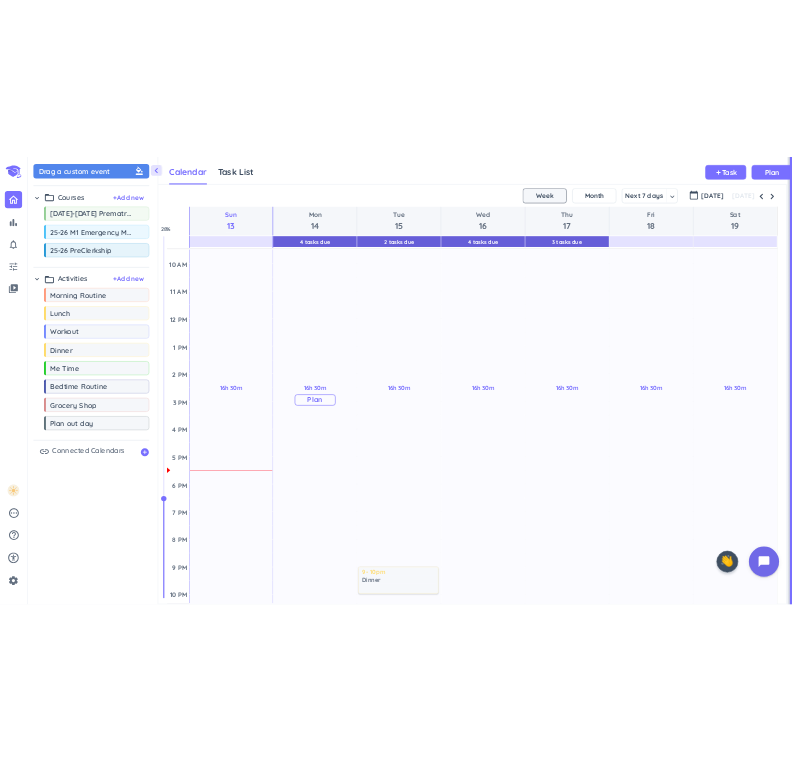 scroll, scrollTop: 280, scrollLeft: 0, axis: vertical 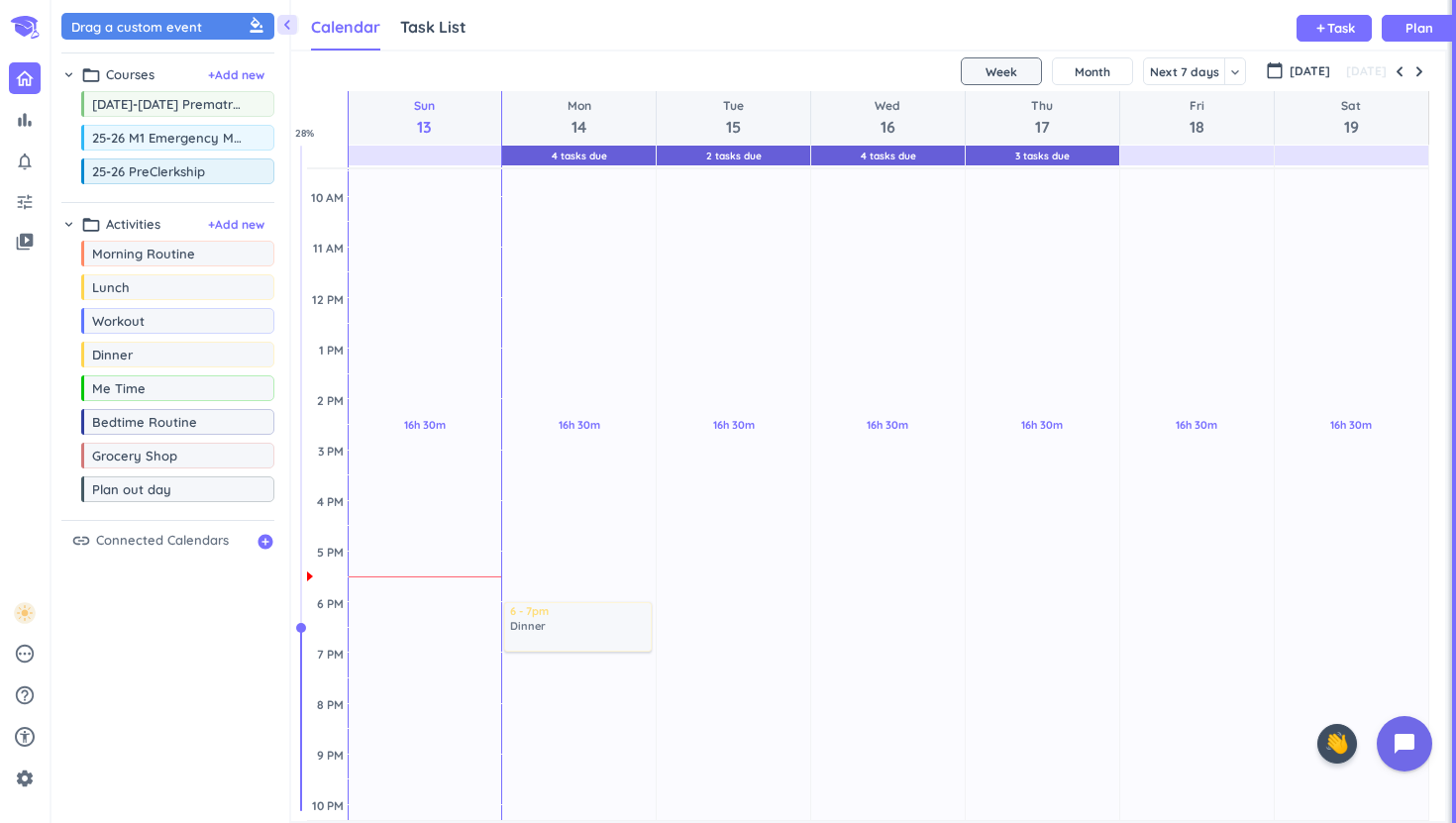 drag, startPoint x: 144, startPoint y: 361, endPoint x: 572, endPoint y: 602, distance: 491.18734 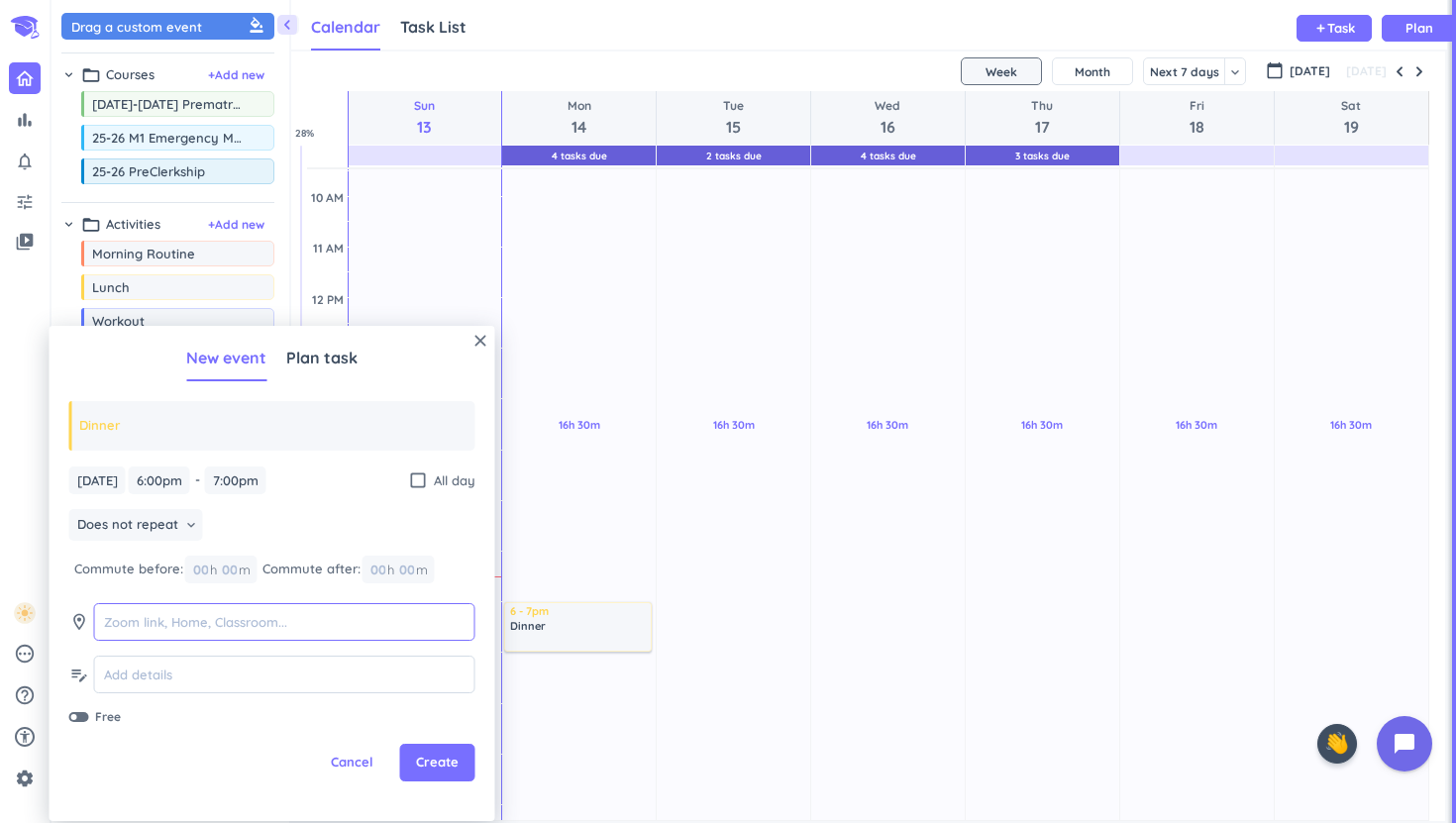 click at bounding box center [284, 622] 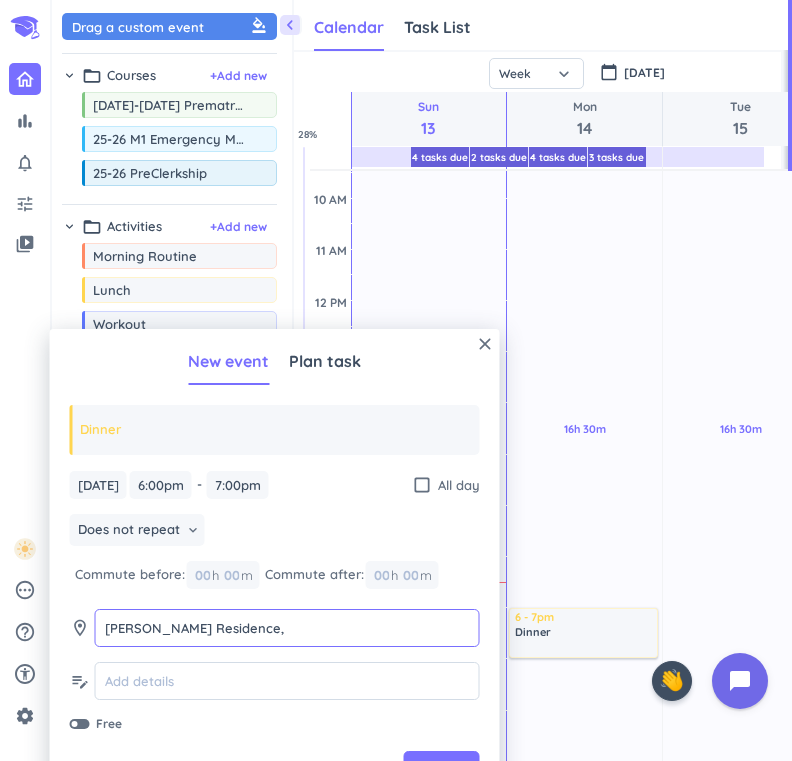 scroll, scrollTop: 707, scrollLeft: 487, axis: both 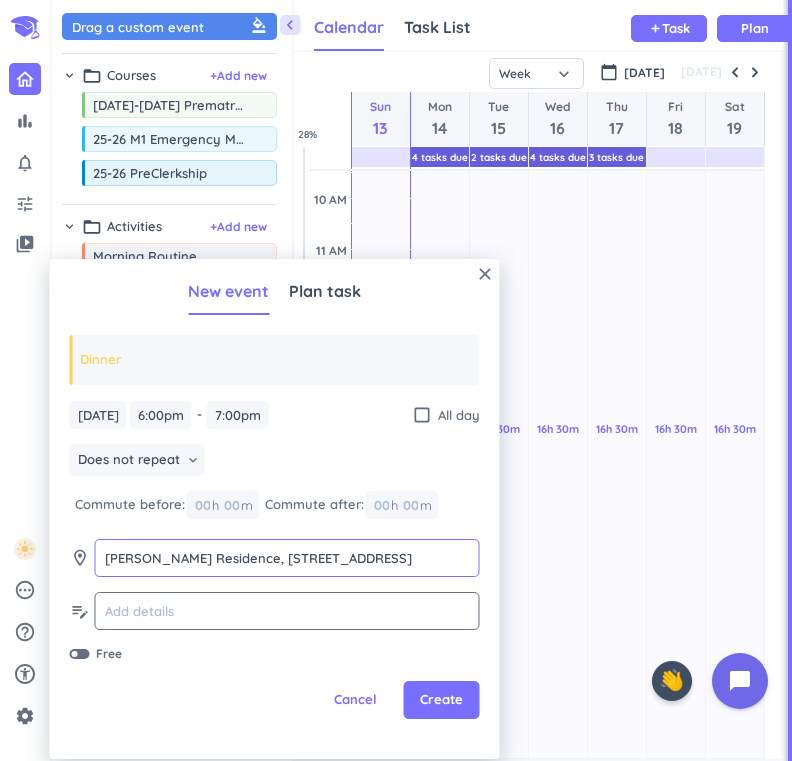 type on "[PERSON_NAME] Residence, [STREET_ADDRESS]" 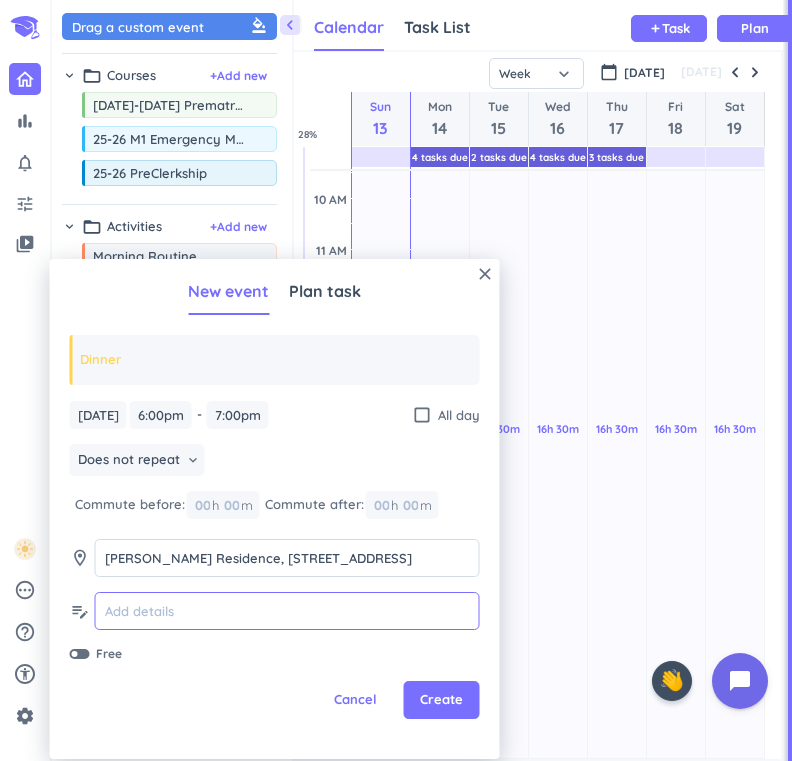click at bounding box center [287, 611] 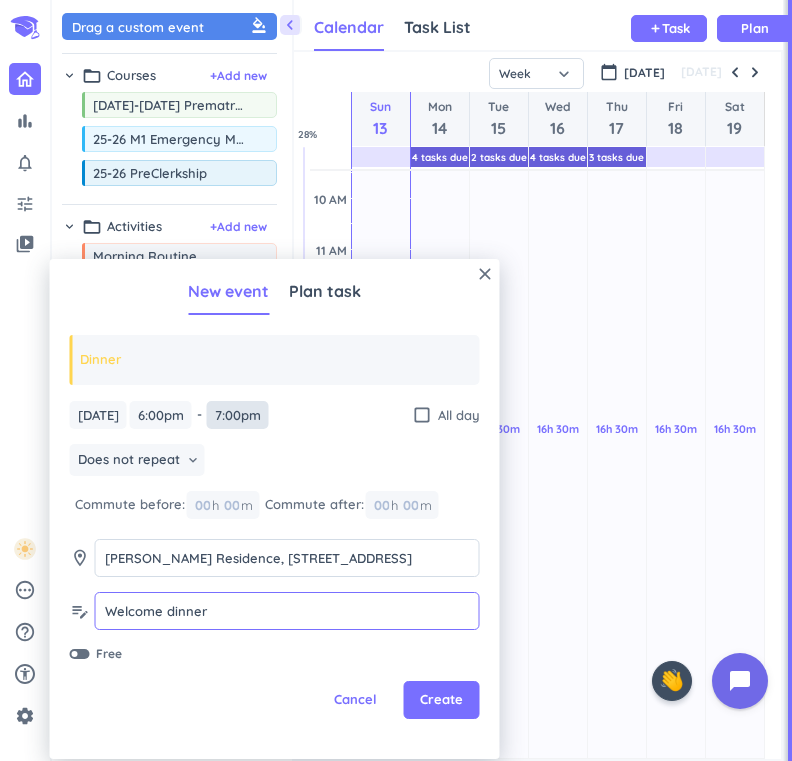 type on "Welcome dinner" 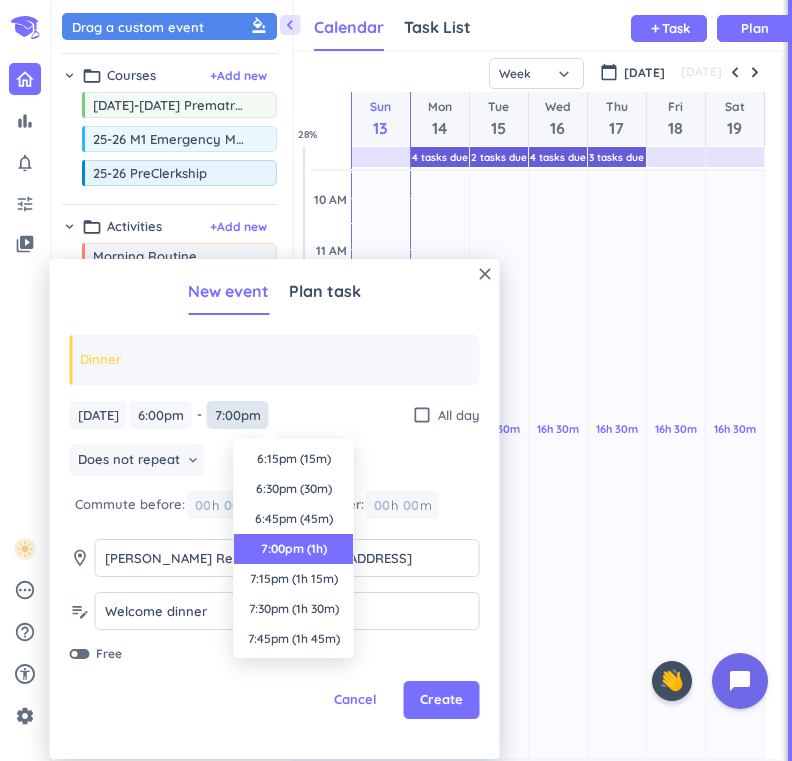 click on "7:00pm" at bounding box center (238, 415) 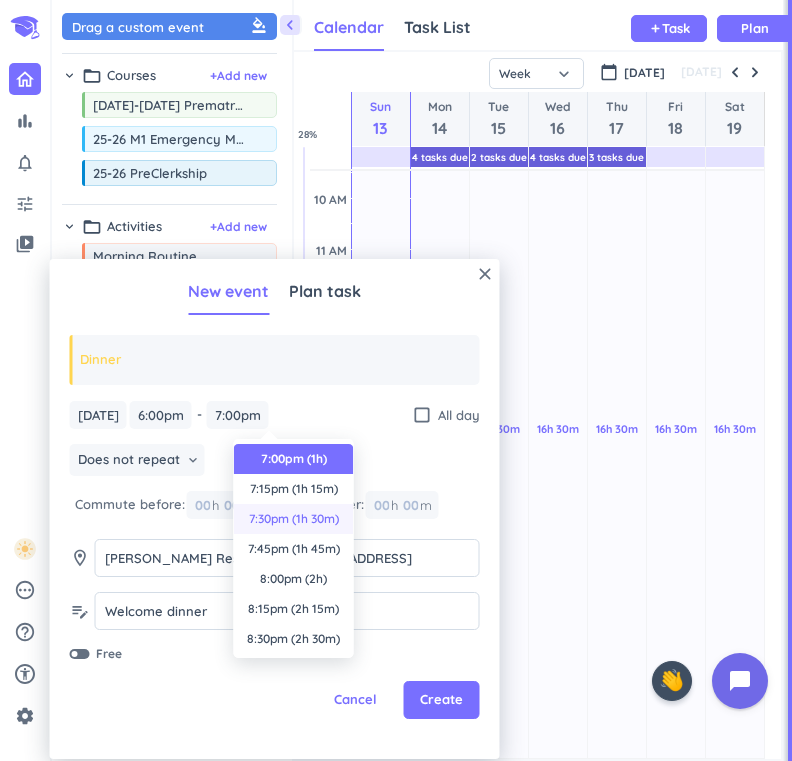 click on "7:30pm (1h 30m)" at bounding box center [294, 519] 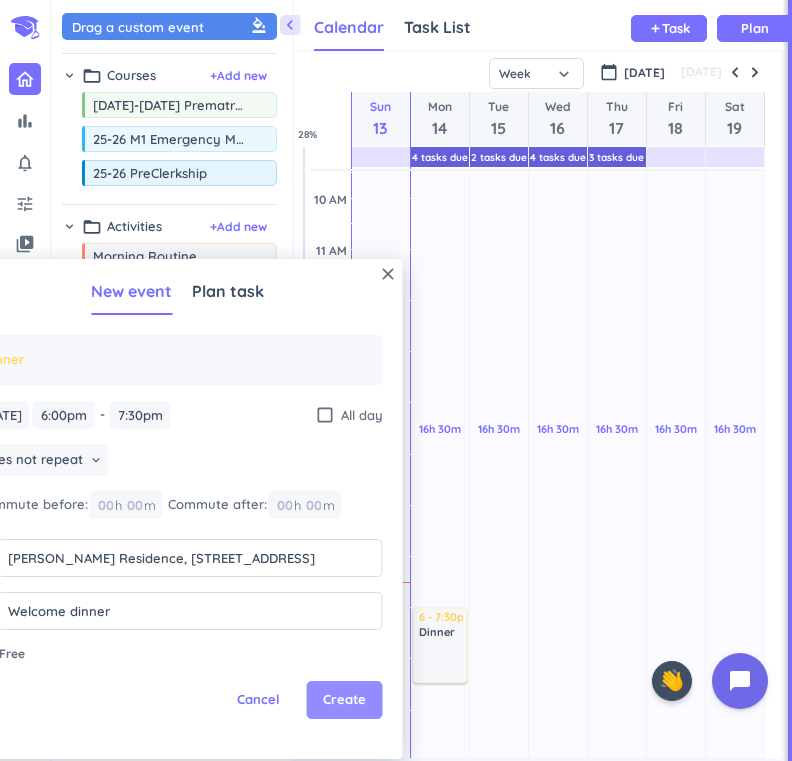 click on "Create" at bounding box center [345, 700] 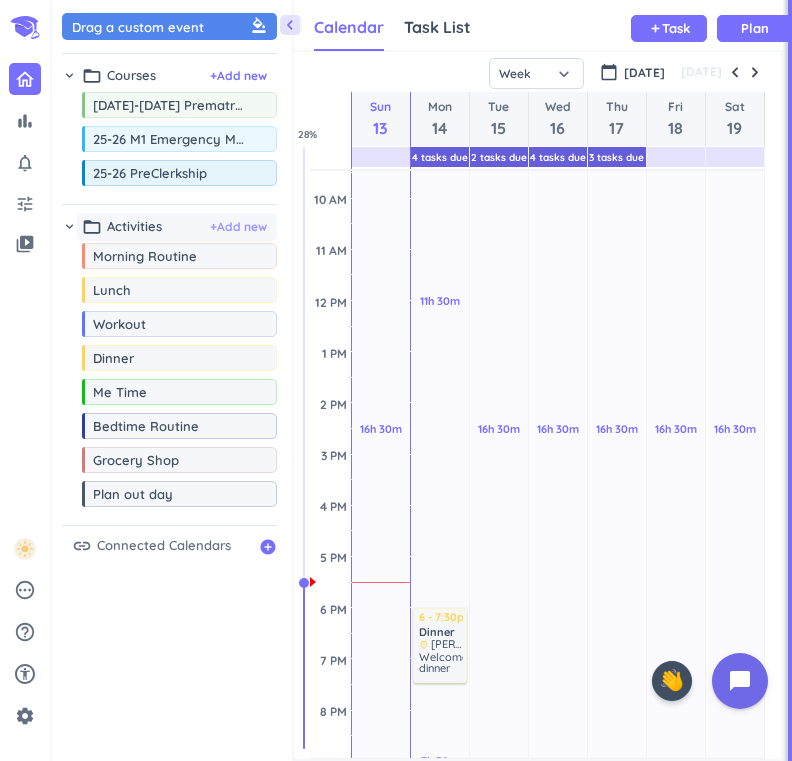 click on "+  Add new" at bounding box center (238, 227) 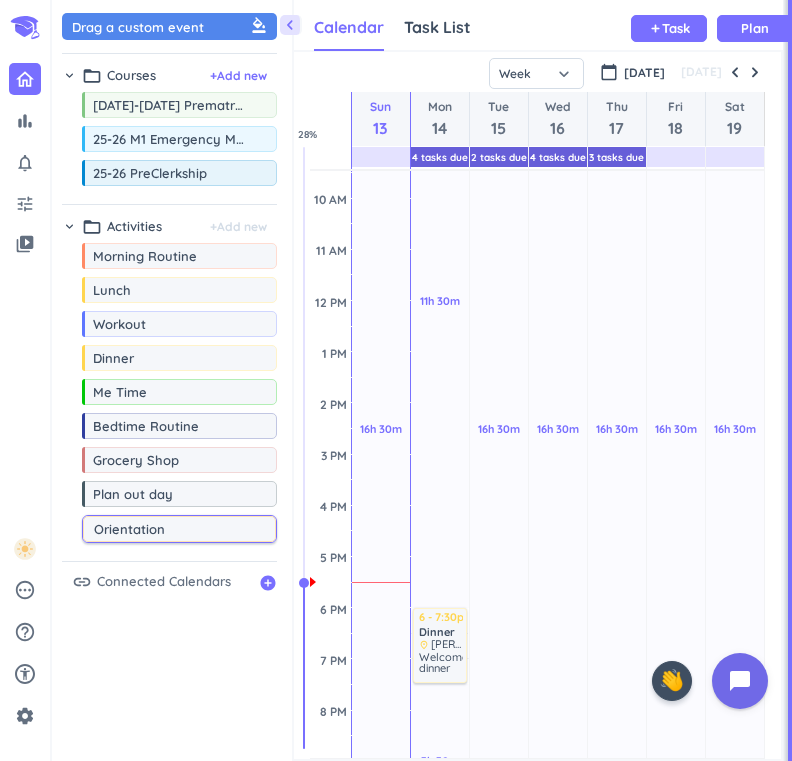 type on "Orientation" 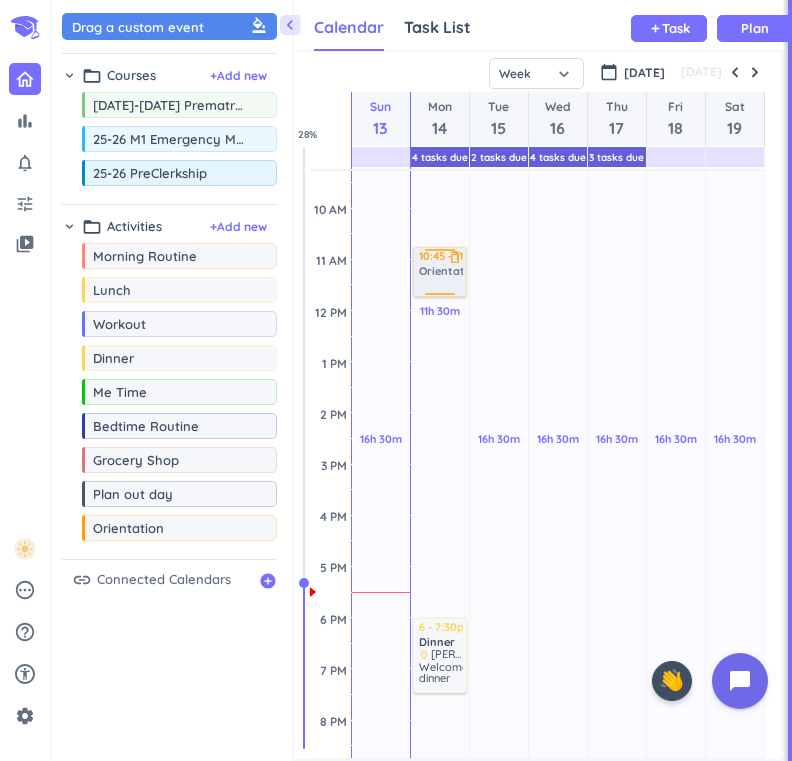 drag, startPoint x: 164, startPoint y: 542, endPoint x: 448, endPoint y: 248, distance: 408.7689 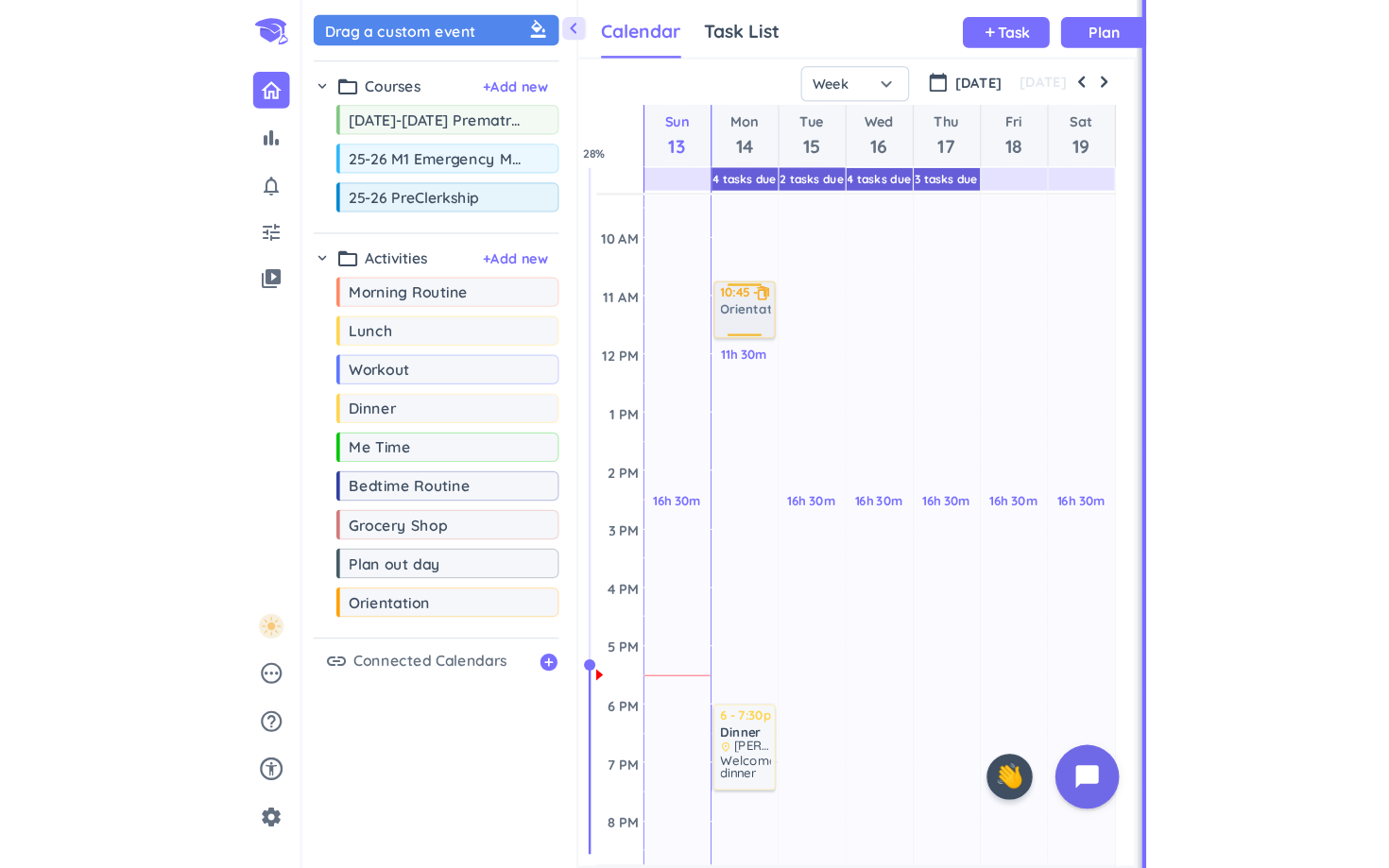 scroll, scrollTop: 254, scrollLeft: 0, axis: vertical 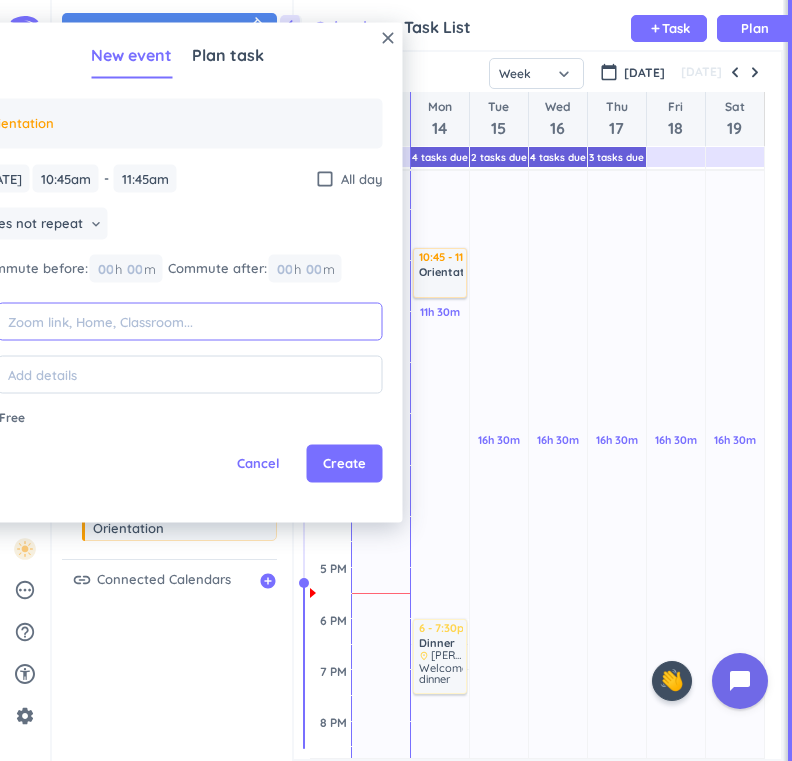 click at bounding box center (190, 321) 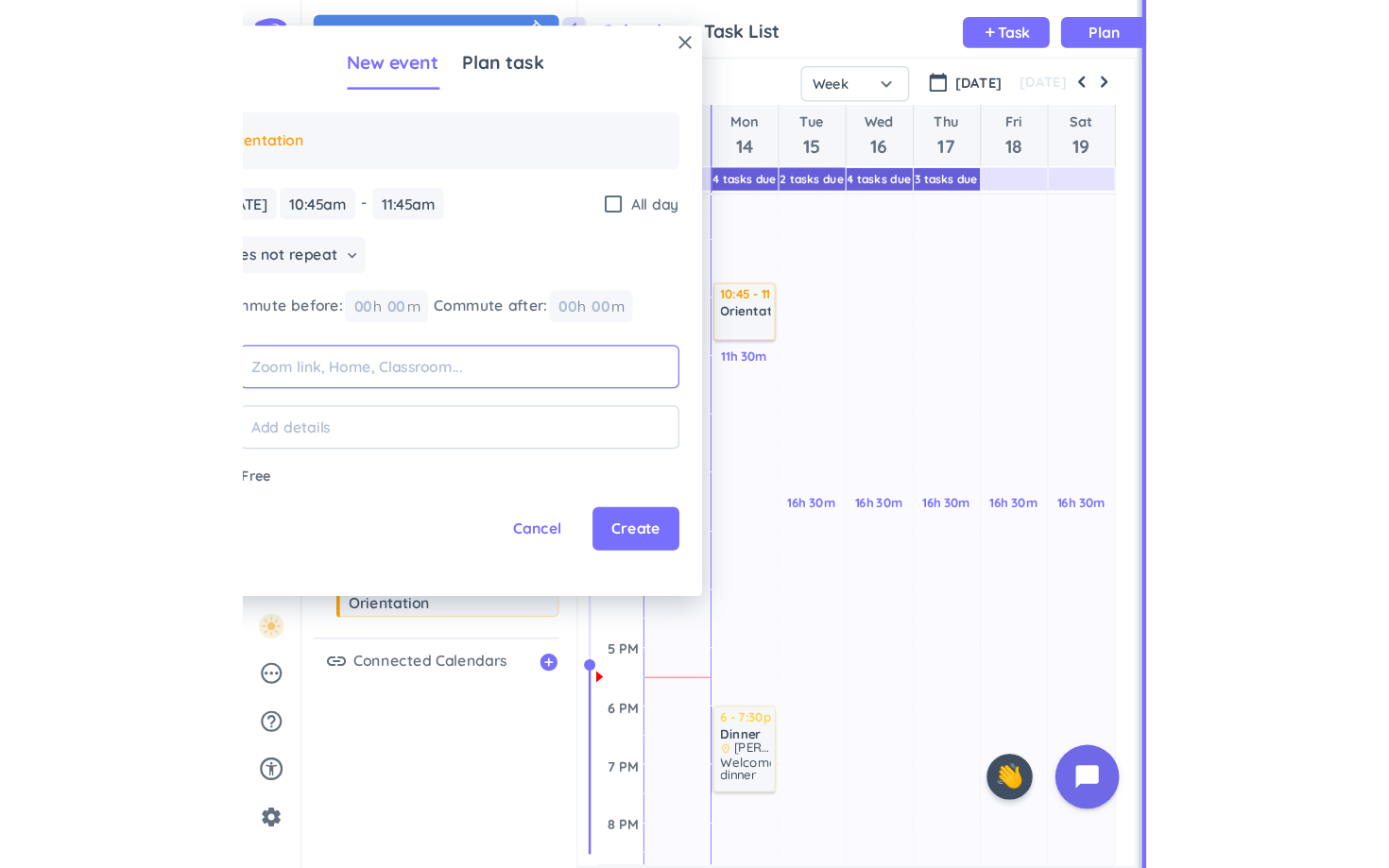 scroll, scrollTop: 1, scrollLeft: 1, axis: both 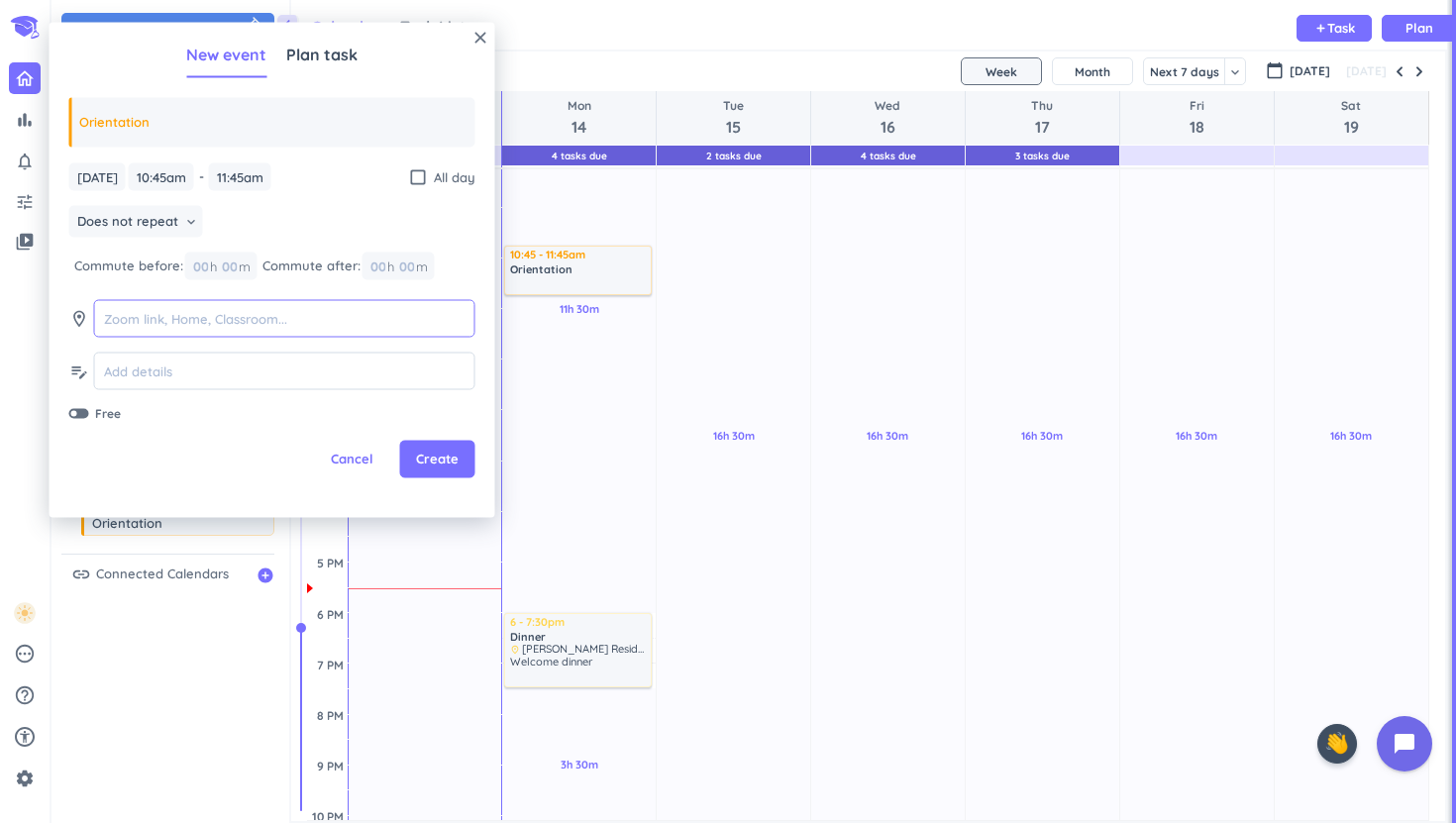 click at bounding box center [284, 318] 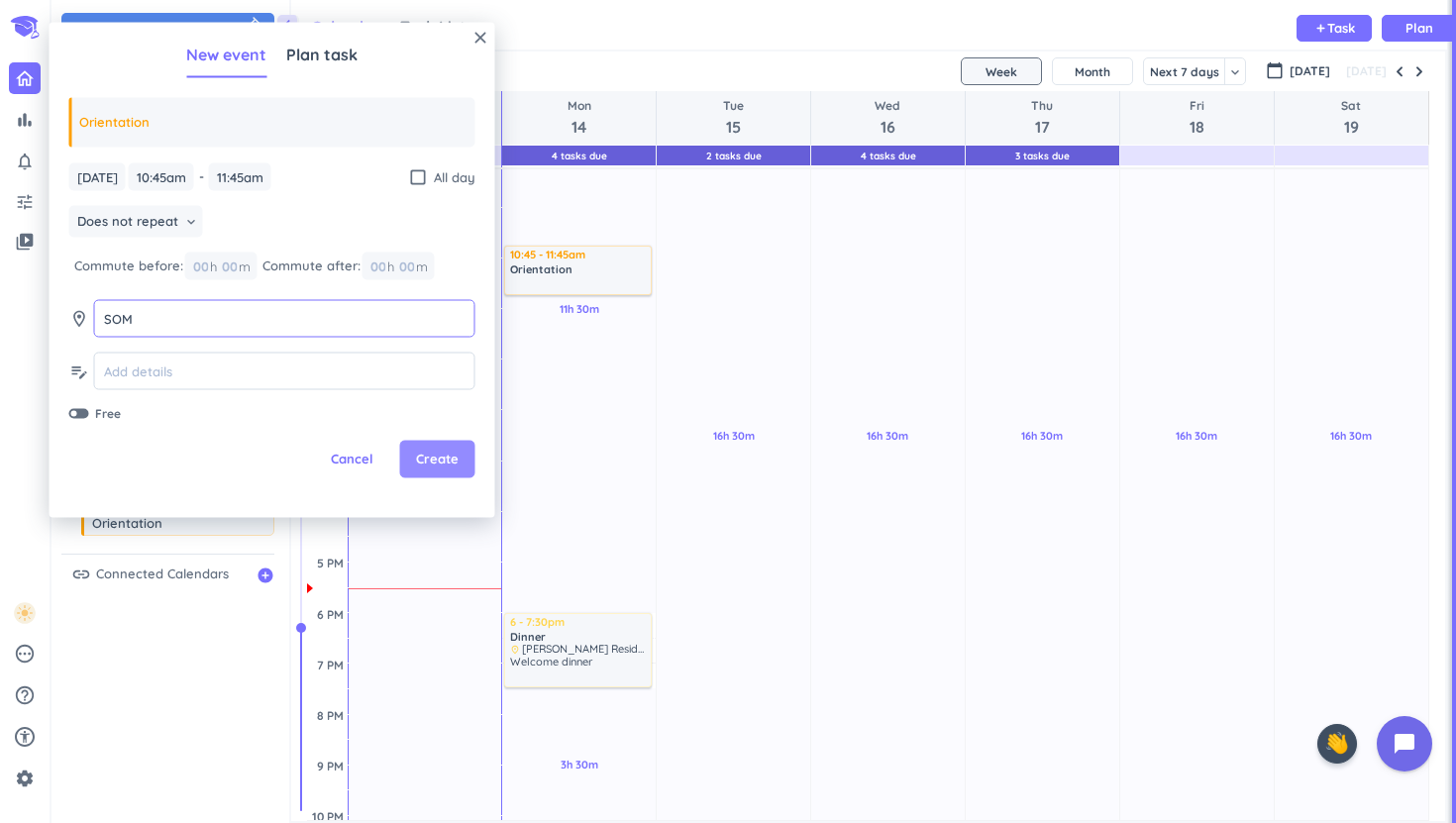 type on "SOM" 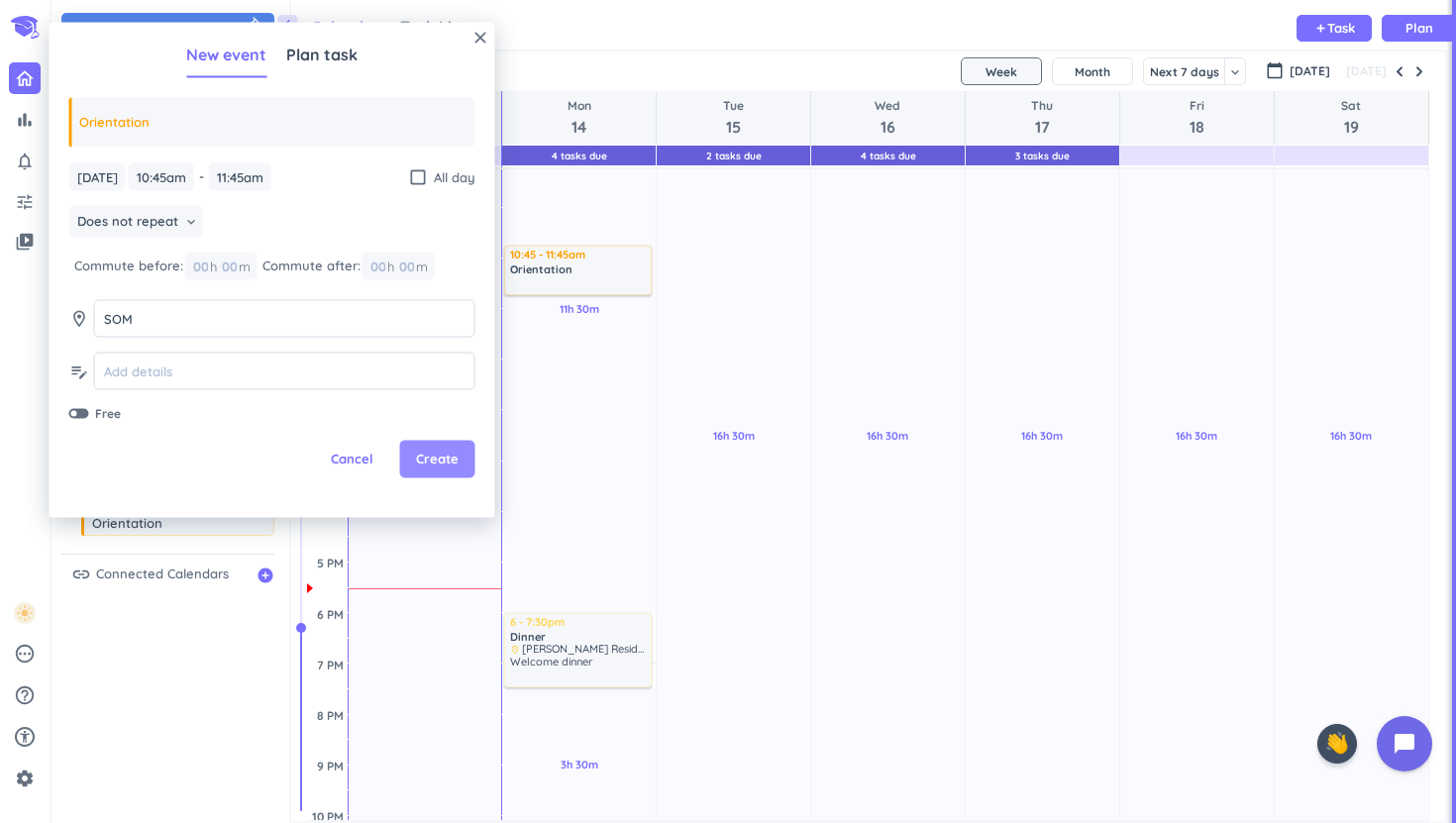 click on "Create" at bounding box center [438, 460] 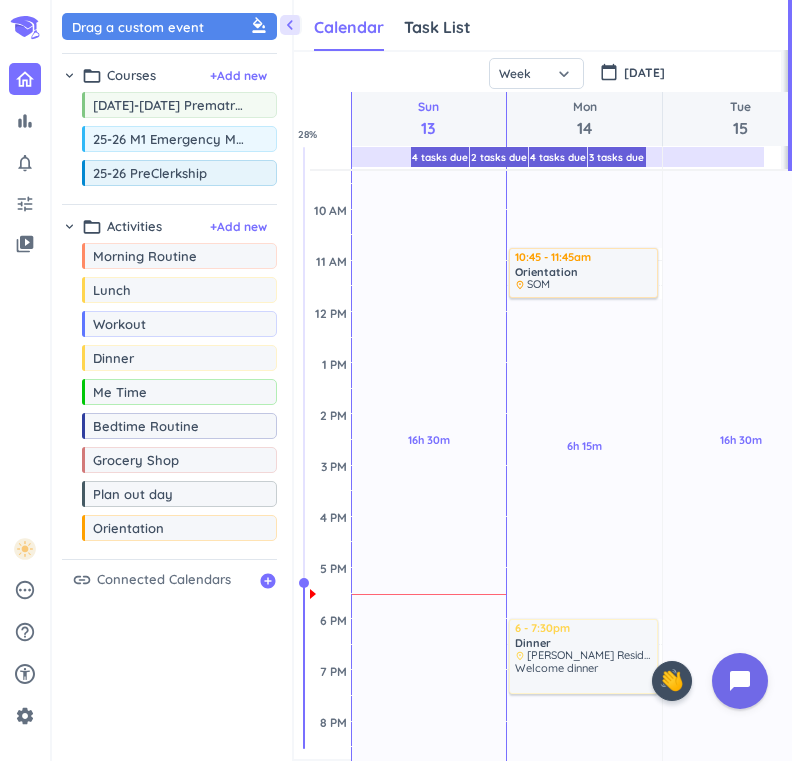 scroll, scrollTop: 707, scrollLeft: 487, axis: both 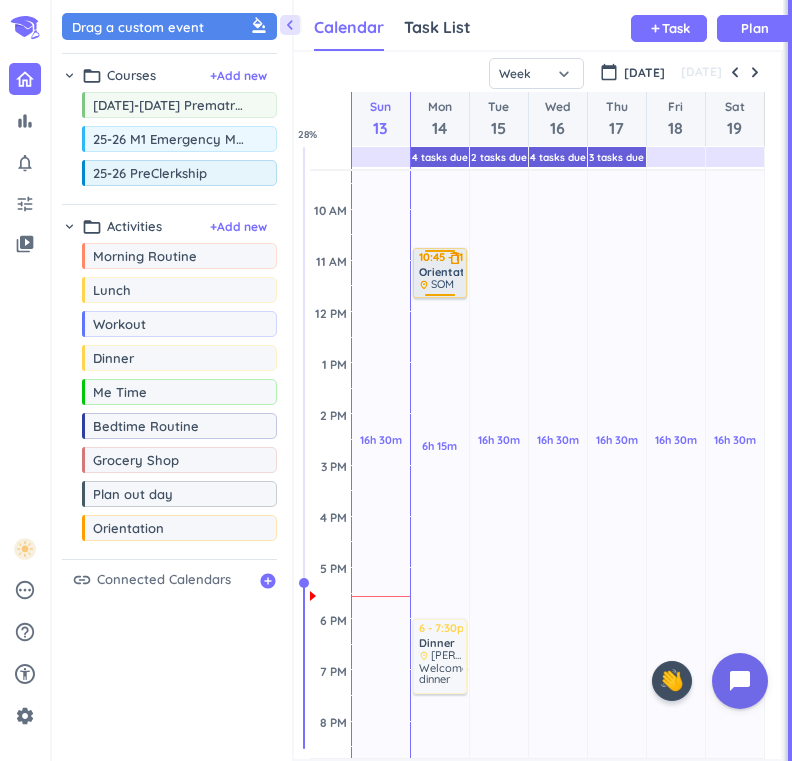 click on "Orientation" at bounding box center (450, 272) 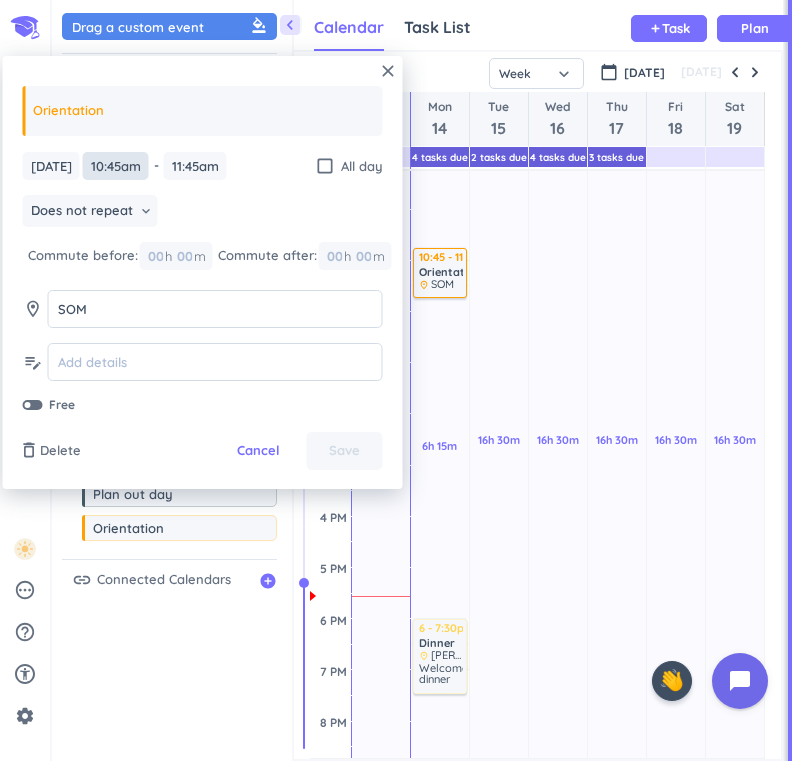 click on "10:45am" at bounding box center (116, 166) 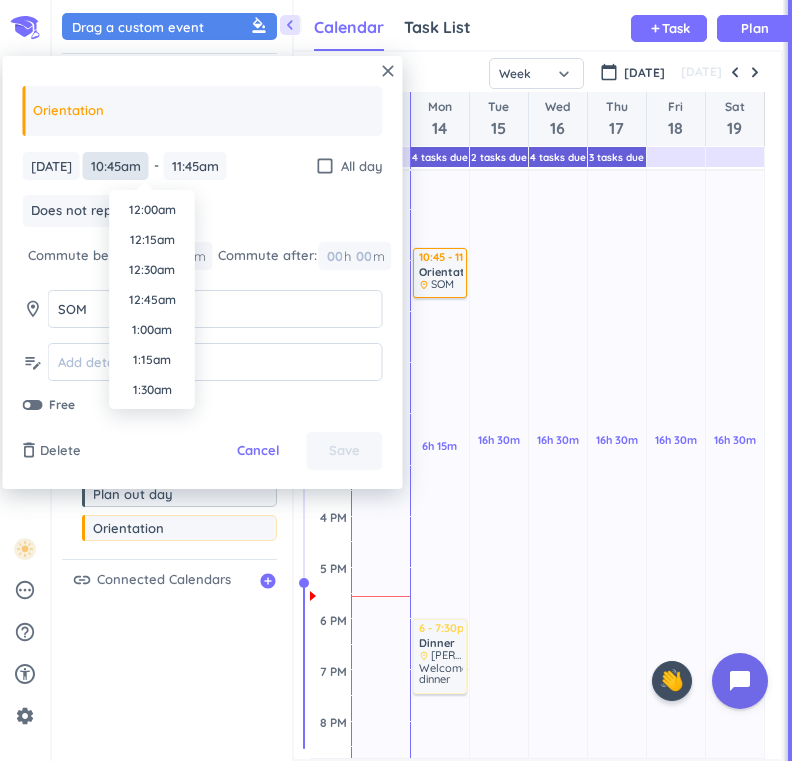 scroll, scrollTop: 1200, scrollLeft: 0, axis: vertical 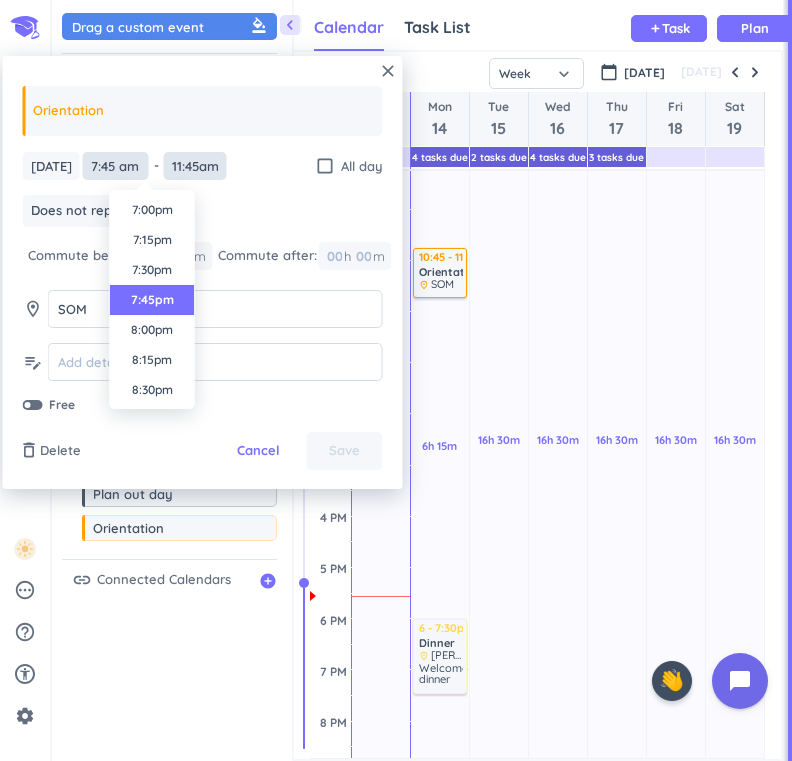 type on "7:45pm" 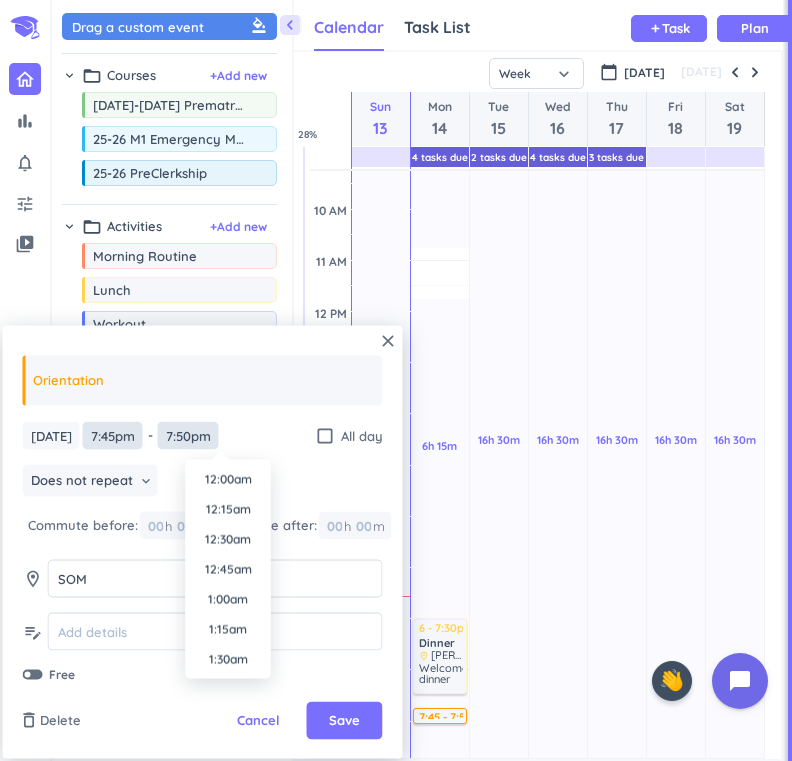 scroll, scrollTop: 2280, scrollLeft: 0, axis: vertical 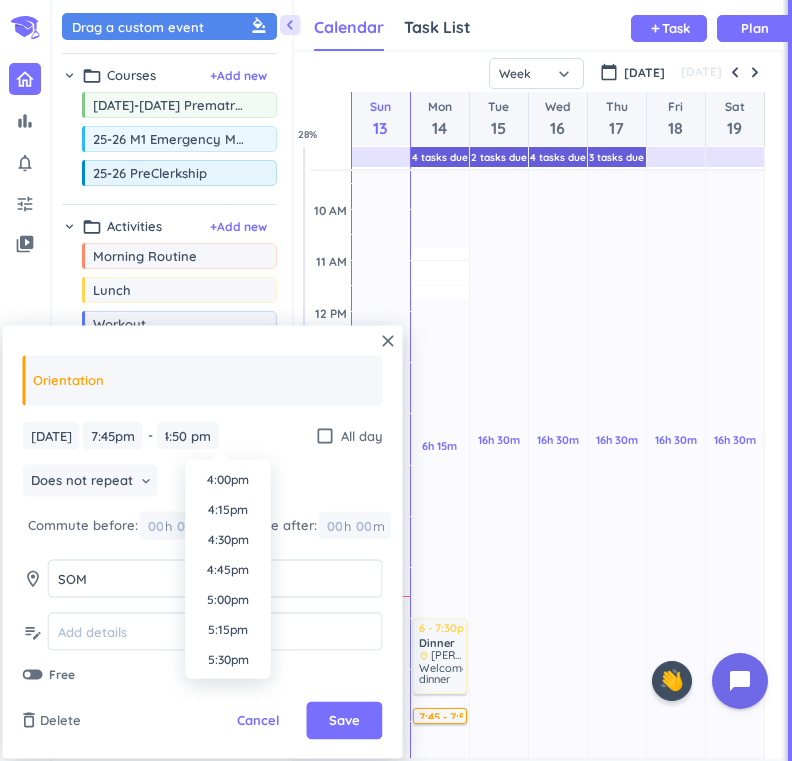 type on "4:50pm" 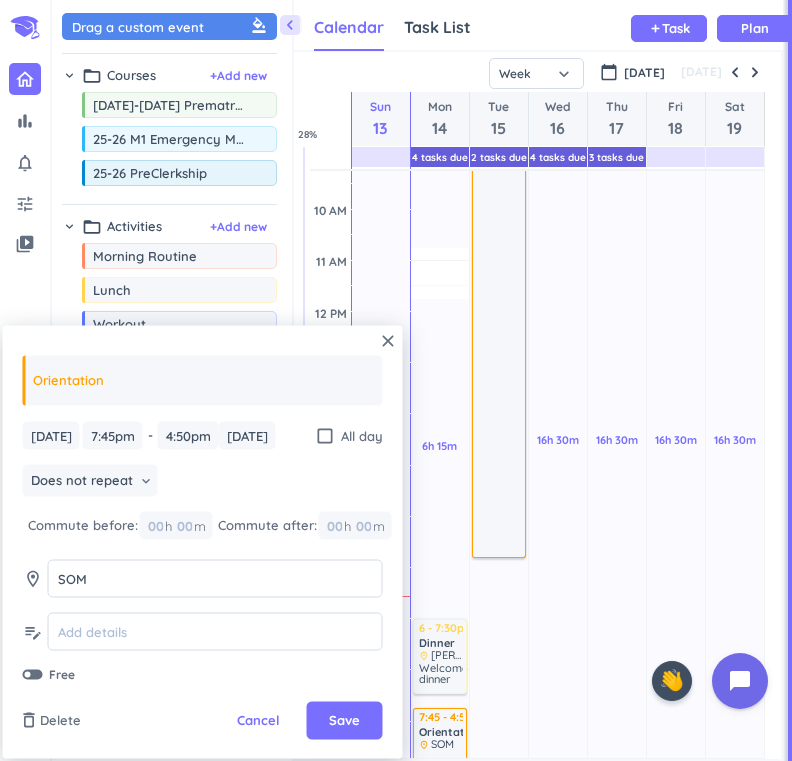 click on "Does not repeat keyboard_arrow_down" at bounding box center [203, 483] 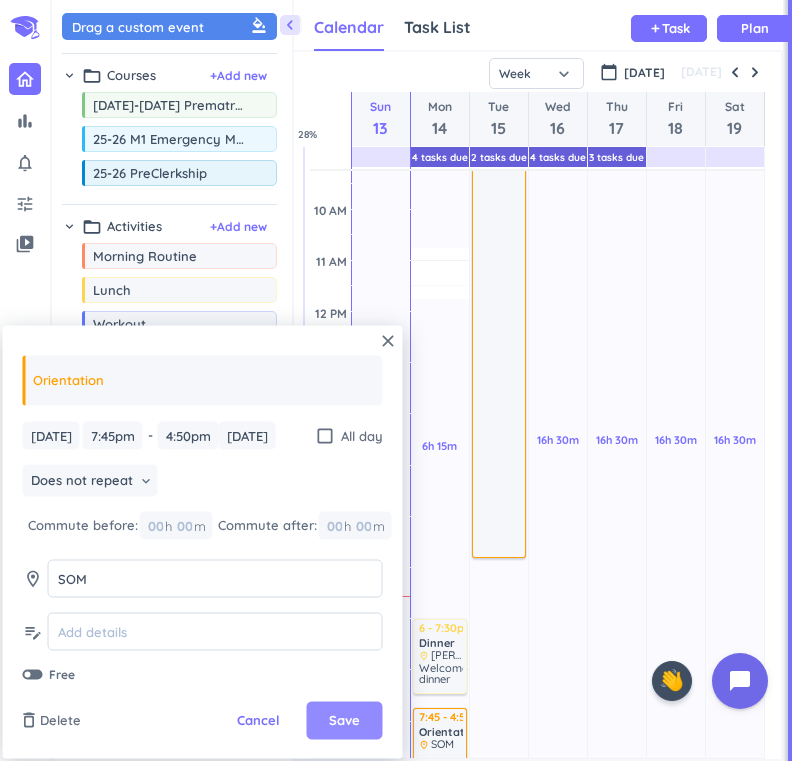 click on "Save" at bounding box center (344, 721) 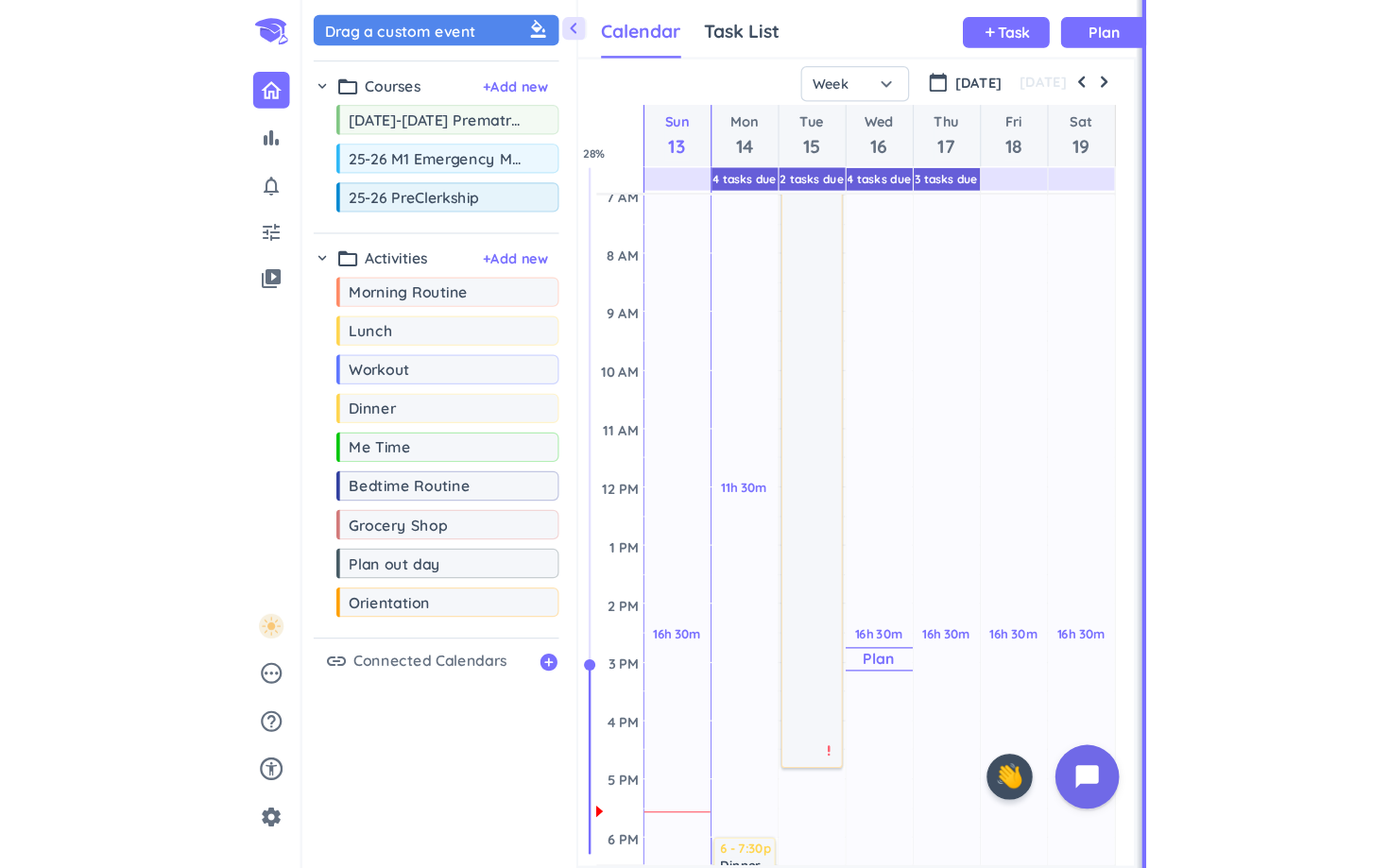 scroll, scrollTop: 185, scrollLeft: 0, axis: vertical 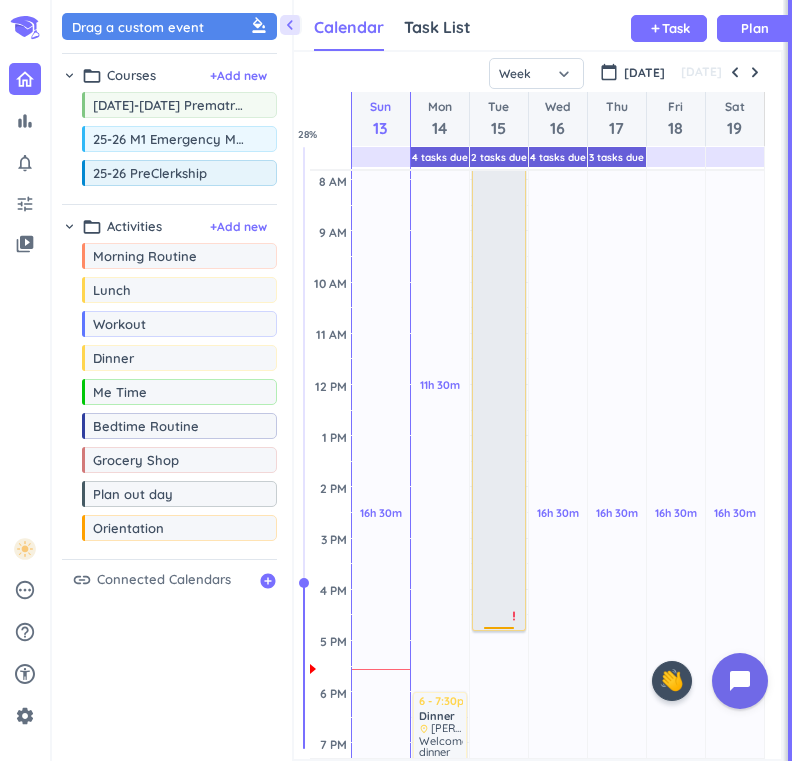 click at bounding box center [500, 322] 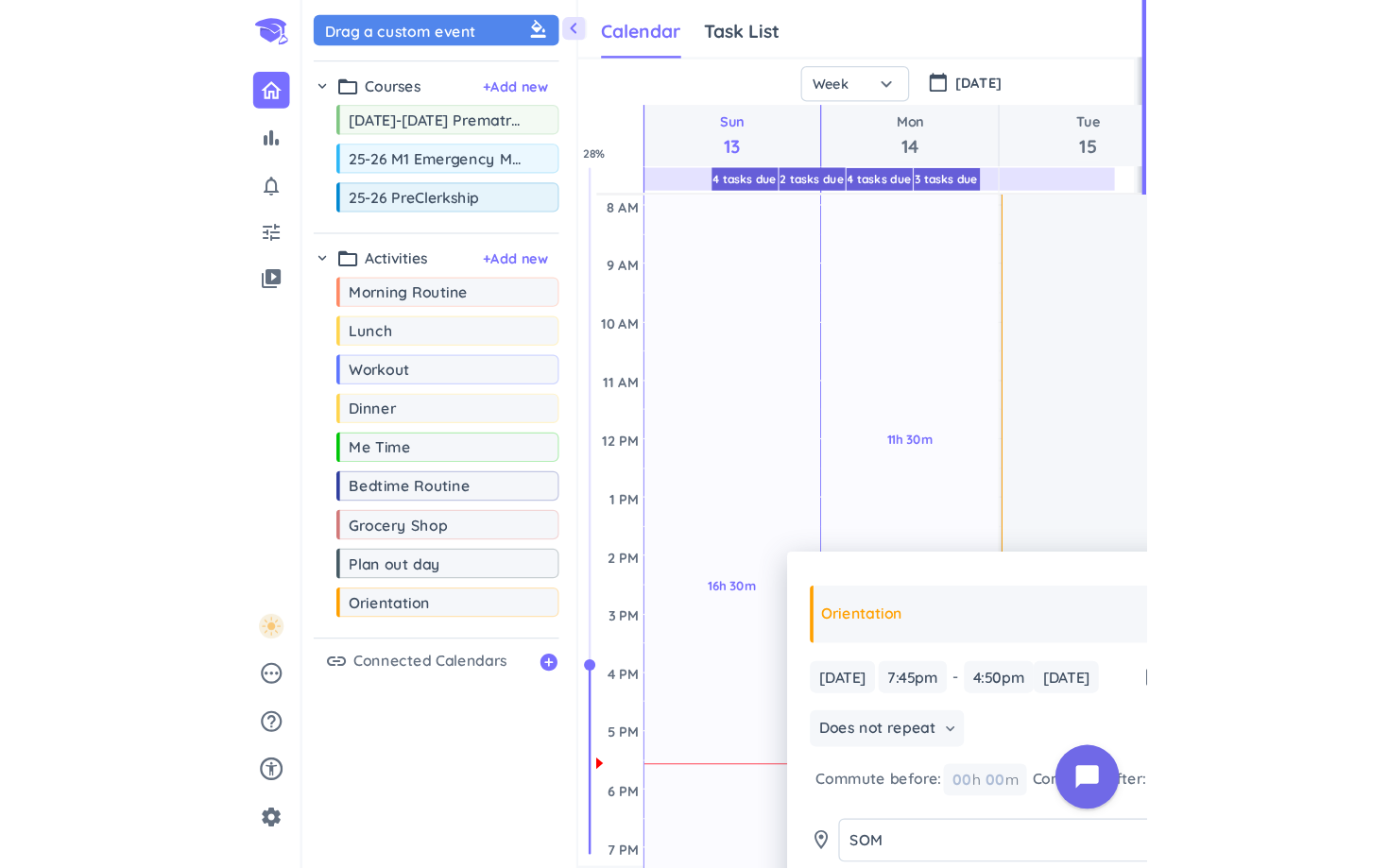 scroll, scrollTop: 1, scrollLeft: 1, axis: both 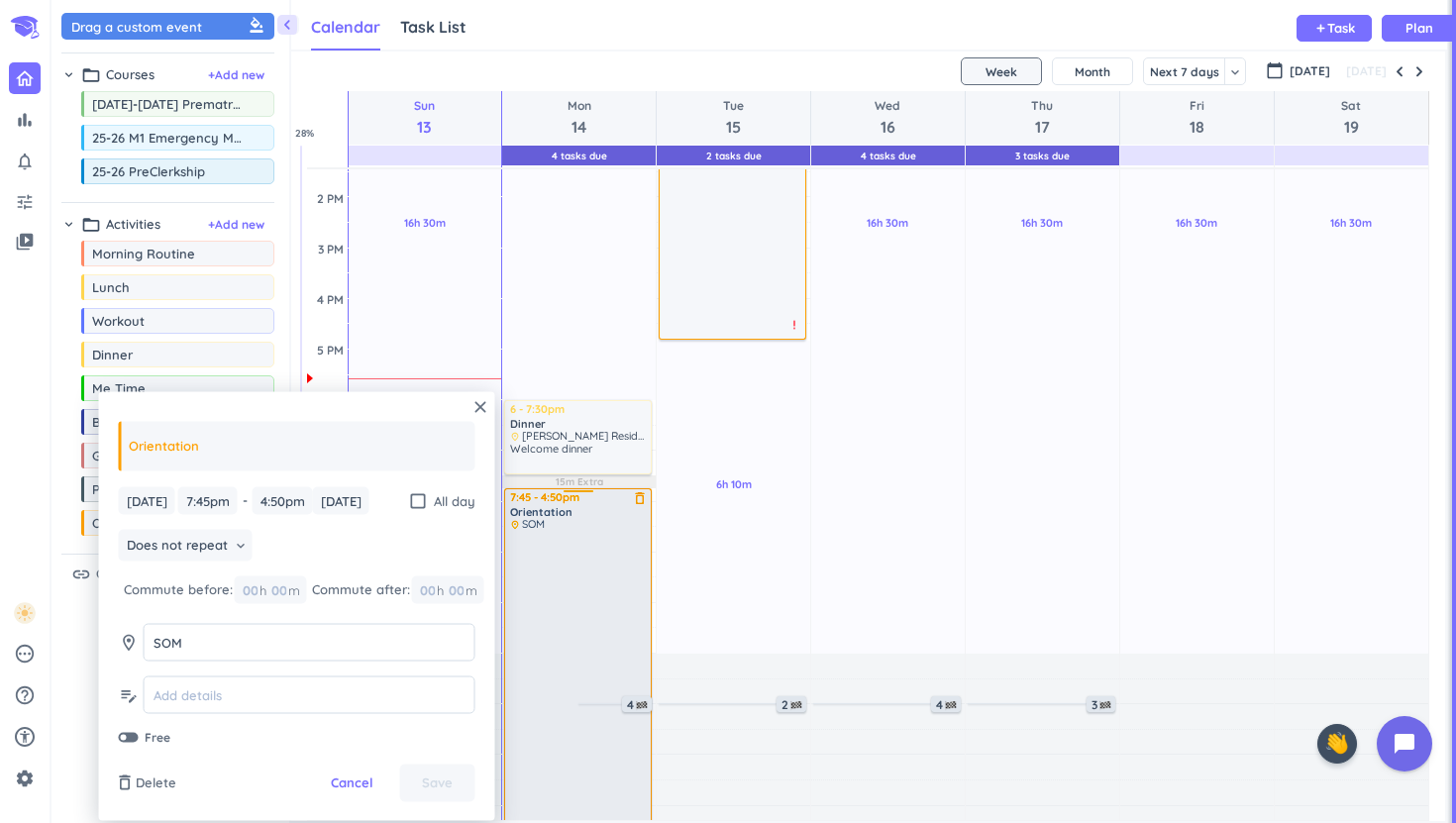 click at bounding box center [578, 717] 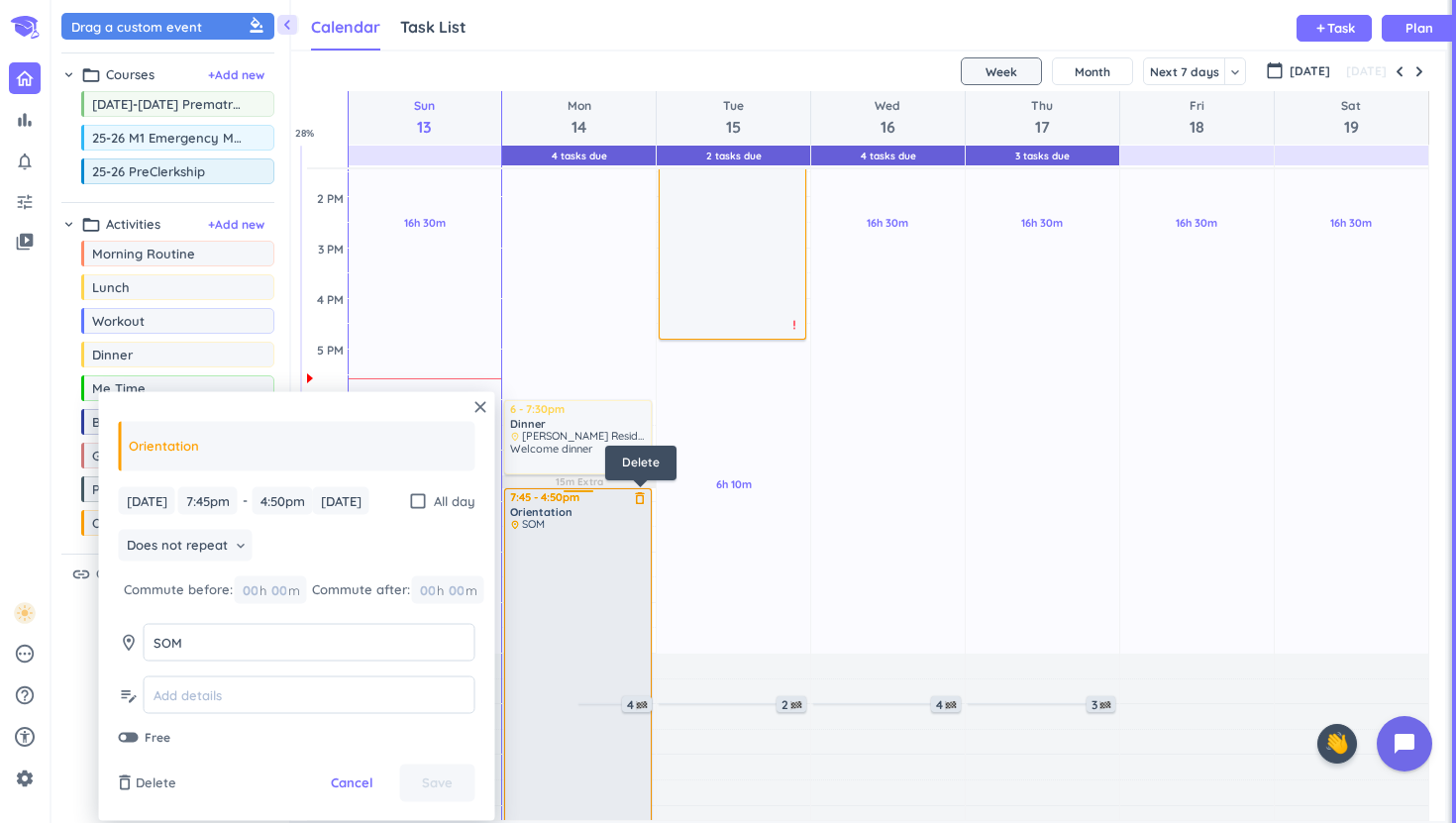 click on "delete_outline" at bounding box center [640, 498] 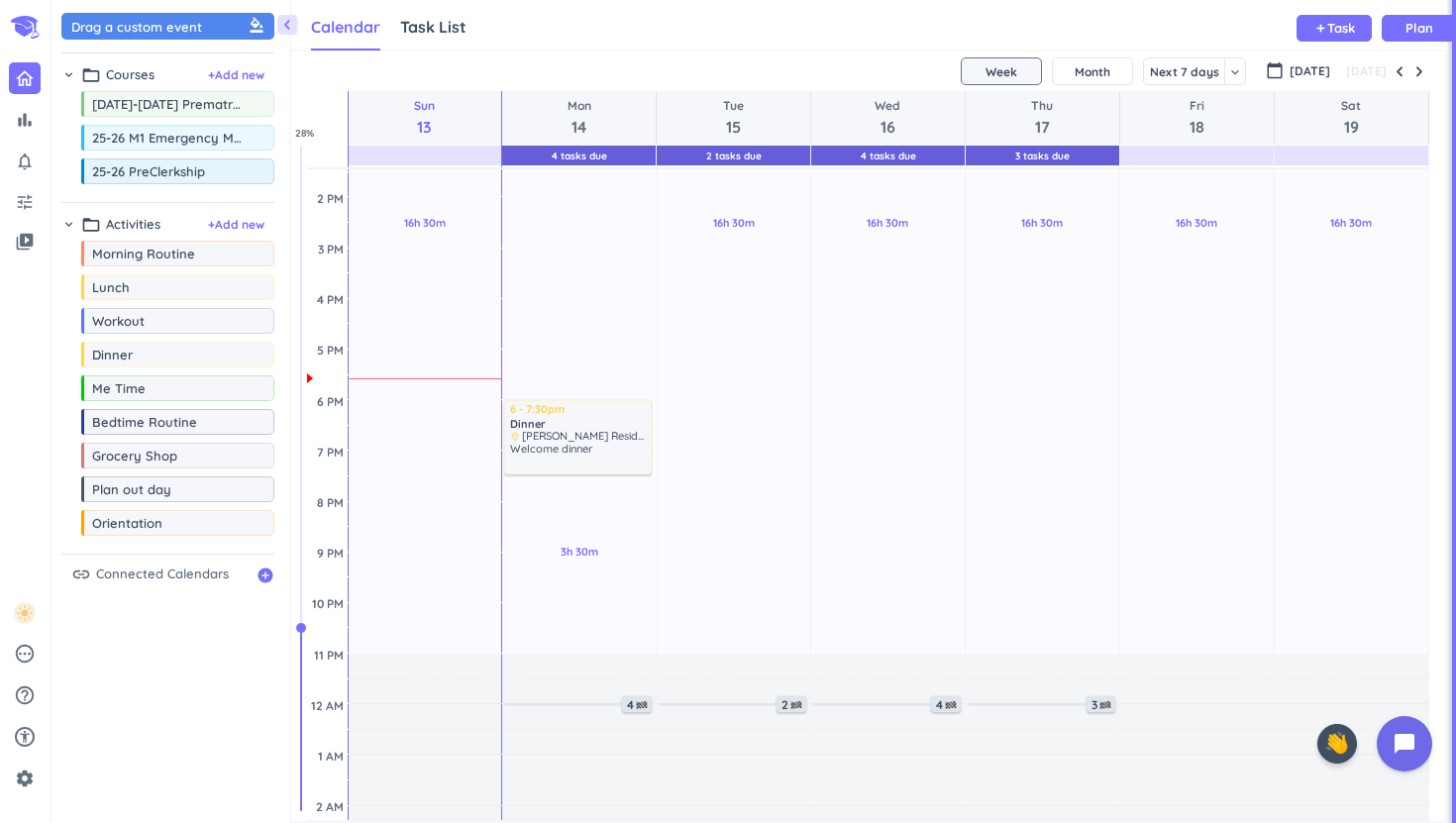 click on "3h 30m Past due Plan" at bounding box center [578, 565] 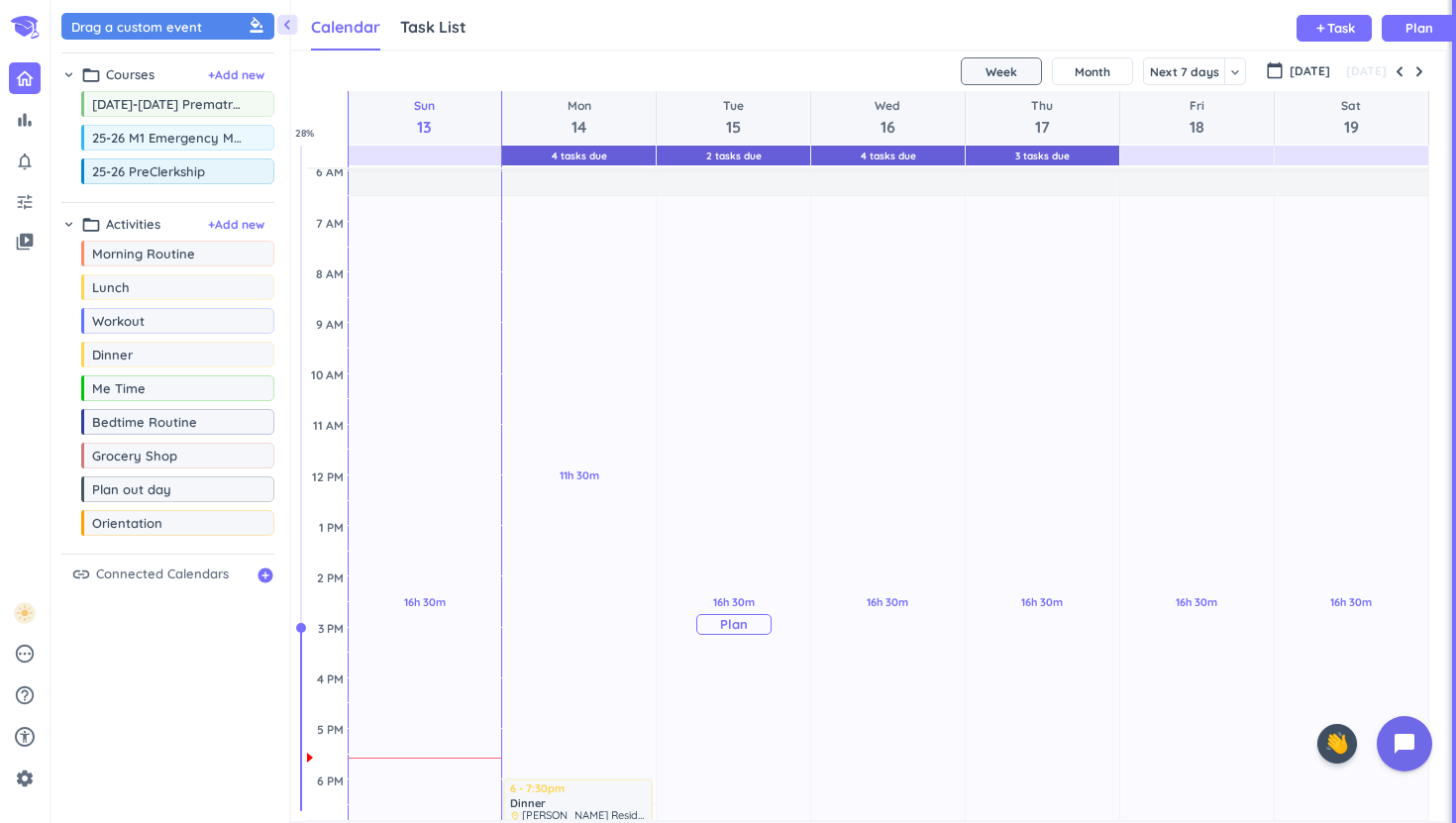scroll, scrollTop: 102, scrollLeft: 0, axis: vertical 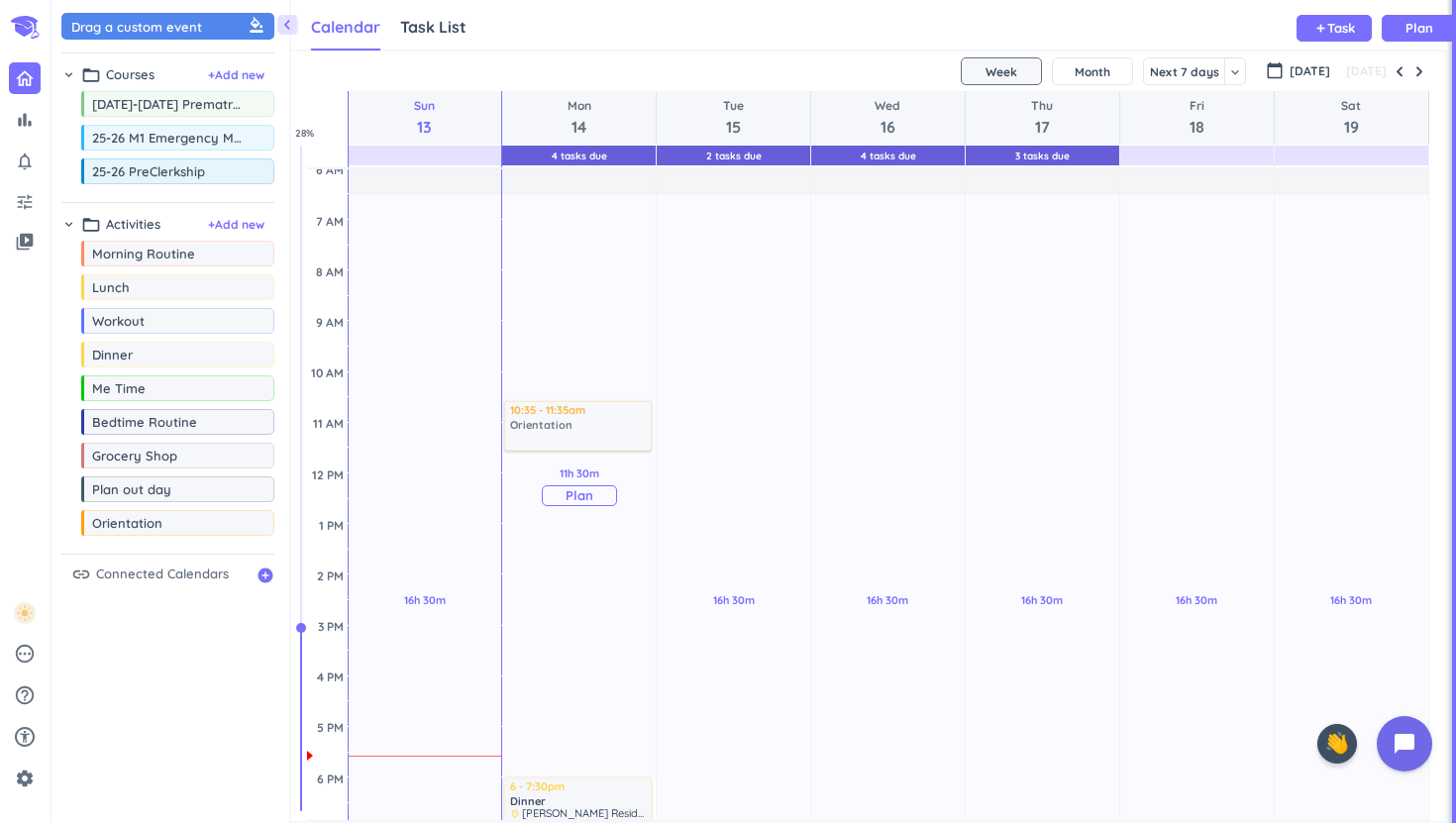 drag, startPoint x: 168, startPoint y: 531, endPoint x: 610, endPoint y: 402, distance: 460.44 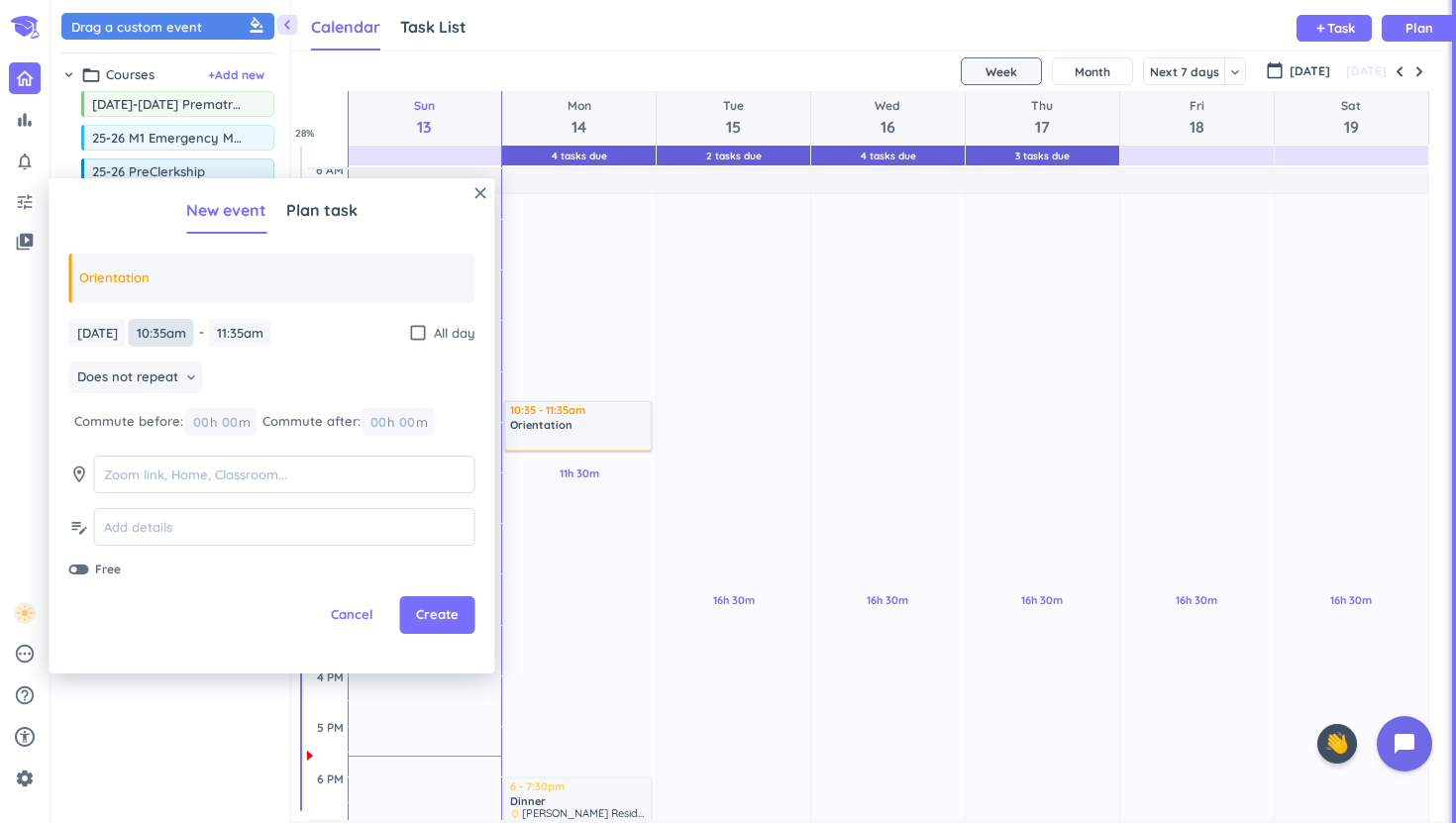 click on "10:35am" at bounding box center (161, 333) 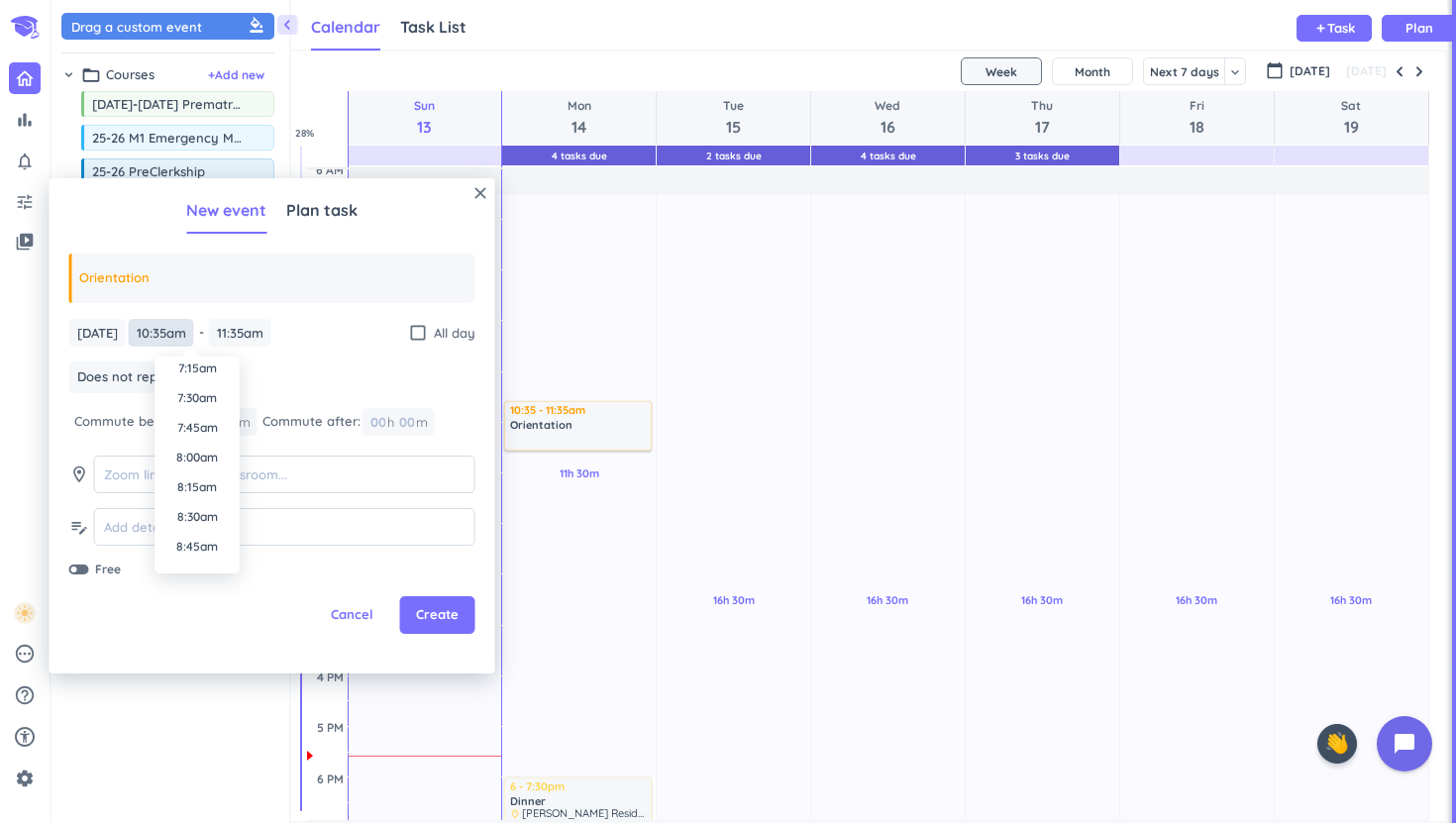 scroll, scrollTop: 861, scrollLeft: 0, axis: vertical 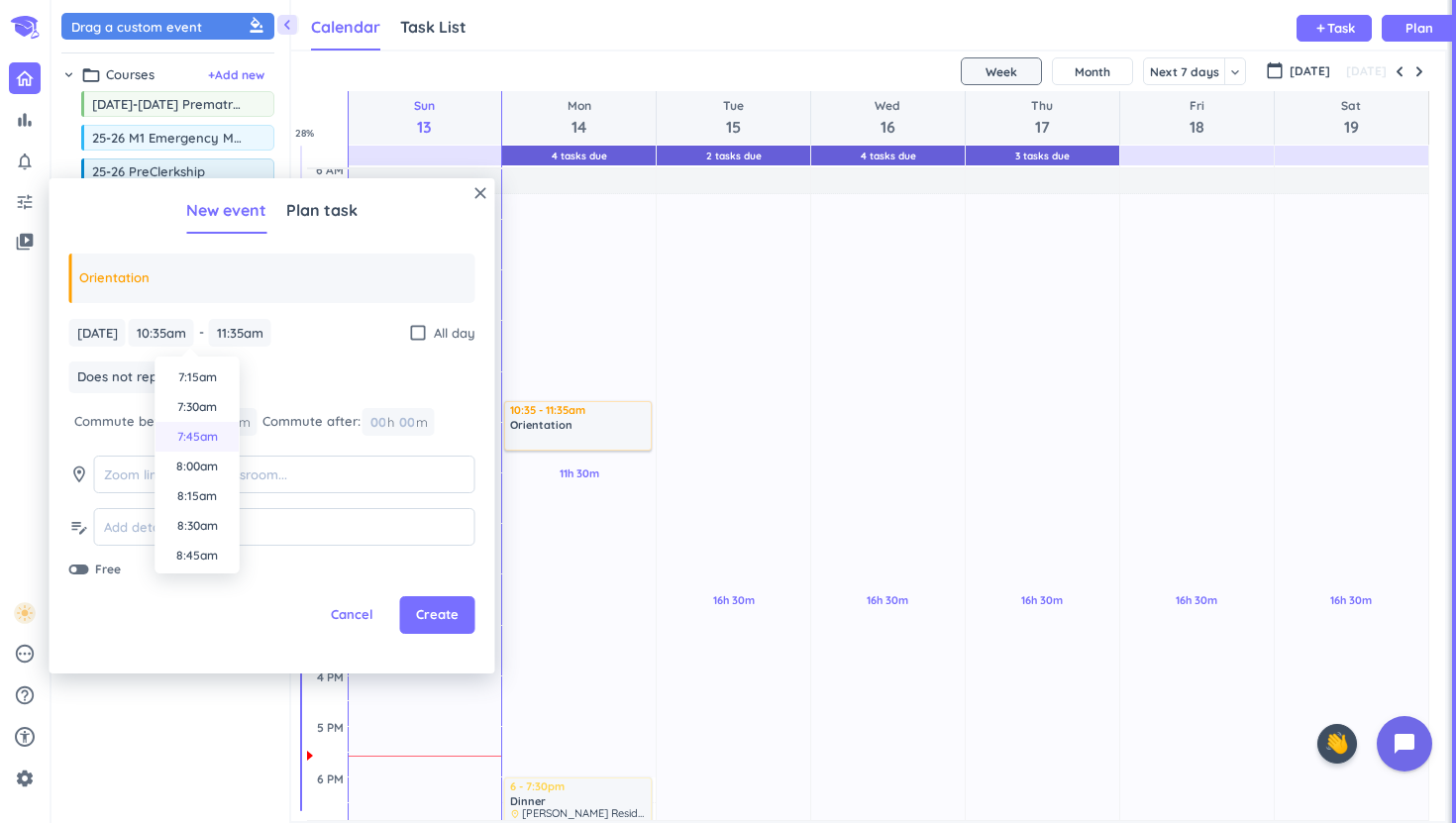 click on "7:45am" at bounding box center (197, 437) 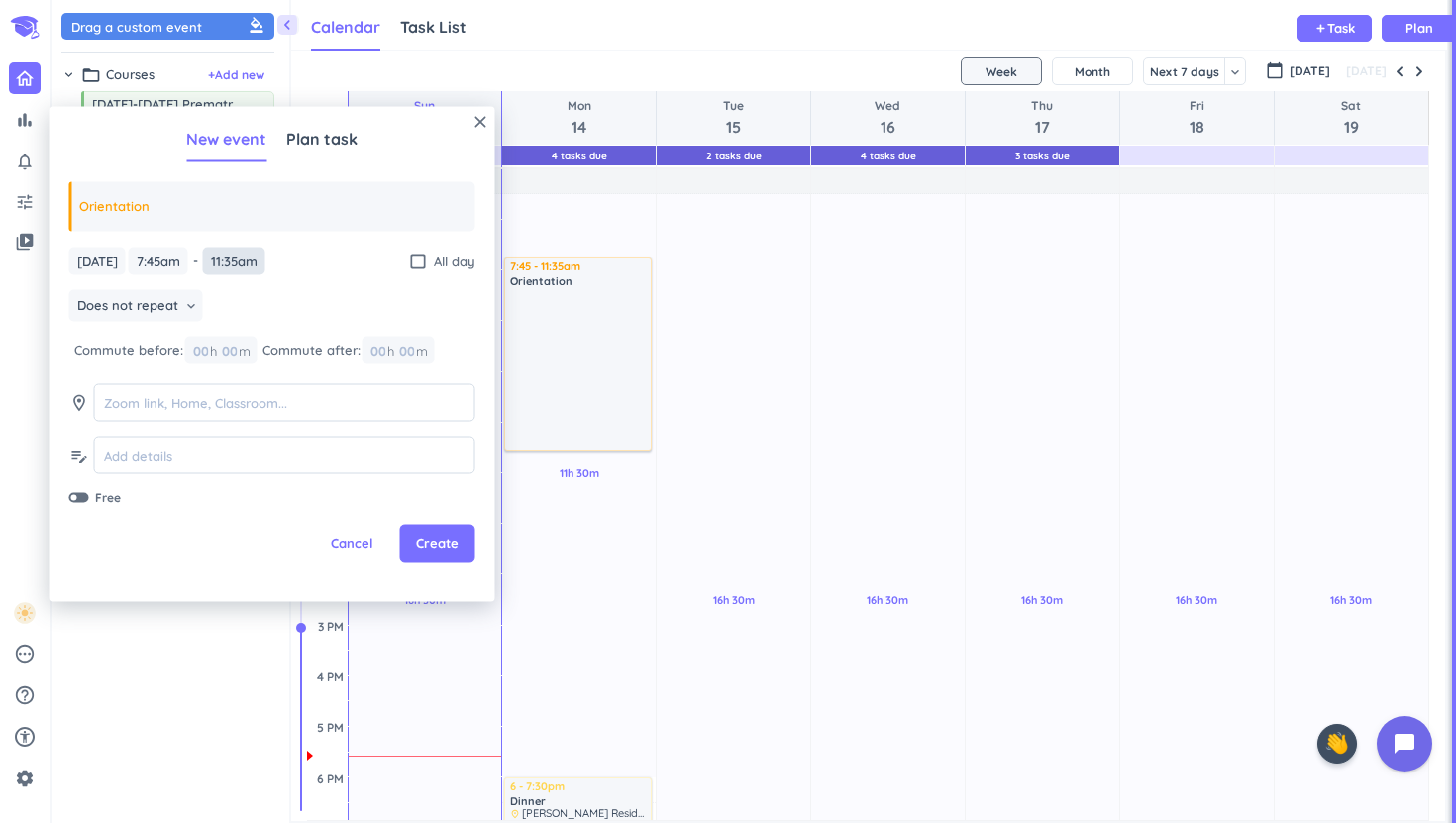 click on "11:35am" at bounding box center (234, 260) 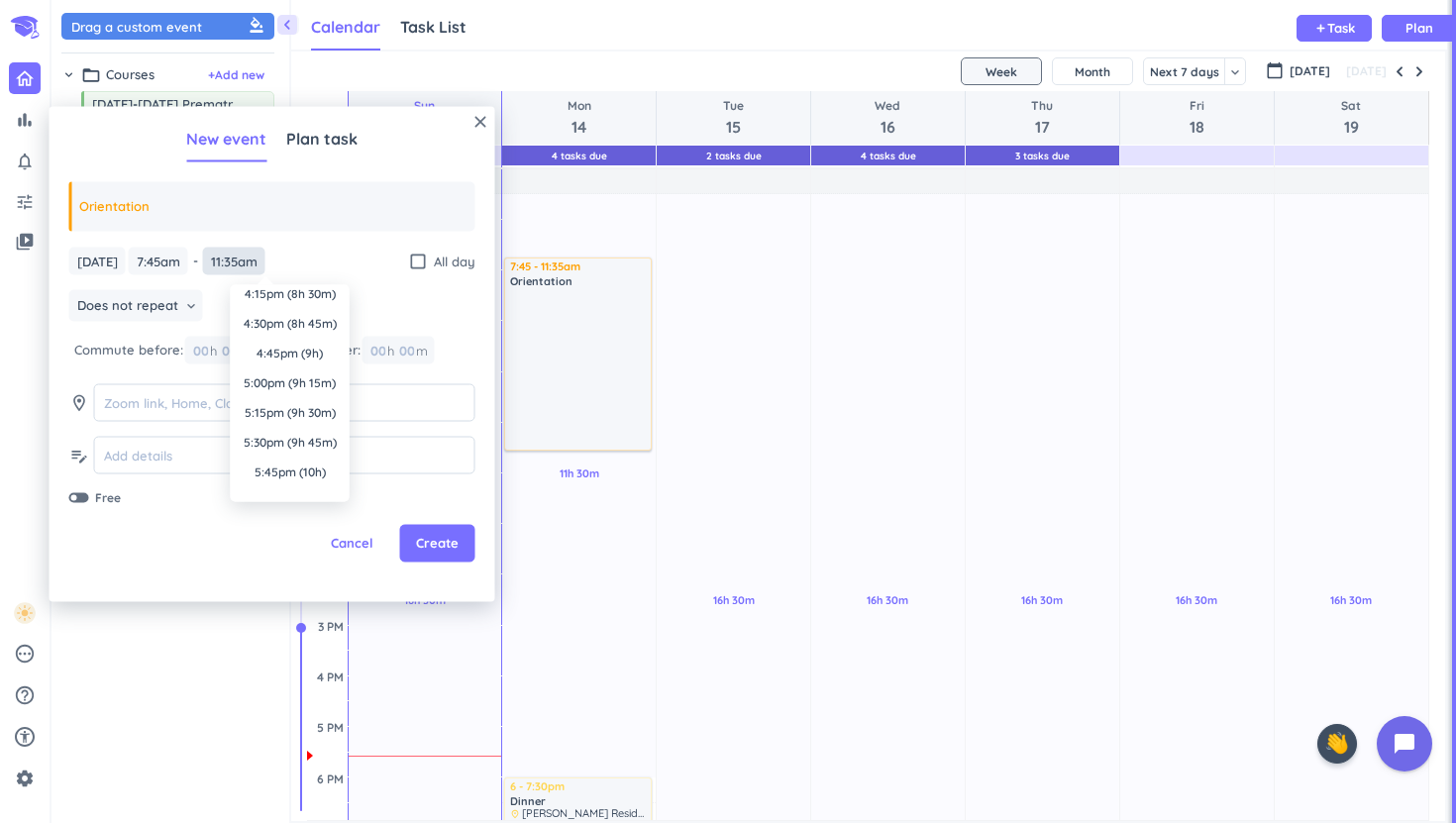 scroll, scrollTop: 988, scrollLeft: 0, axis: vertical 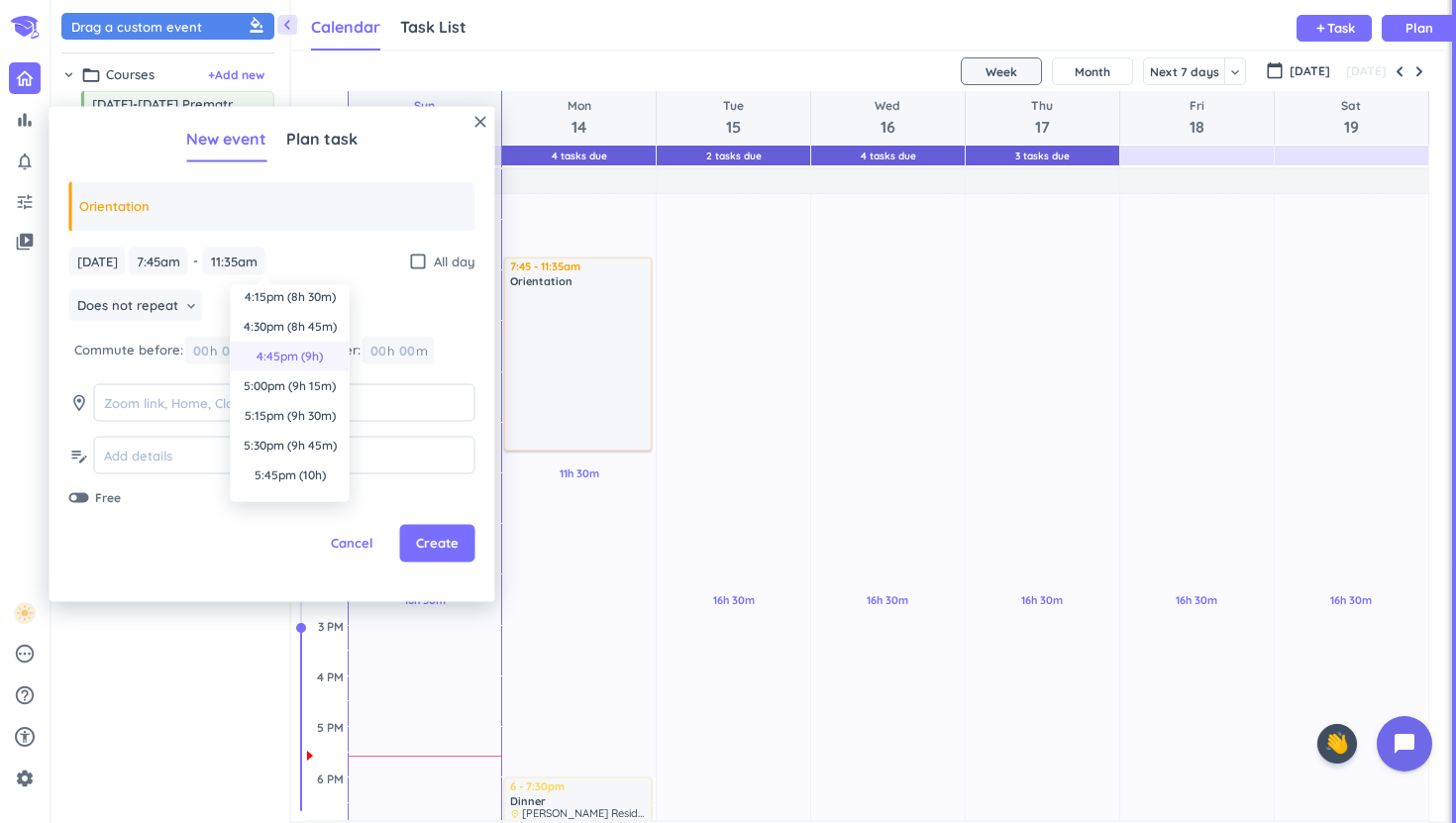 click on "4:45pm (9h)" at bounding box center [290, 357] 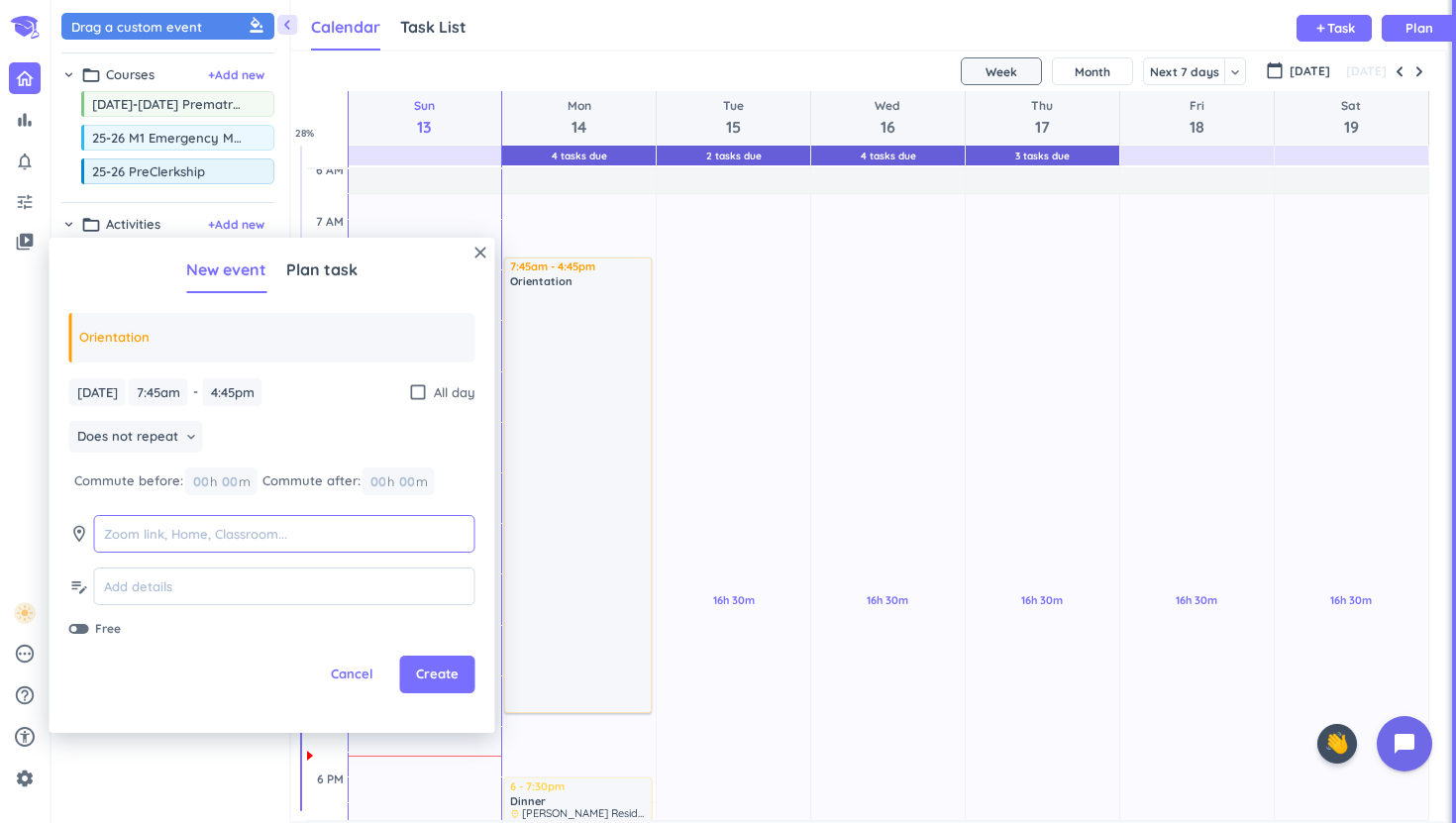 click at bounding box center [284, 534] 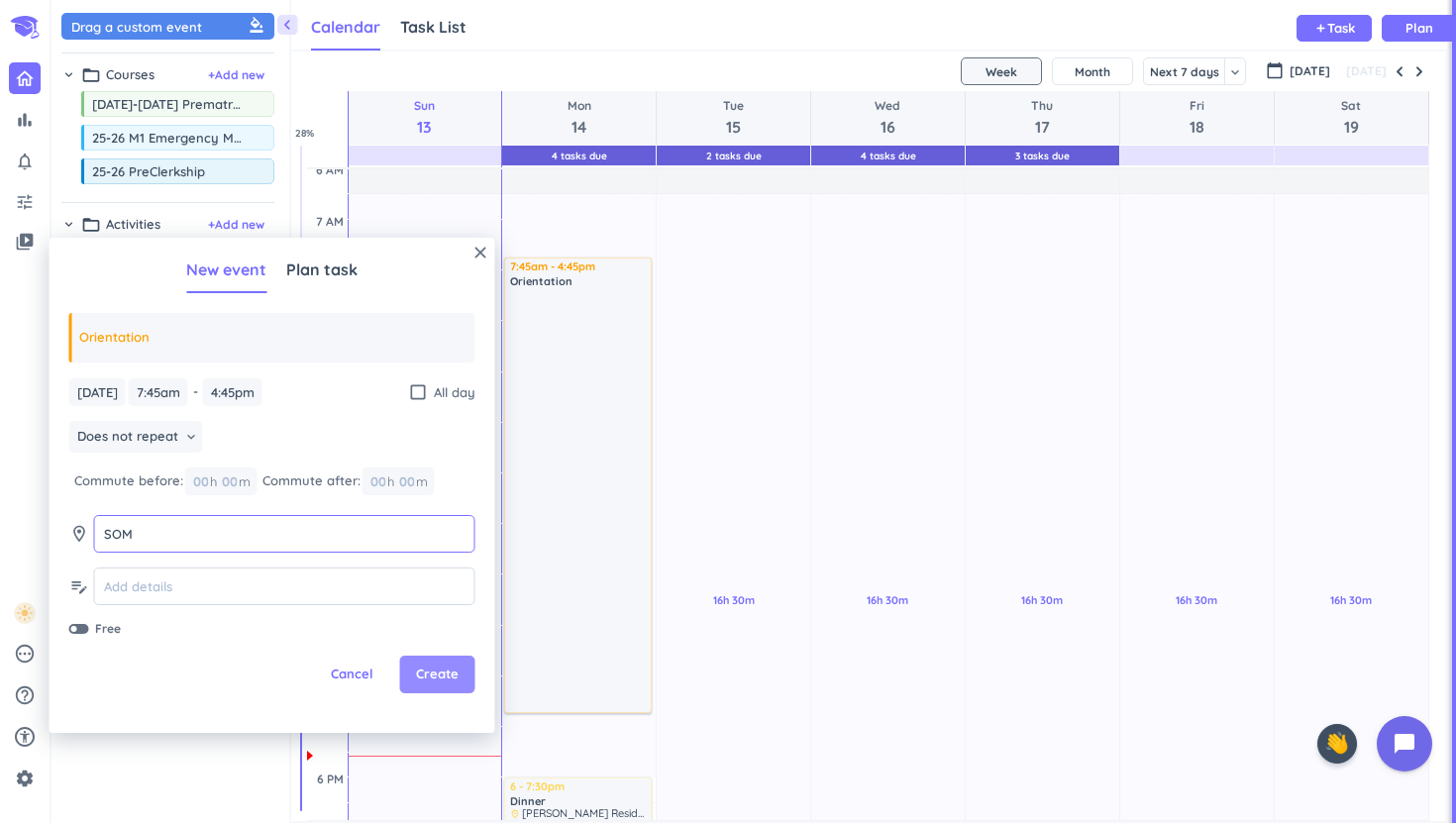 type on "SOM" 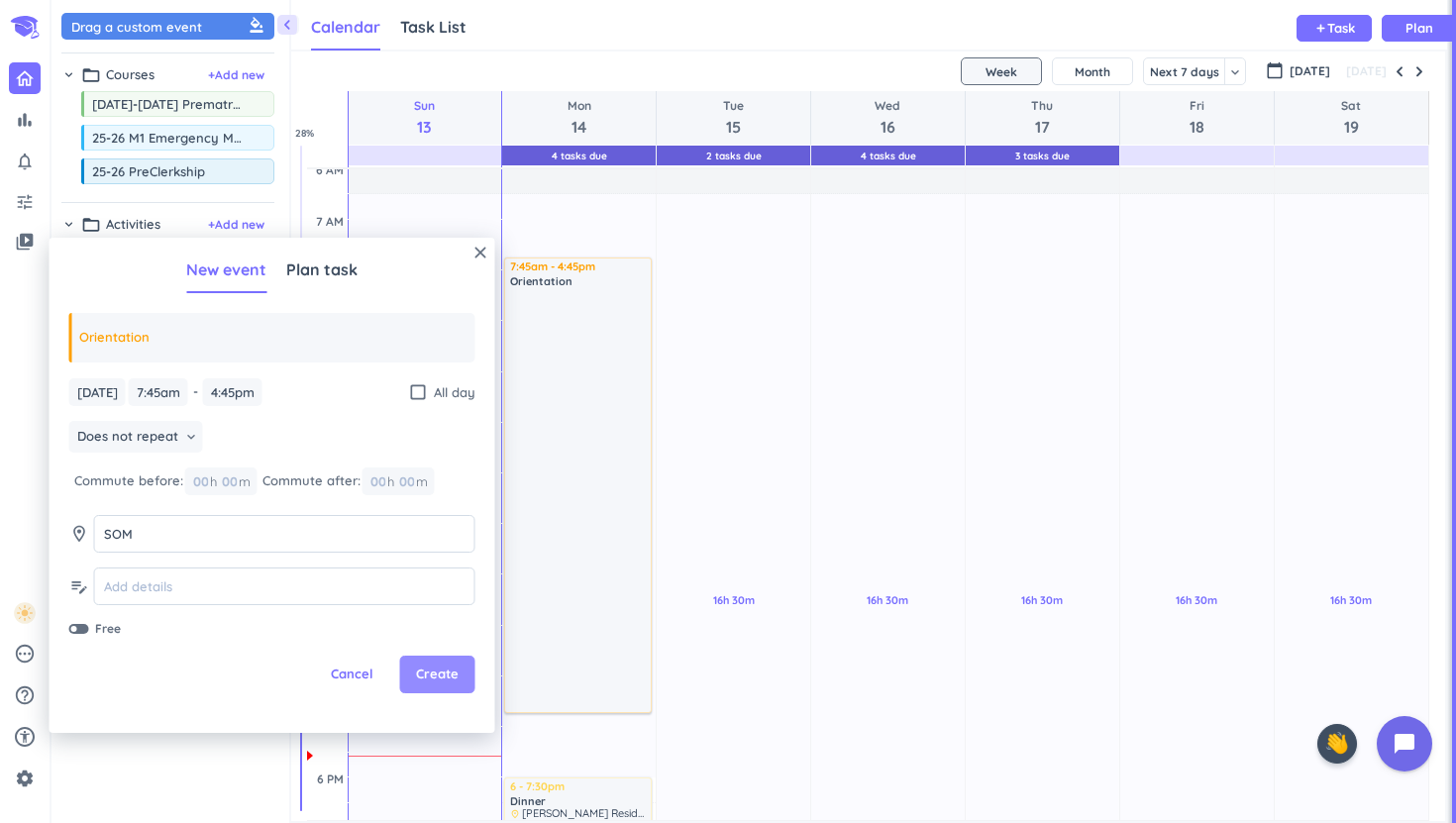 click on "Create" at bounding box center (438, 674) 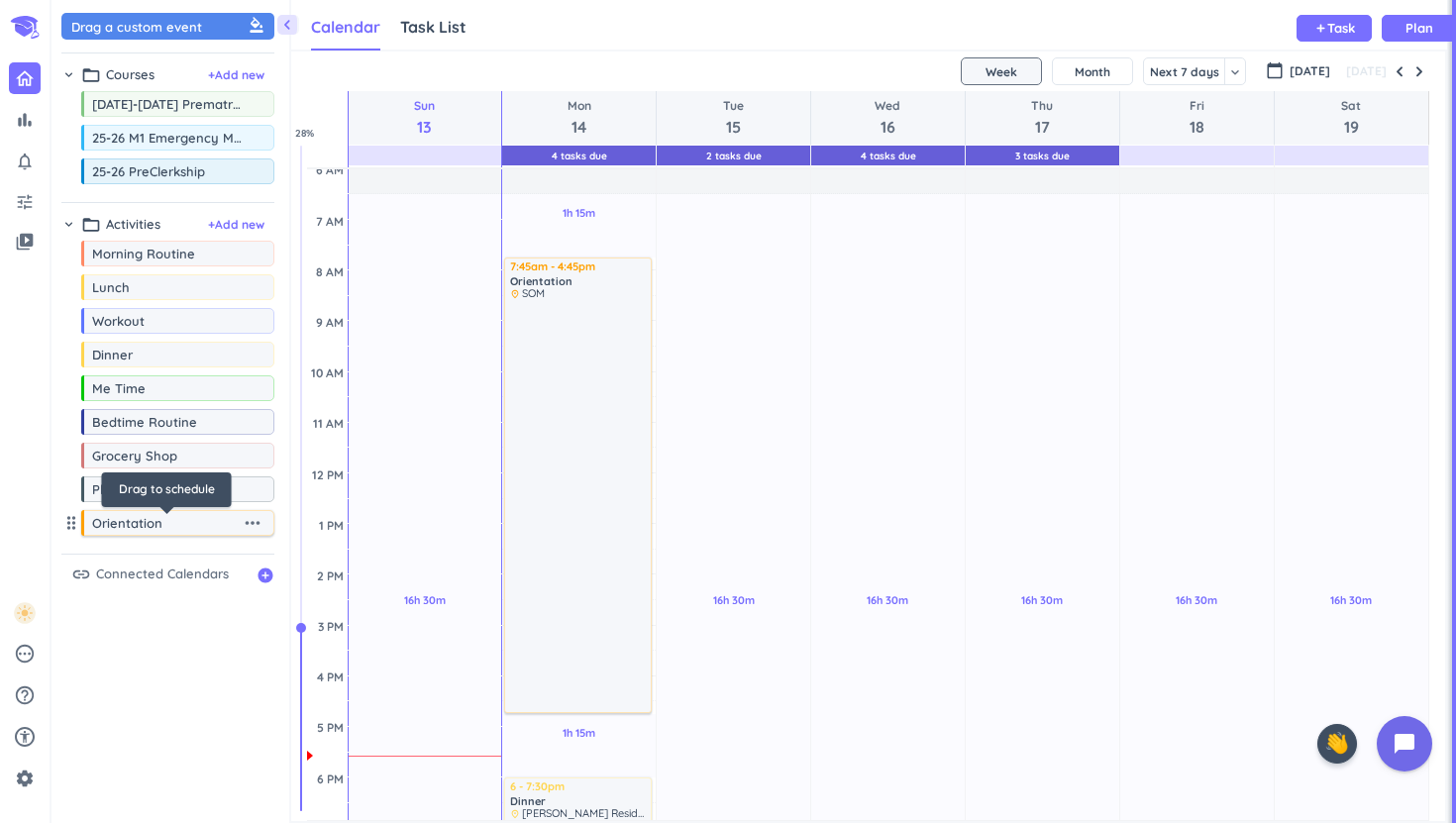 click on "Orientation" at bounding box center [166, 523] 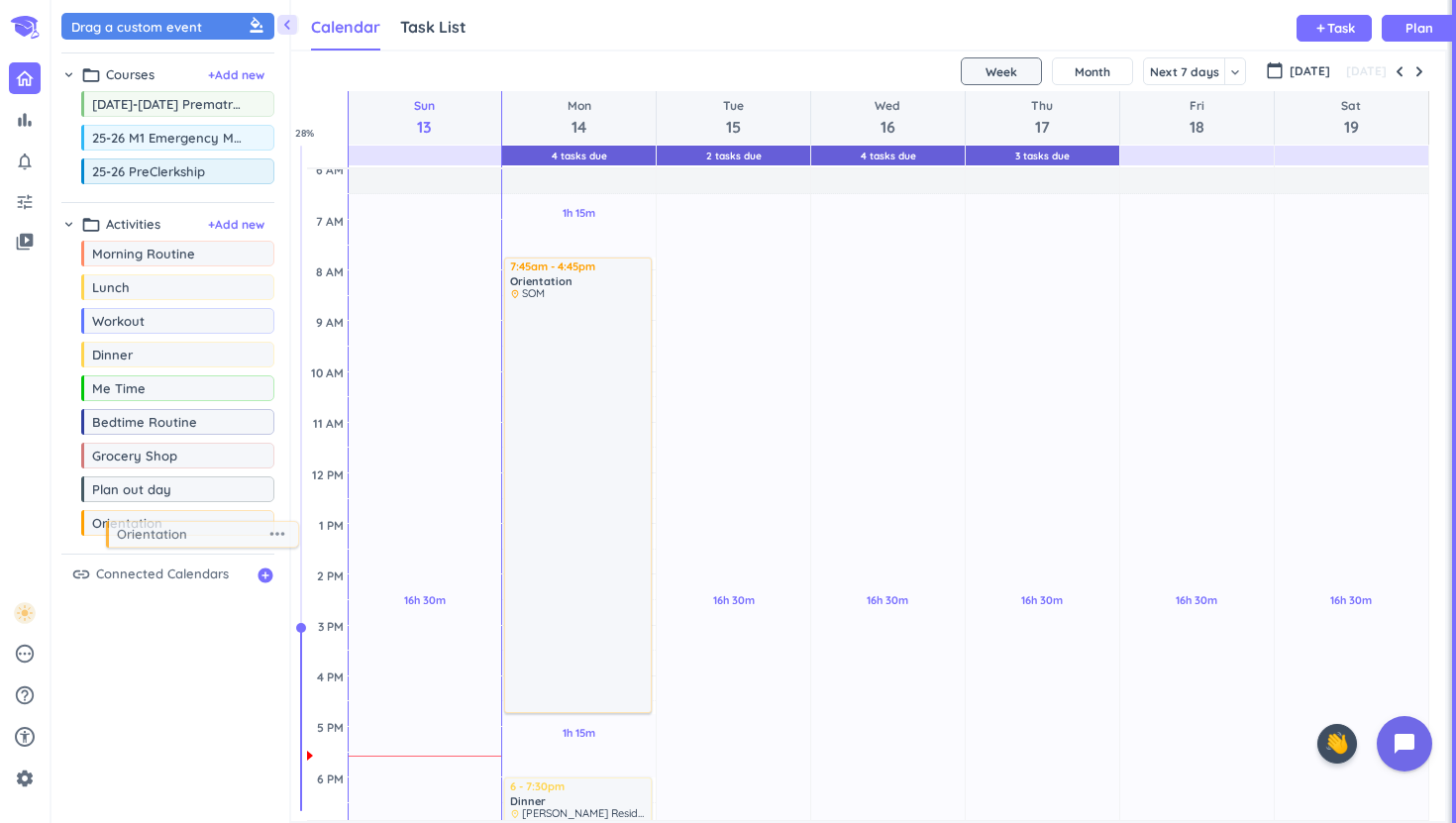 drag, startPoint x: 177, startPoint y: 532, endPoint x: 202, endPoint y: 537, distance: 25.495098 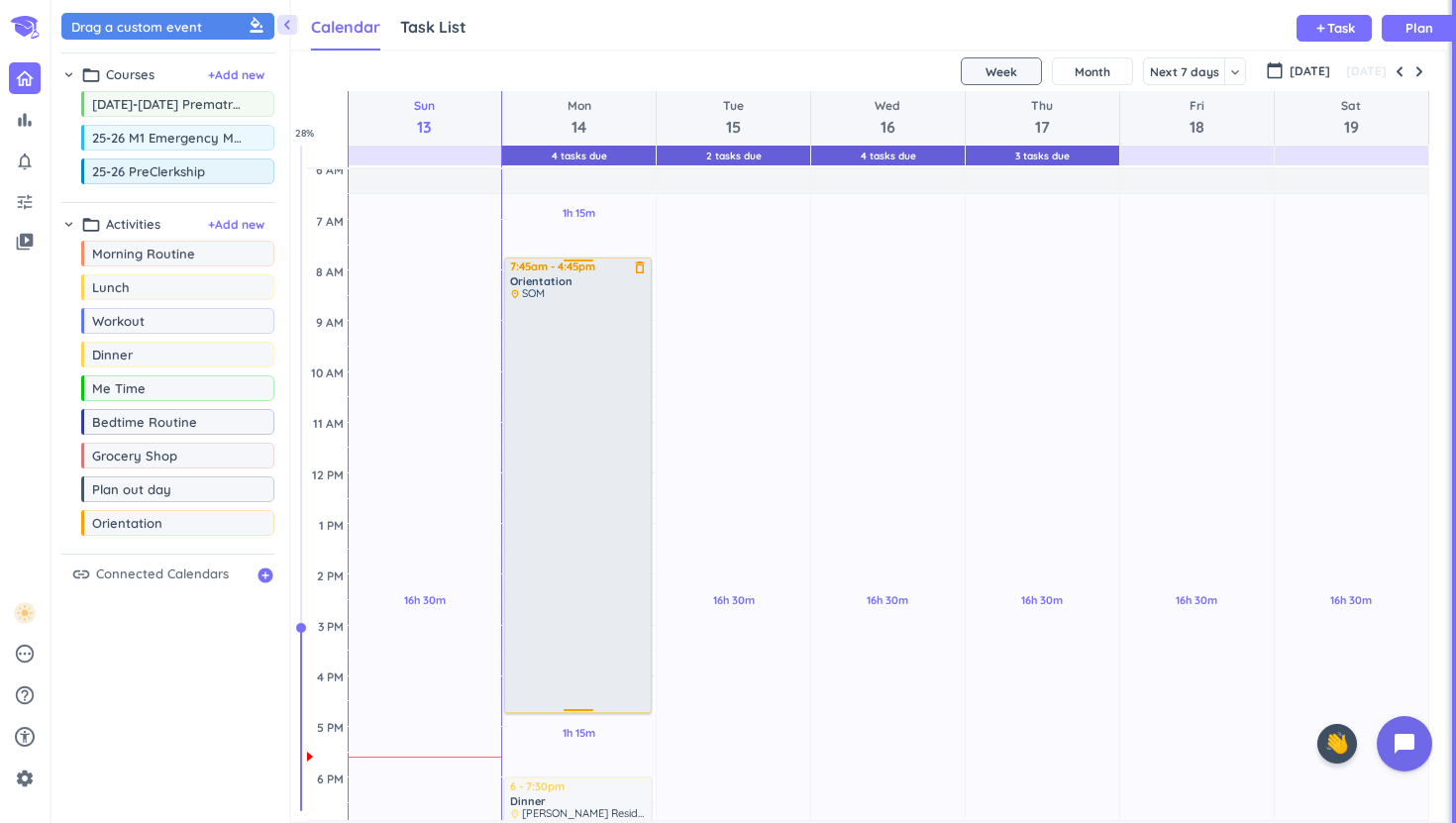 click on "delete_outline" at bounding box center (640, 267) 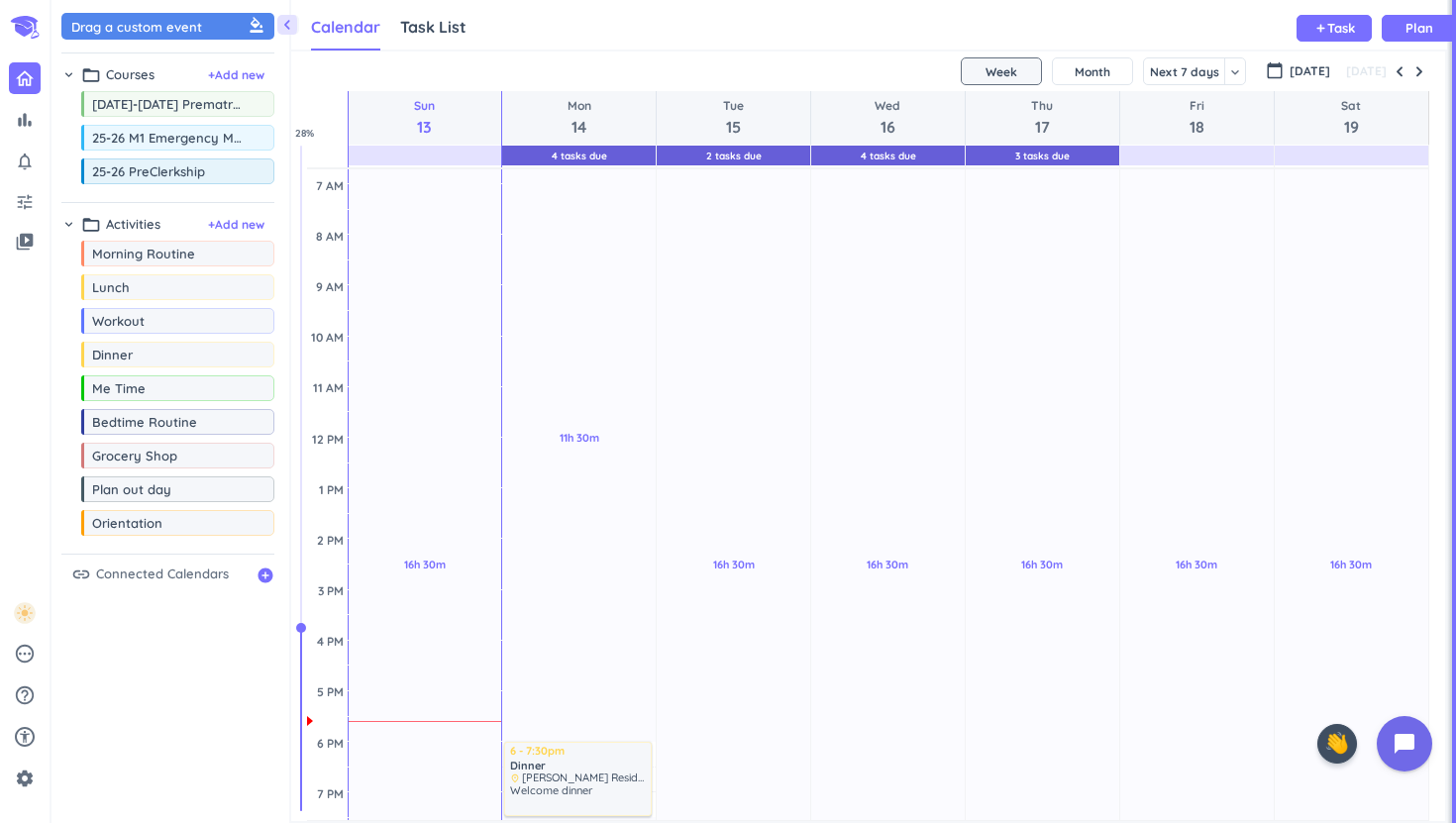 scroll, scrollTop: 140, scrollLeft: 0, axis: vertical 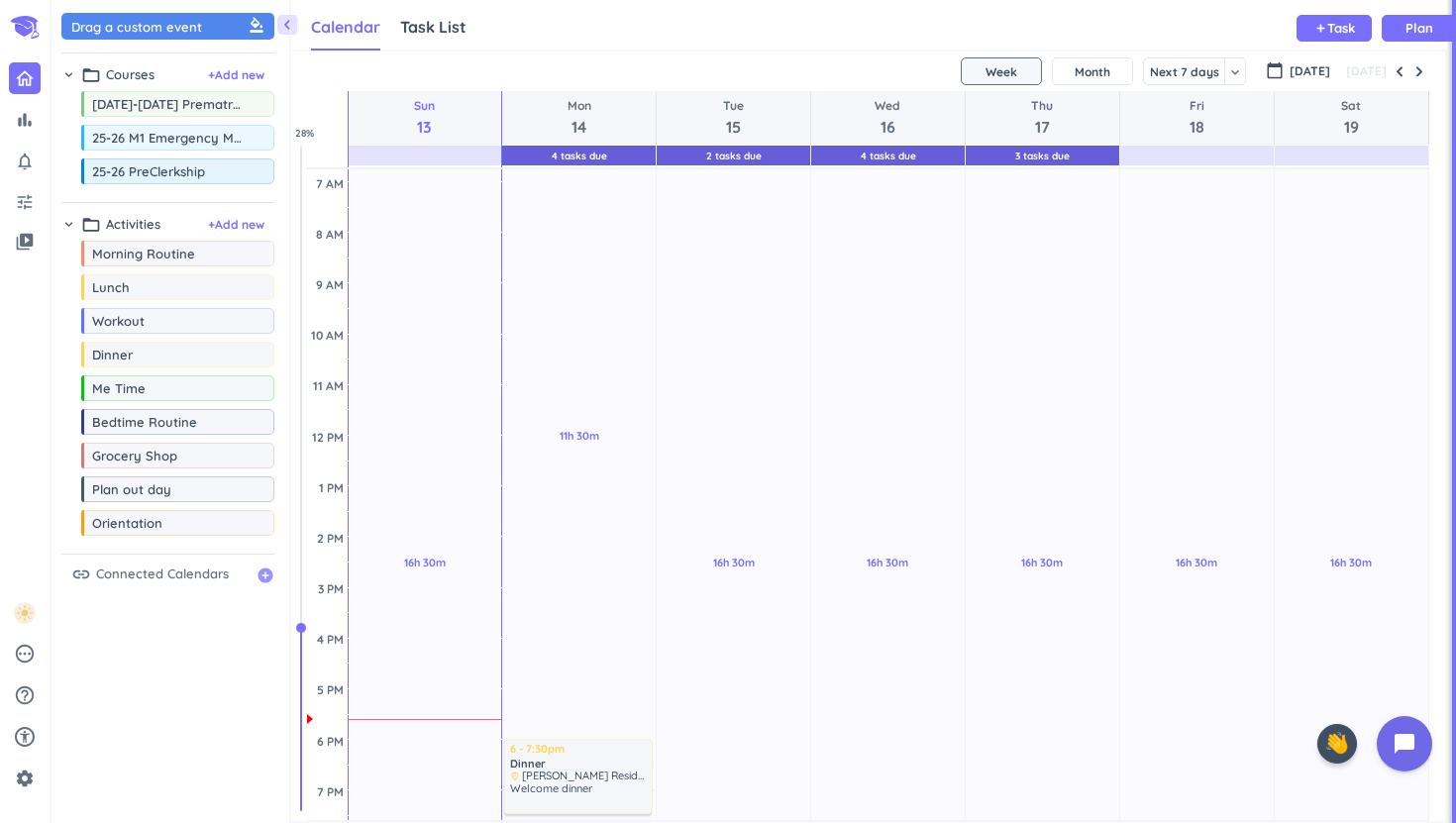 click on "add_circle" at bounding box center (265, 575) 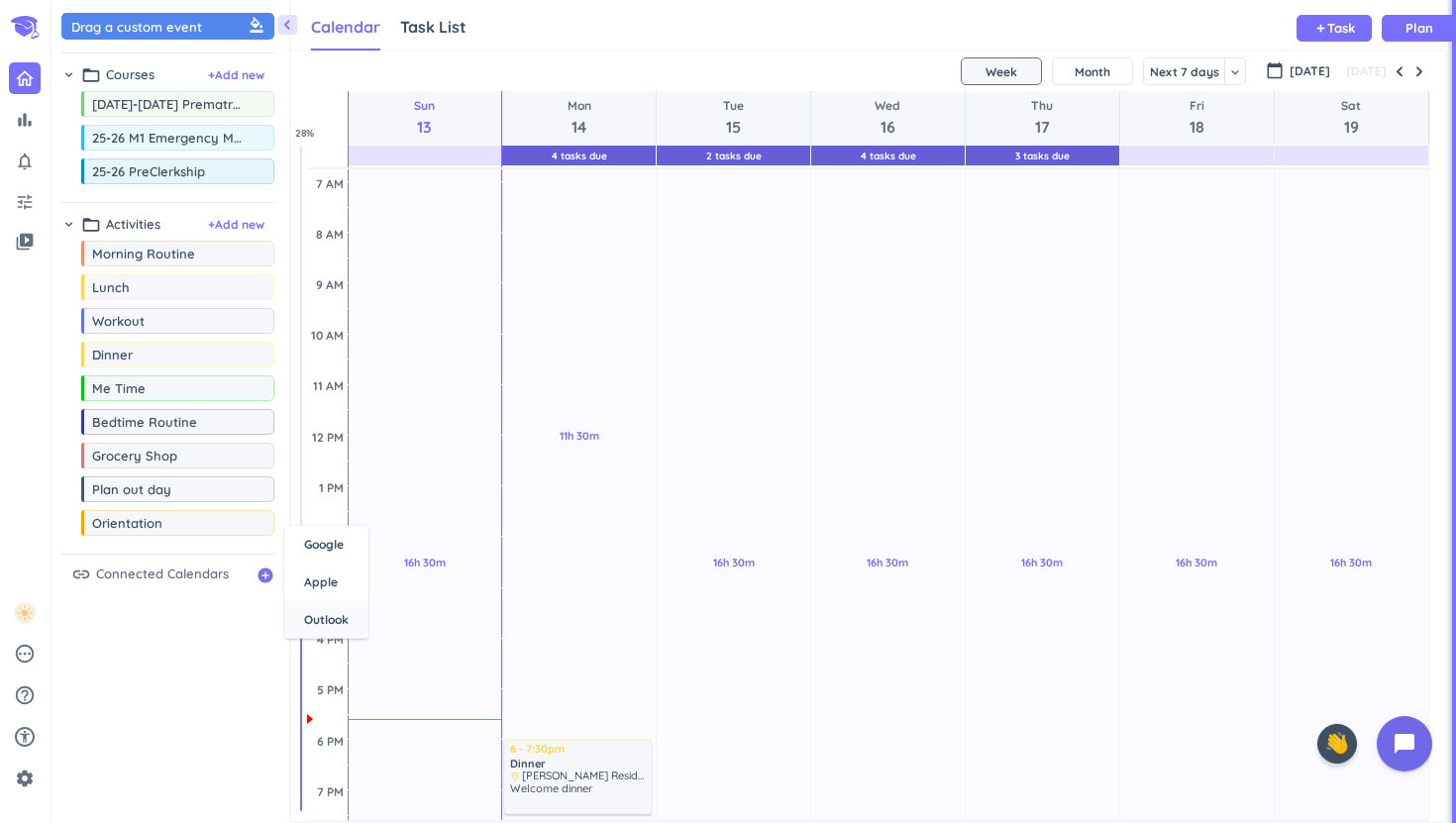 click on "Outlook" at bounding box center (326, 620) 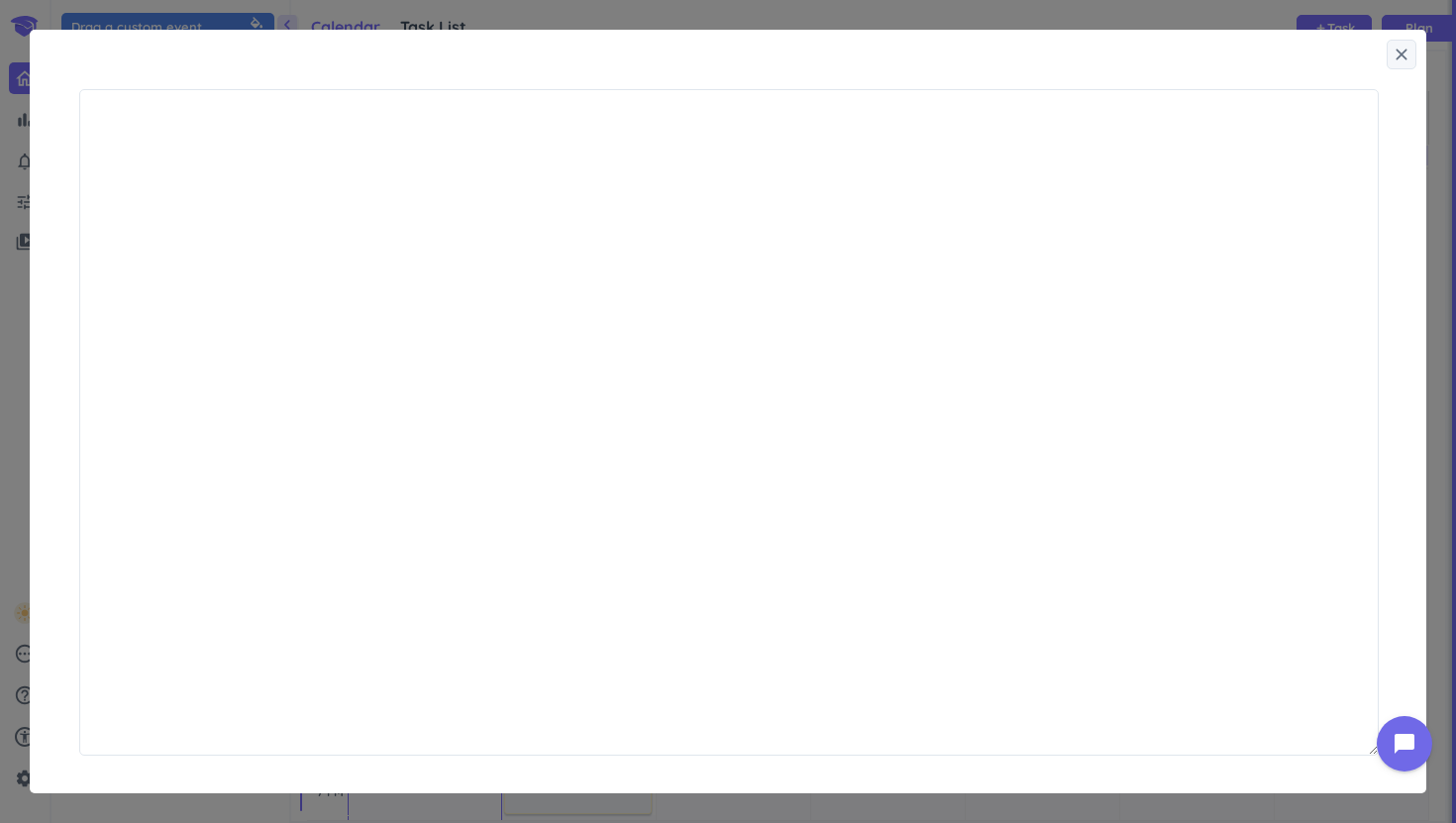 scroll, scrollTop: 1, scrollLeft: 1, axis: both 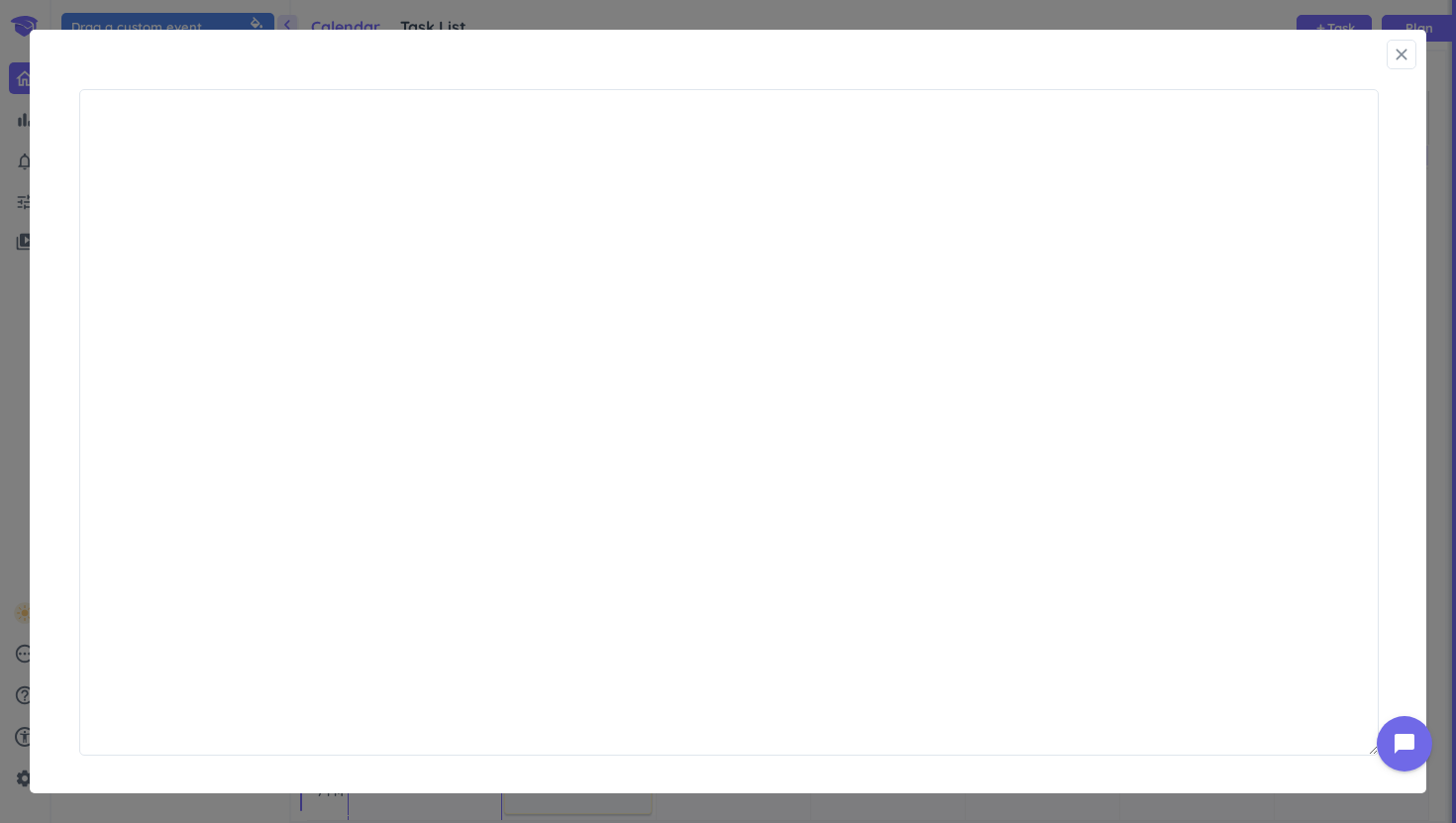 click on "close" at bounding box center [1402, 54] 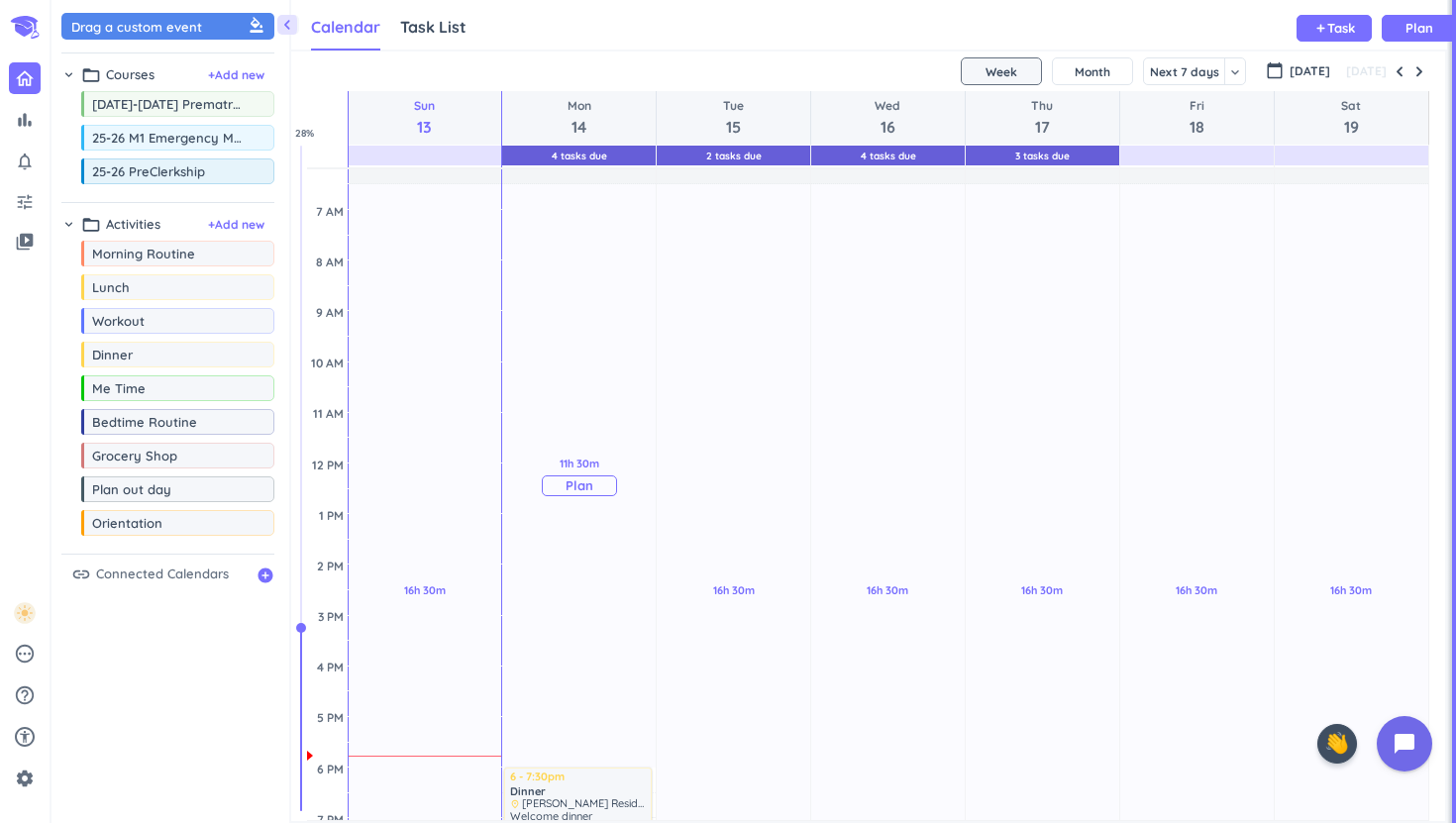 scroll, scrollTop: 131, scrollLeft: 0, axis: vertical 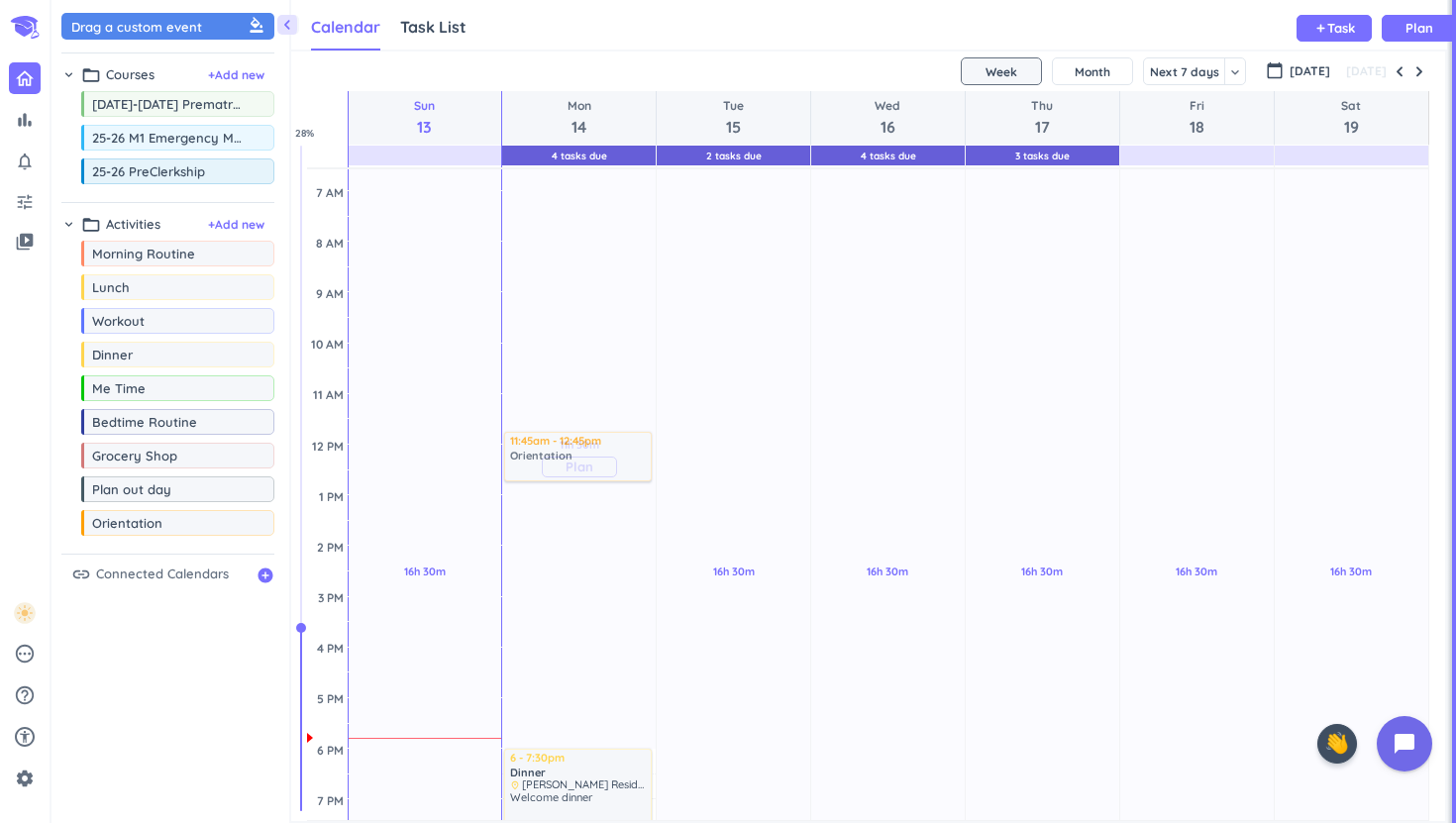 drag, startPoint x: 140, startPoint y: 533, endPoint x: 594, endPoint y: 434, distance: 464.6687 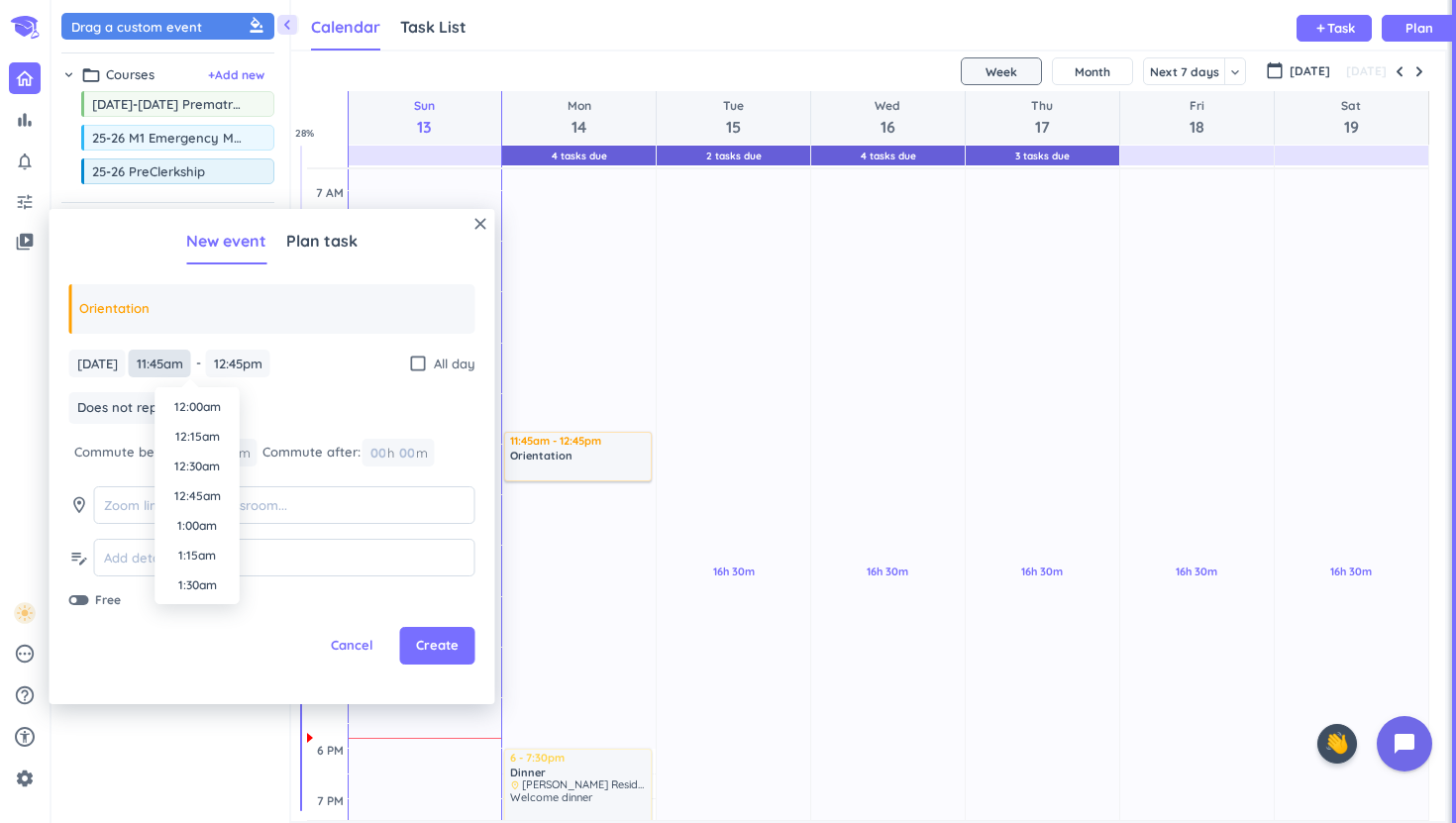 click on "11:45am" at bounding box center [159, 363] 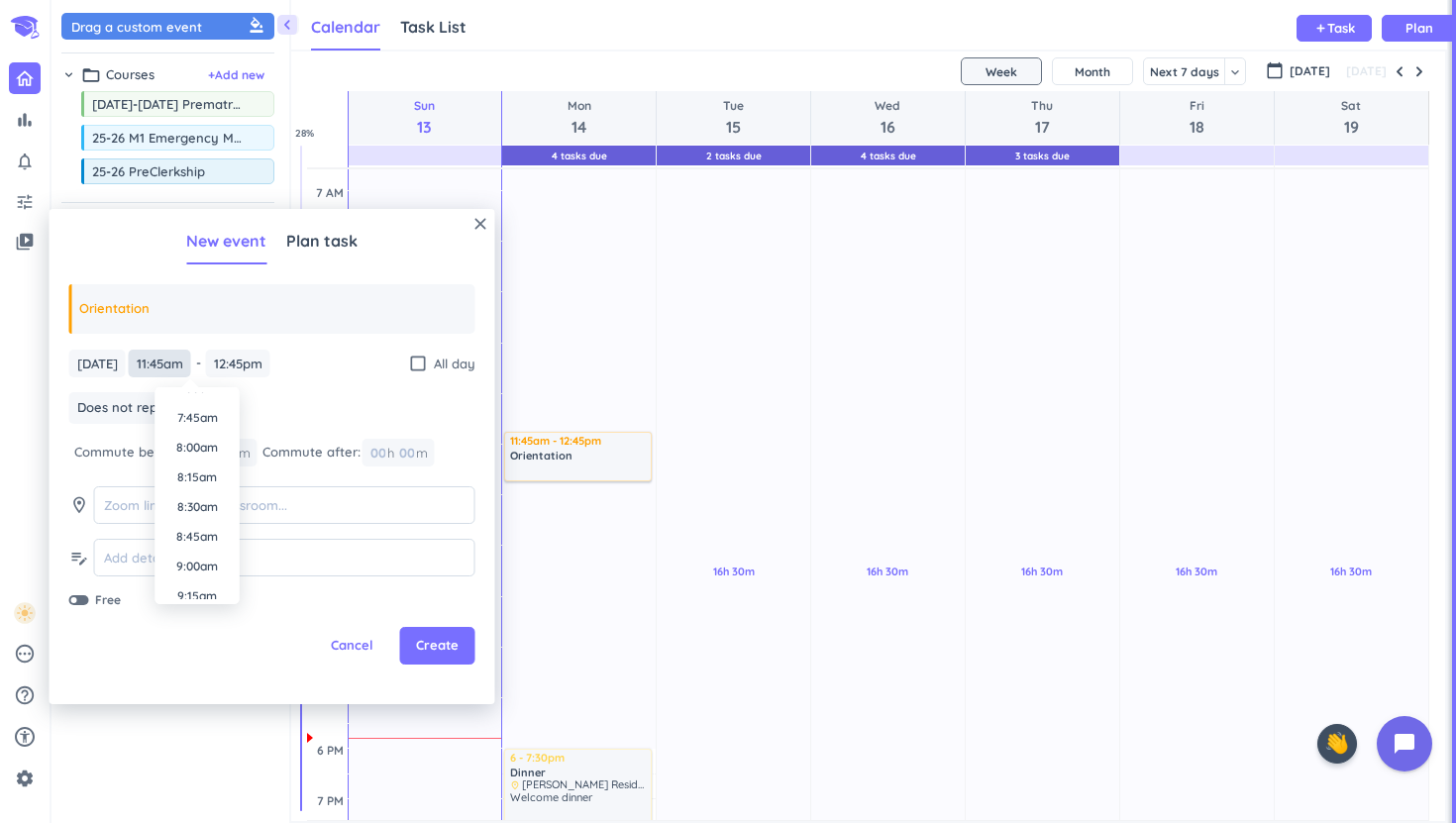 scroll, scrollTop: 902, scrollLeft: 0, axis: vertical 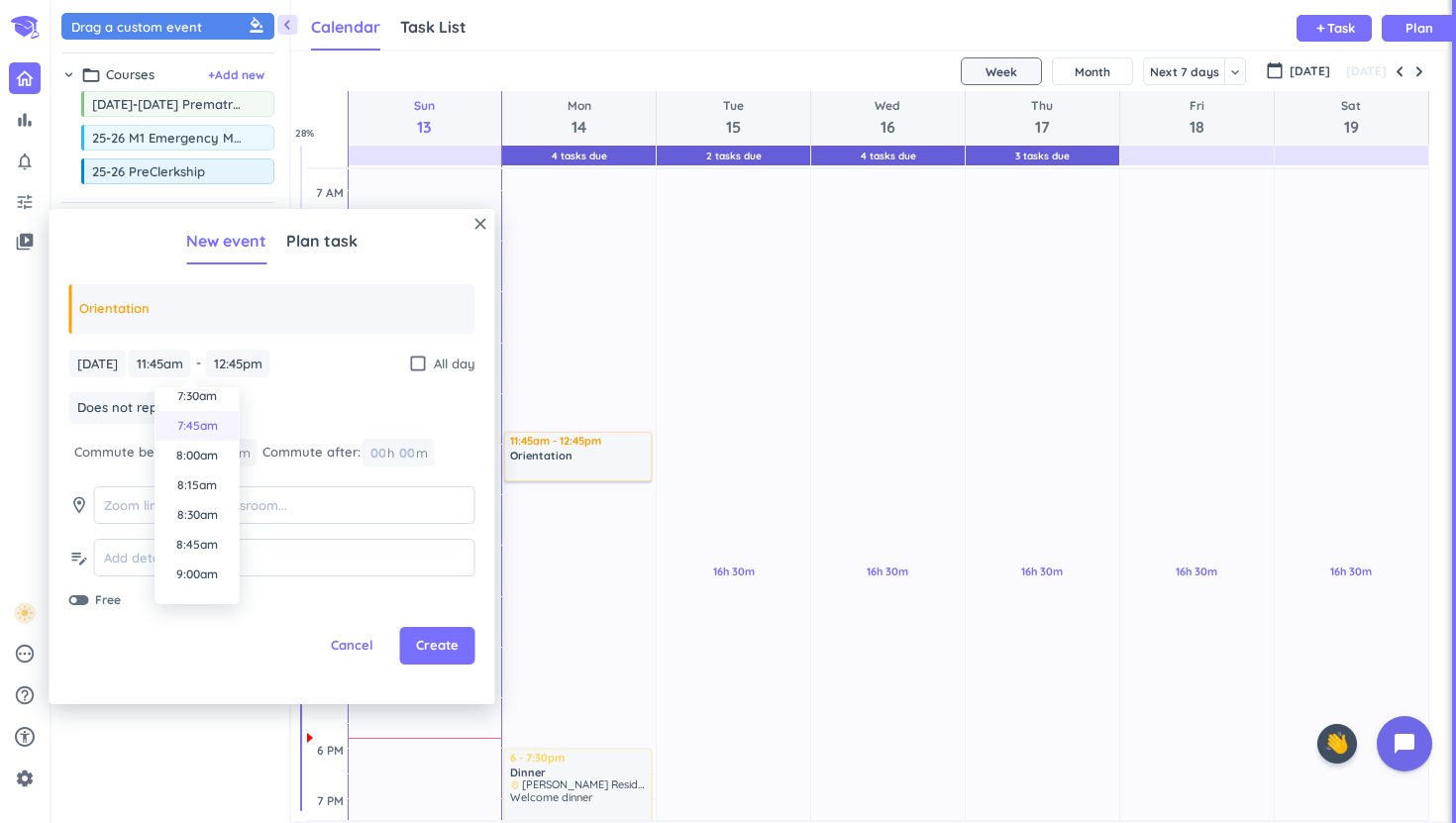 click on "7:45am" at bounding box center (197, 426) 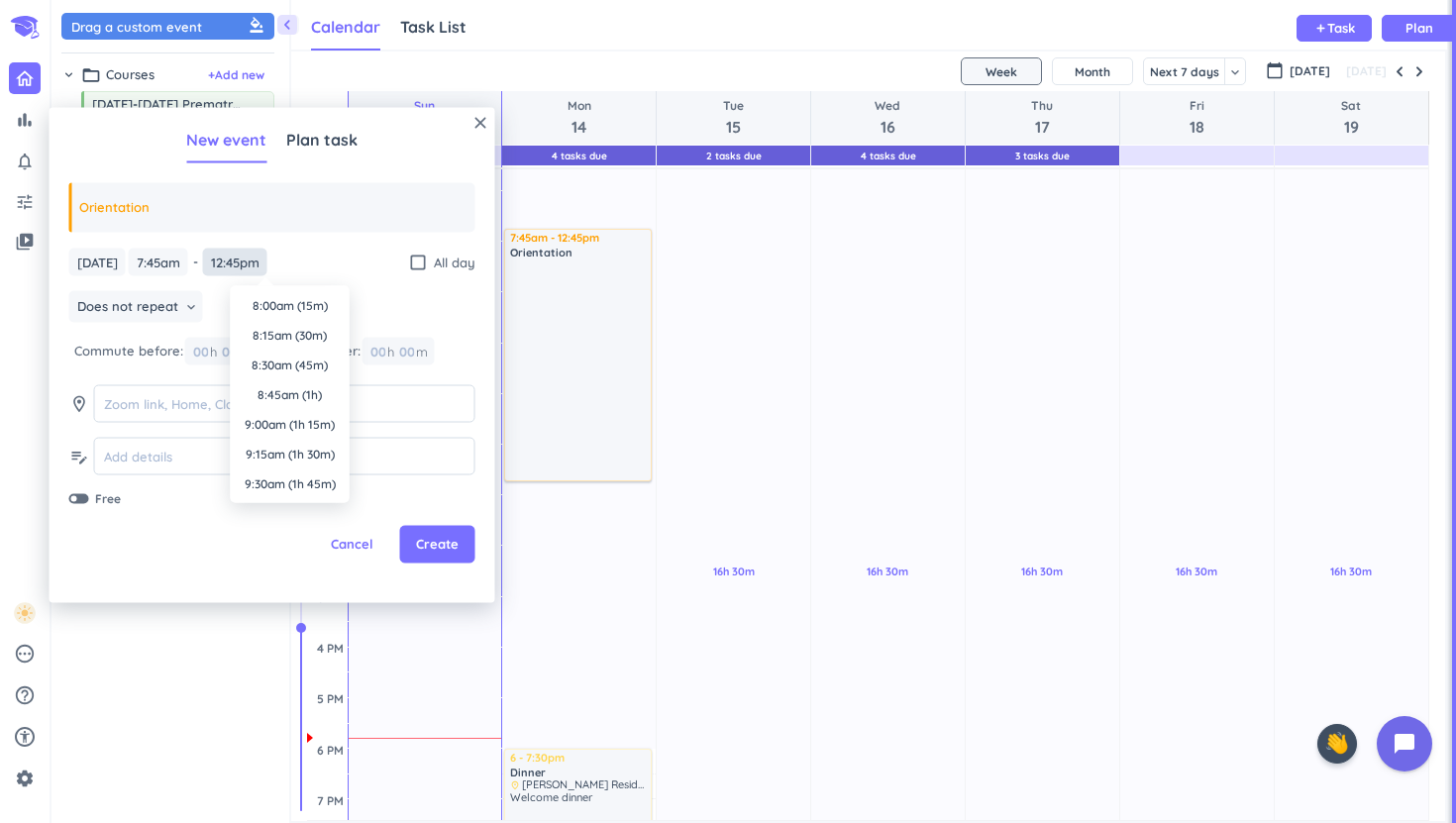 click on "12:45pm" at bounding box center [235, 261] 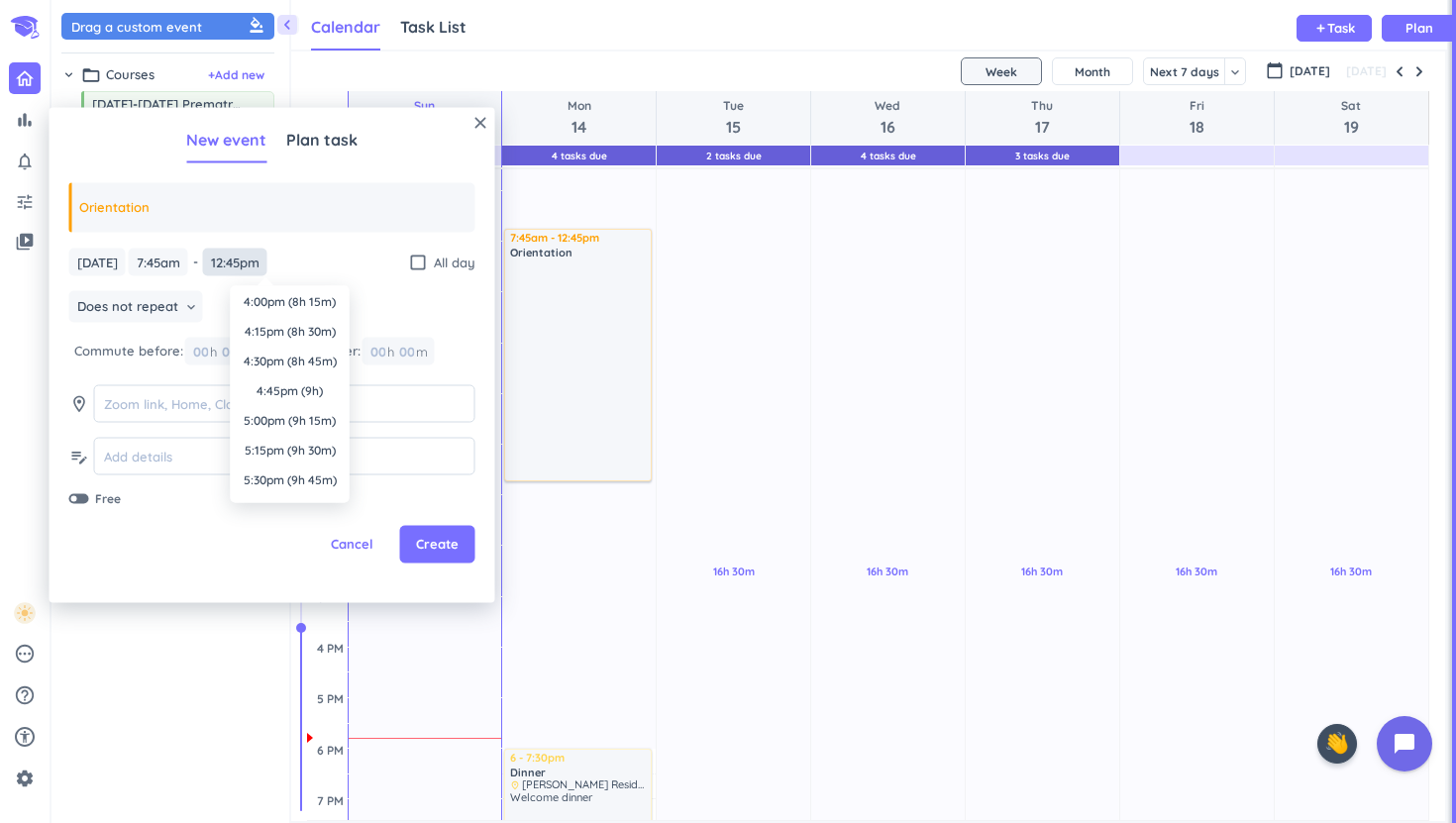scroll, scrollTop: 969, scrollLeft: 0, axis: vertical 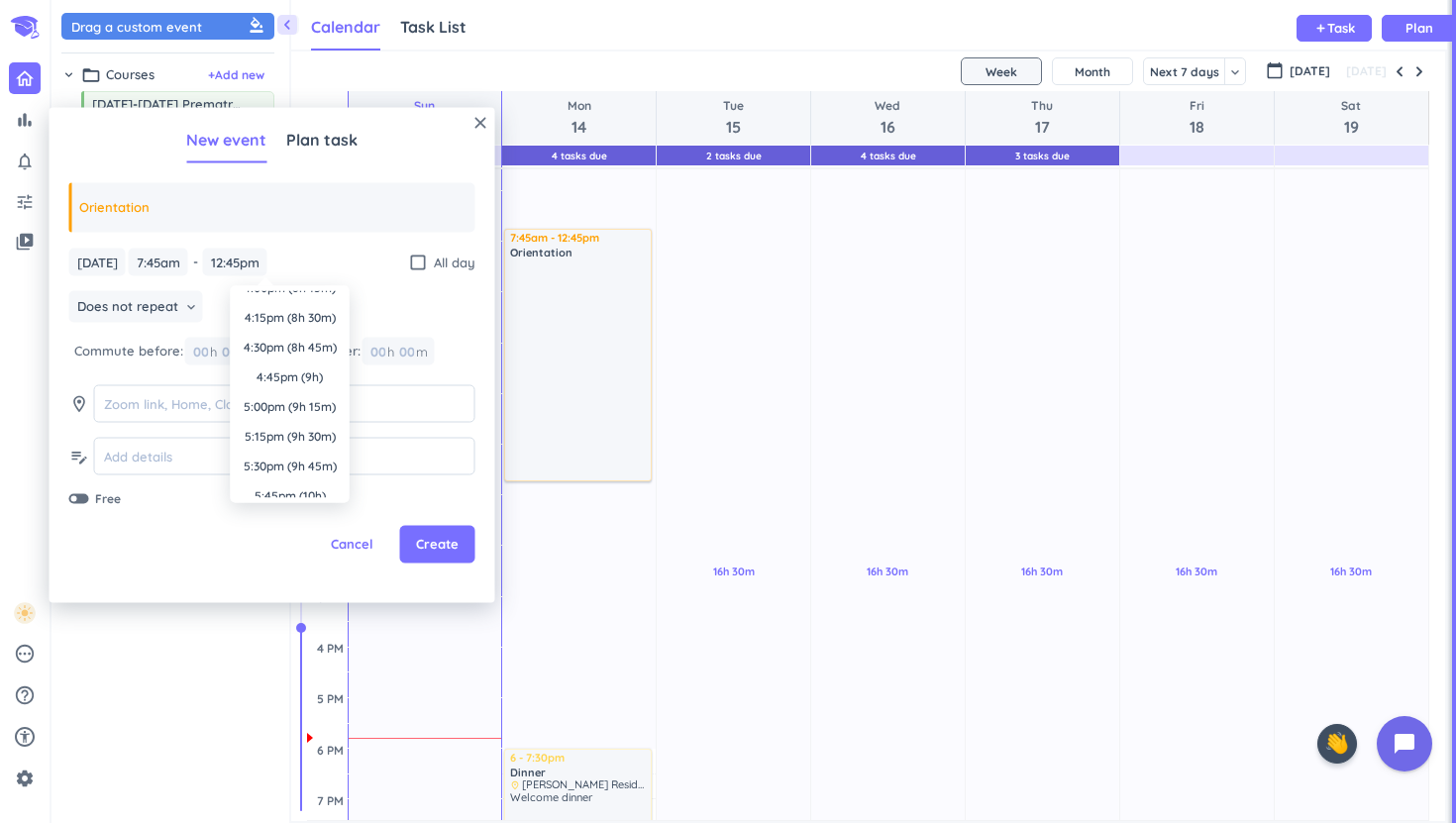click on "5:00pm (9h 15m)" at bounding box center [290, 407] 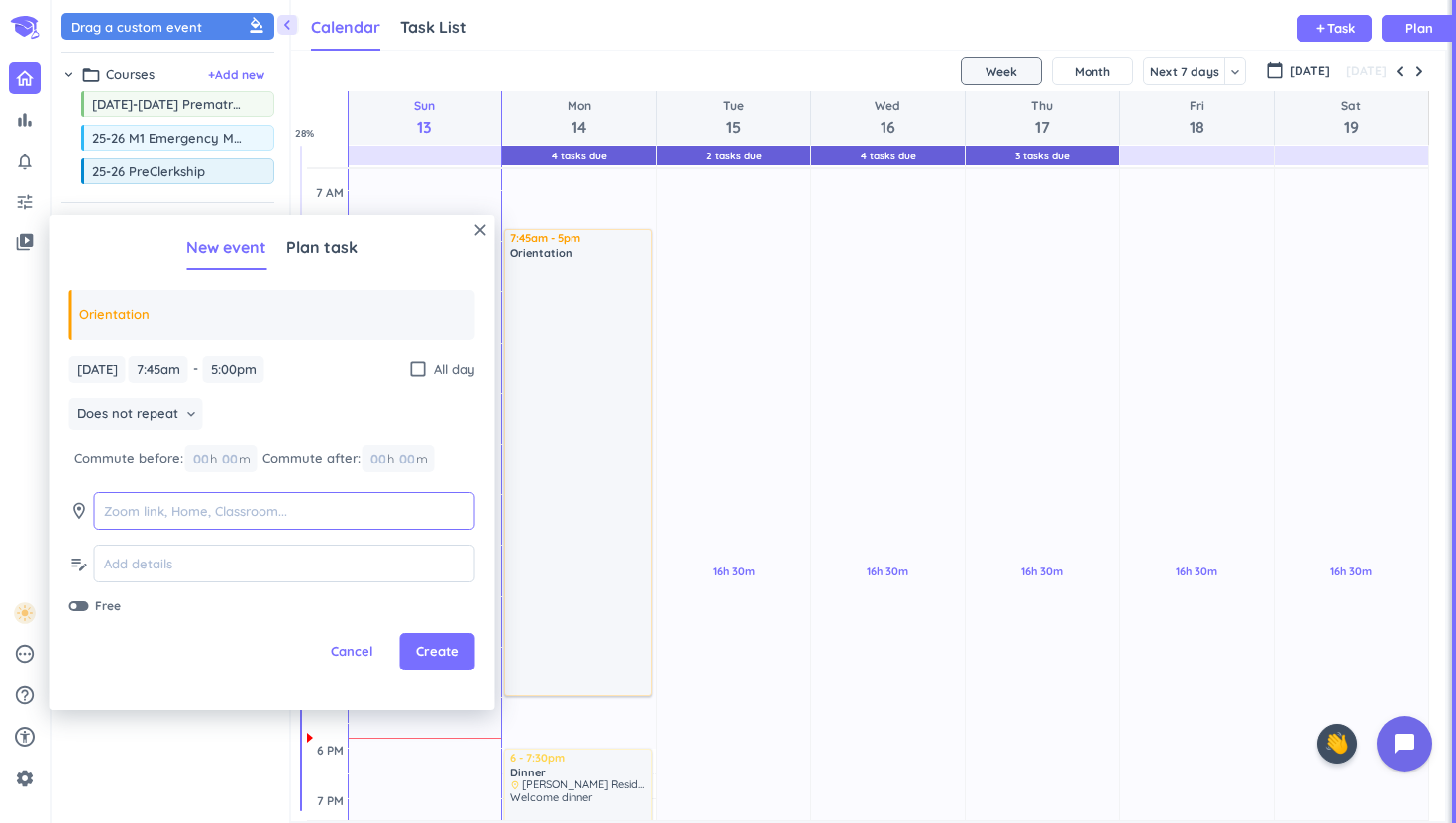 click at bounding box center [284, 511] 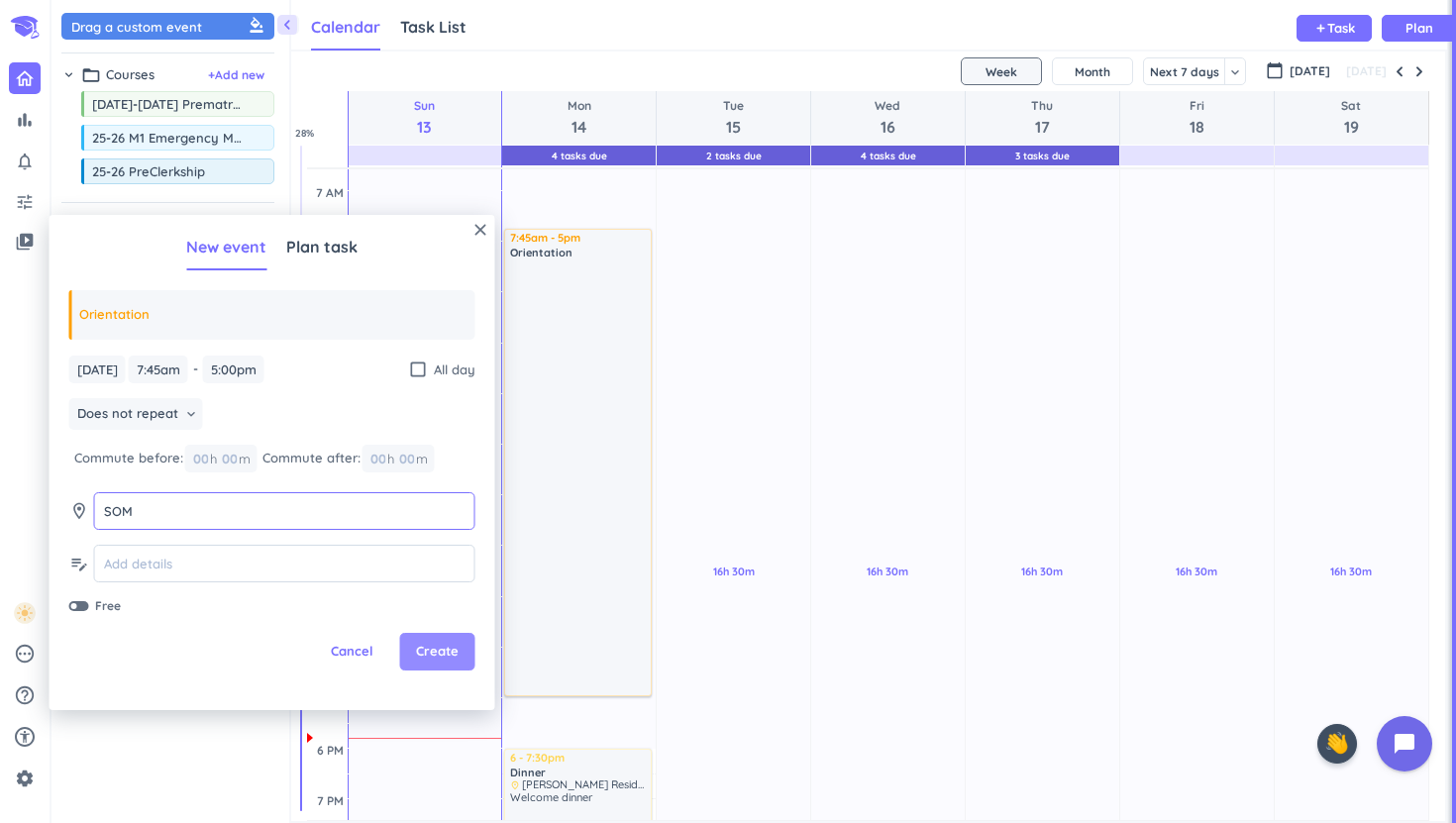 type on "SOM" 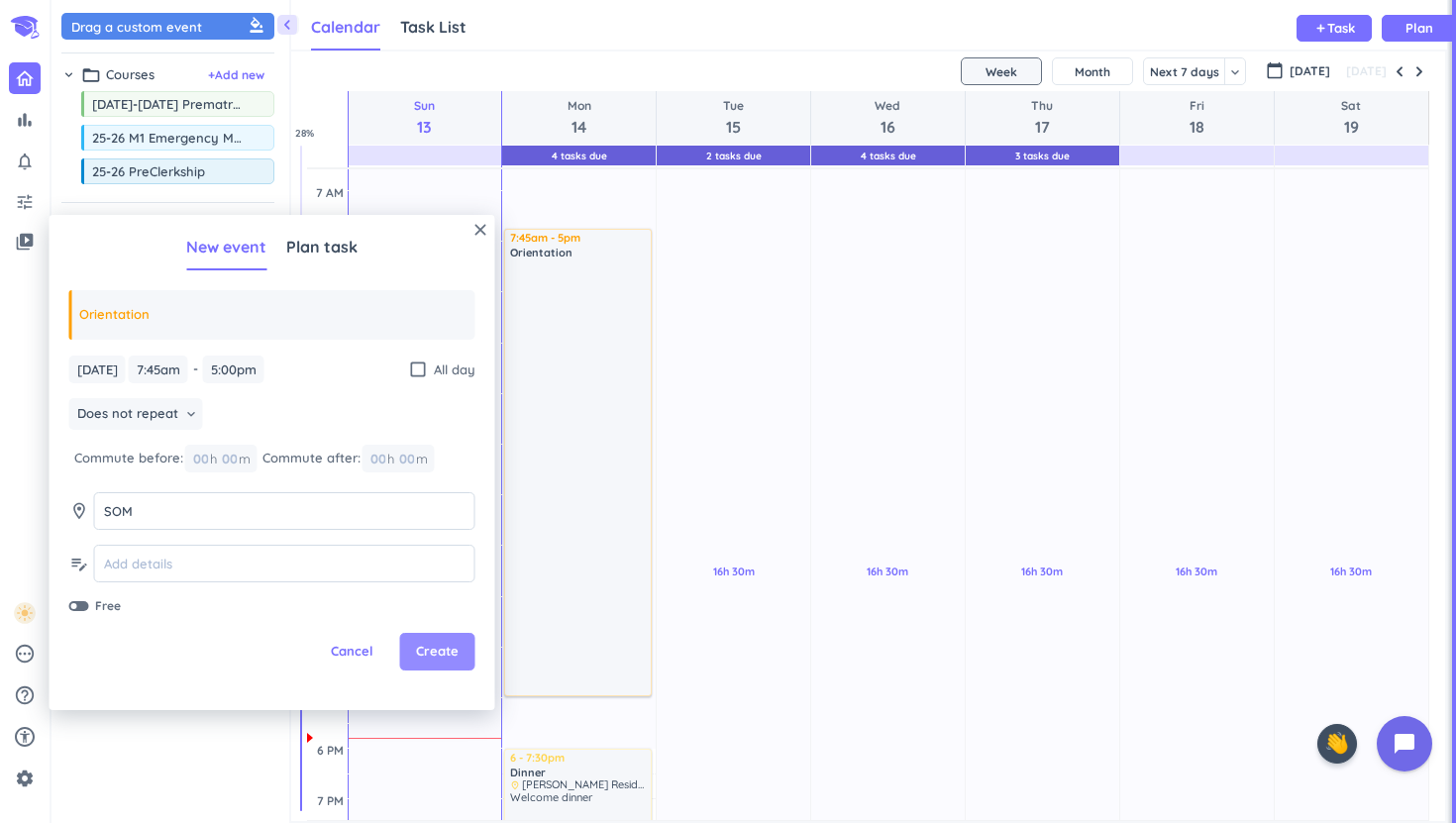 click on "Create" at bounding box center [437, 652] 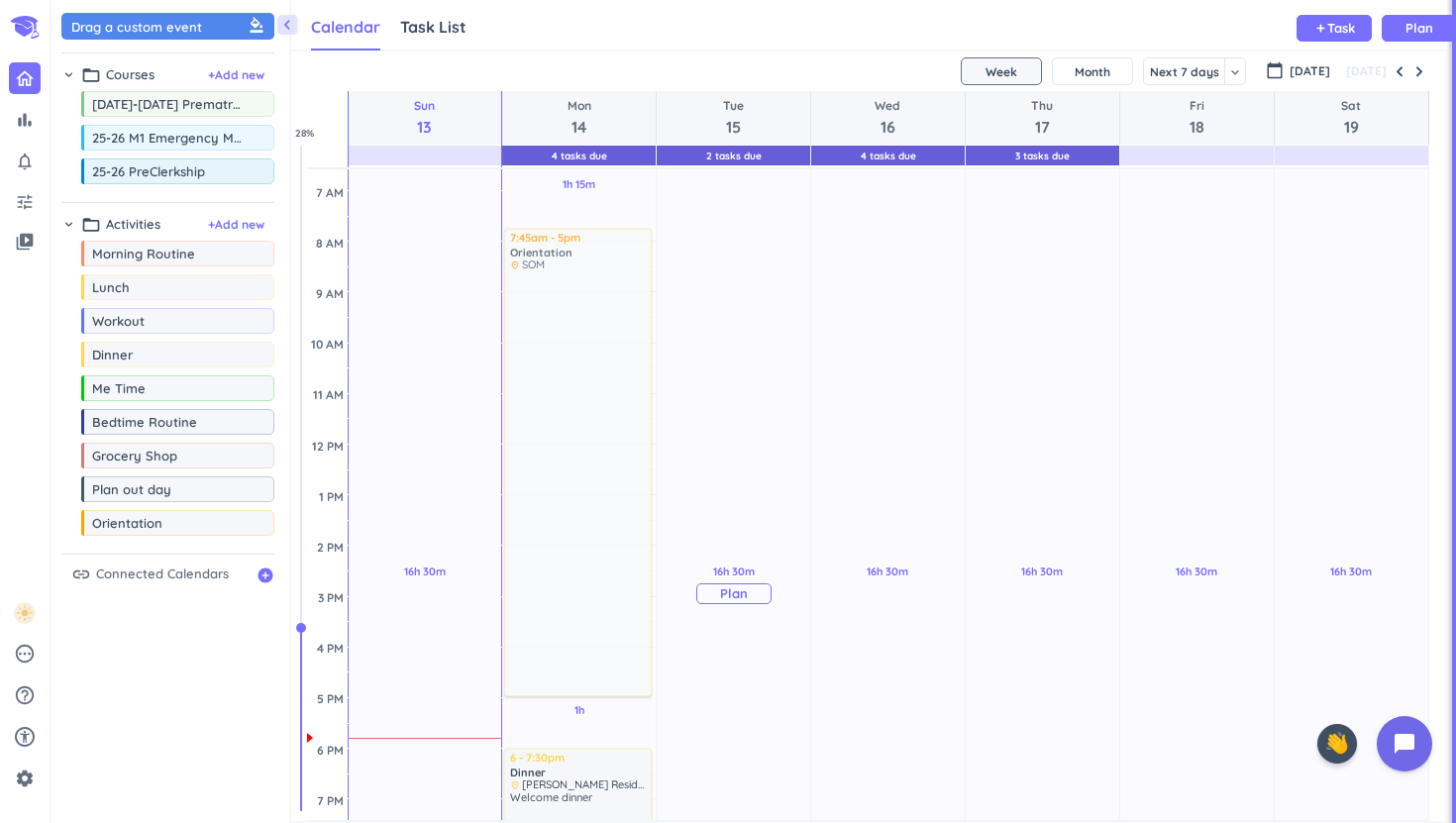 drag, startPoint x: 608, startPoint y: 494, endPoint x: 657, endPoint y: 504, distance: 50.01 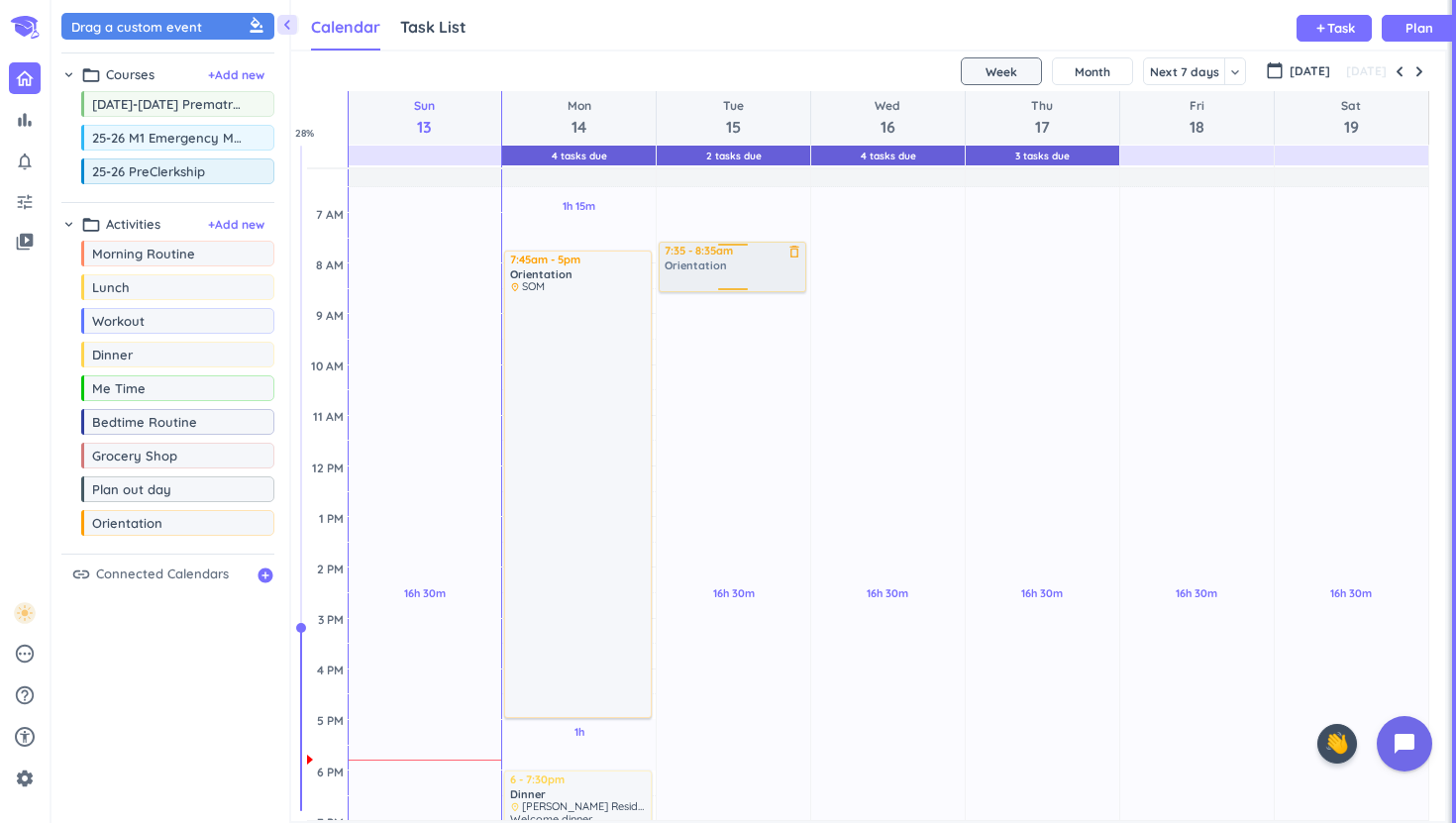 scroll, scrollTop: 107, scrollLeft: 0, axis: vertical 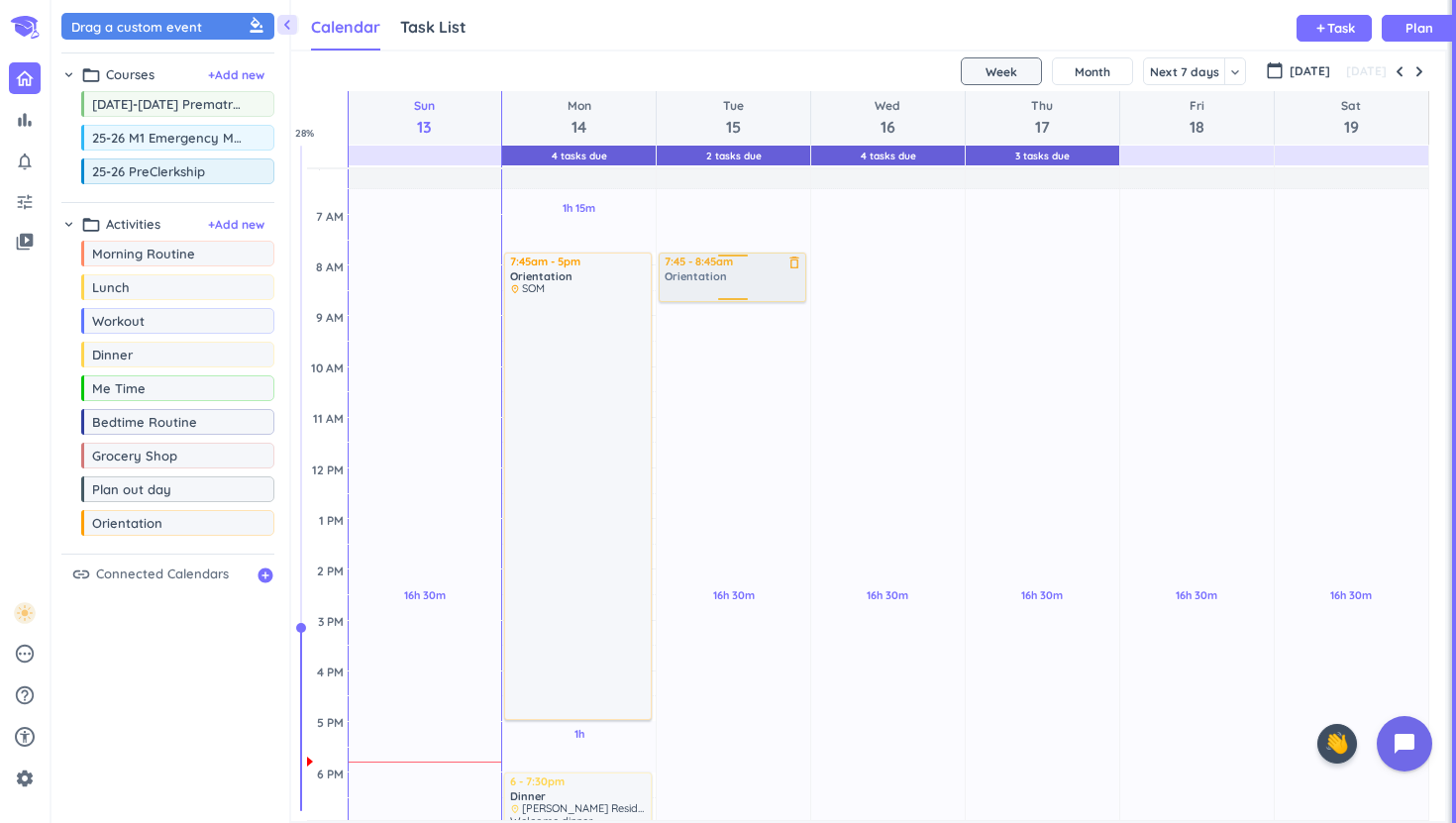 drag, startPoint x: 210, startPoint y: 542, endPoint x: 757, endPoint y: 255, distance: 617.72 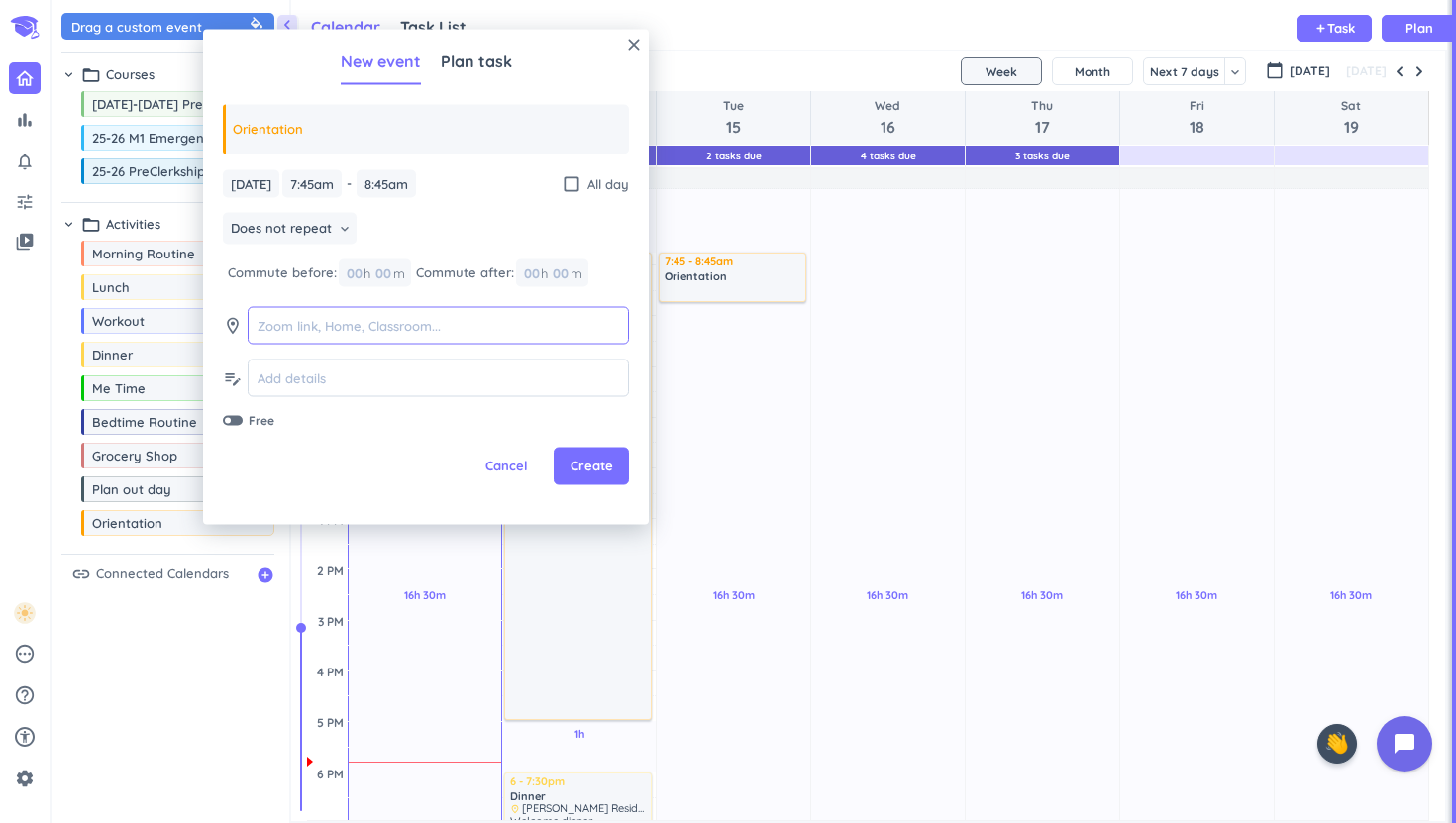 click at bounding box center (438, 325) 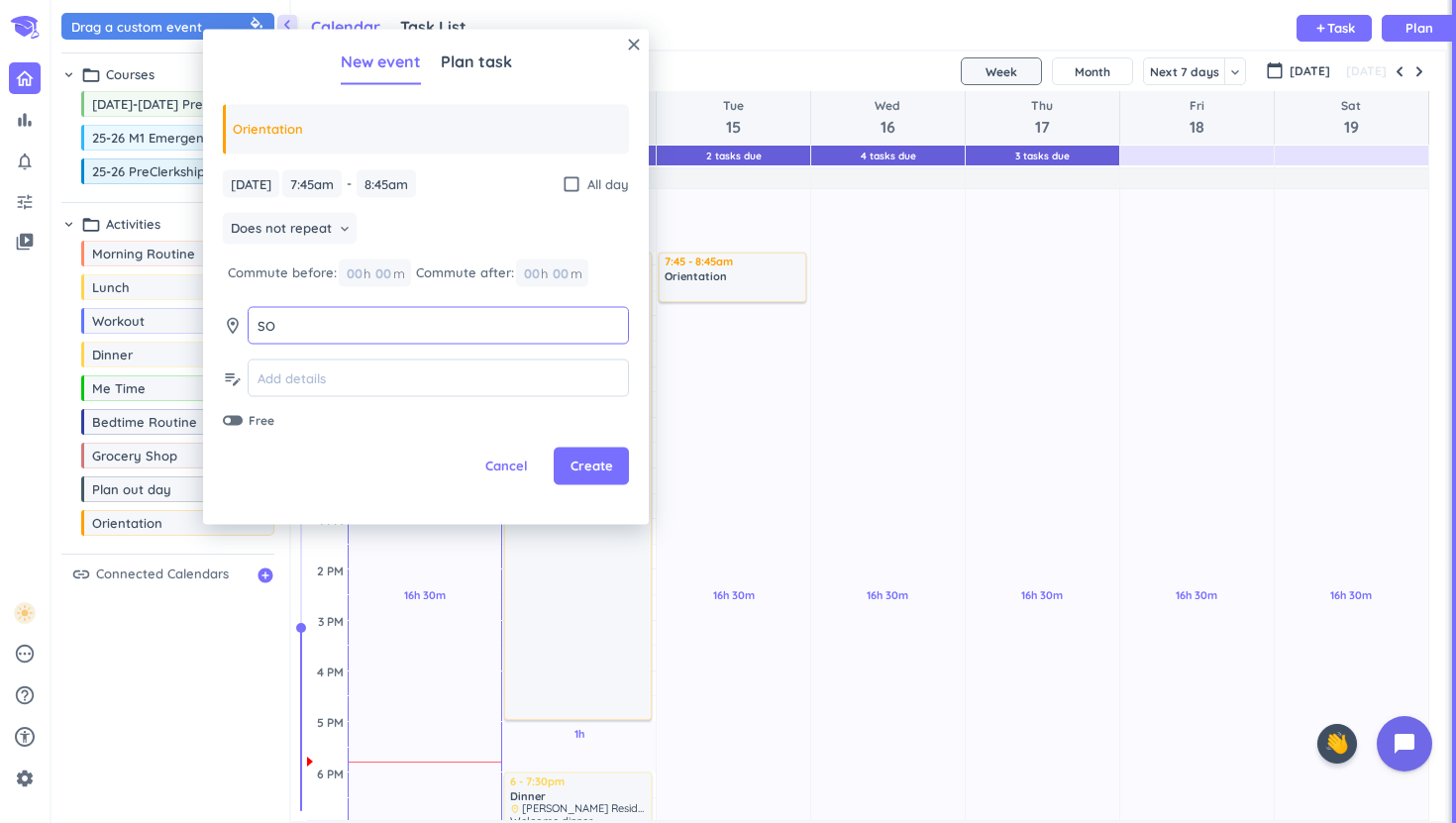 type on "SOM" 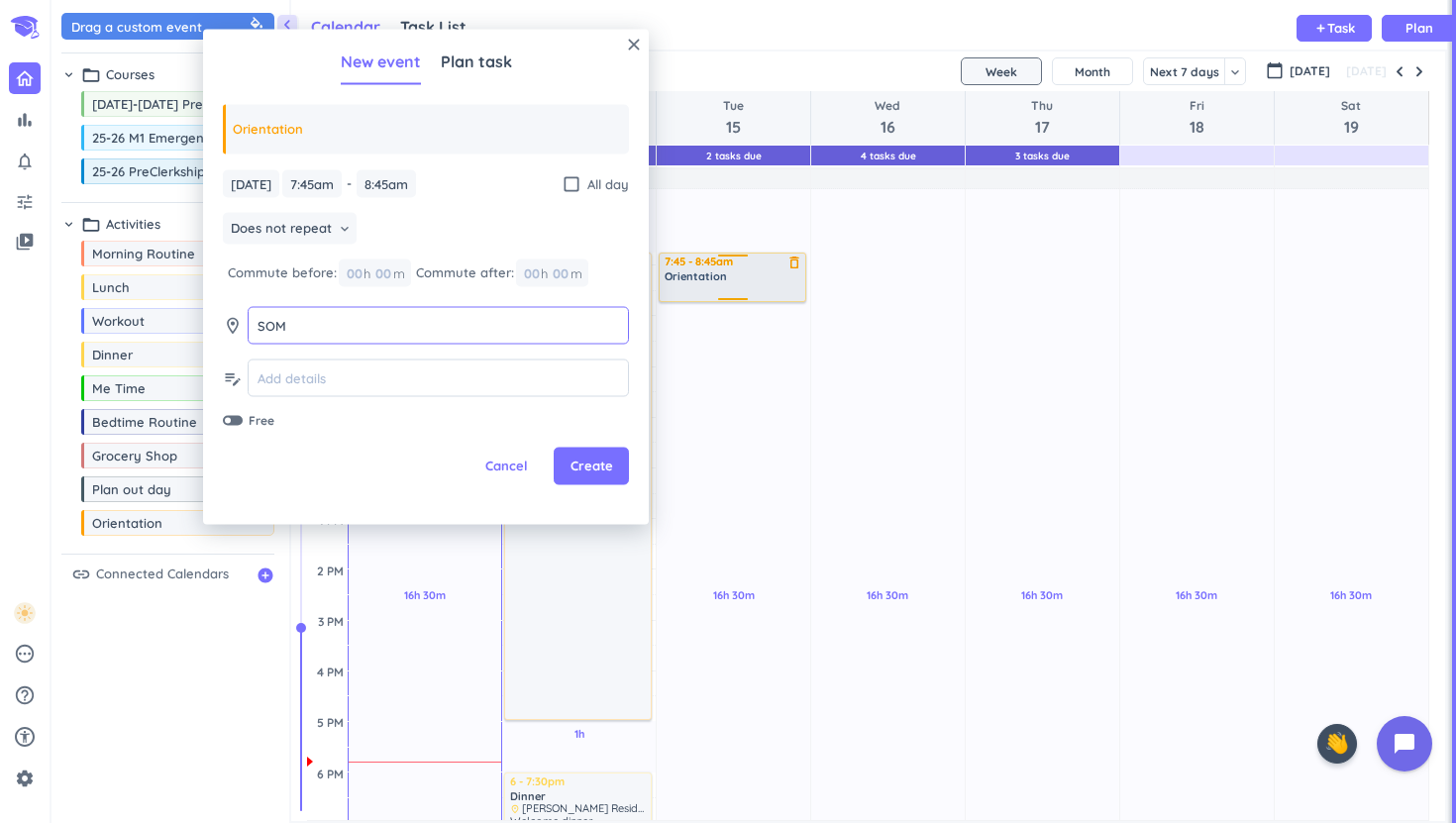 click at bounding box center (733, 291) 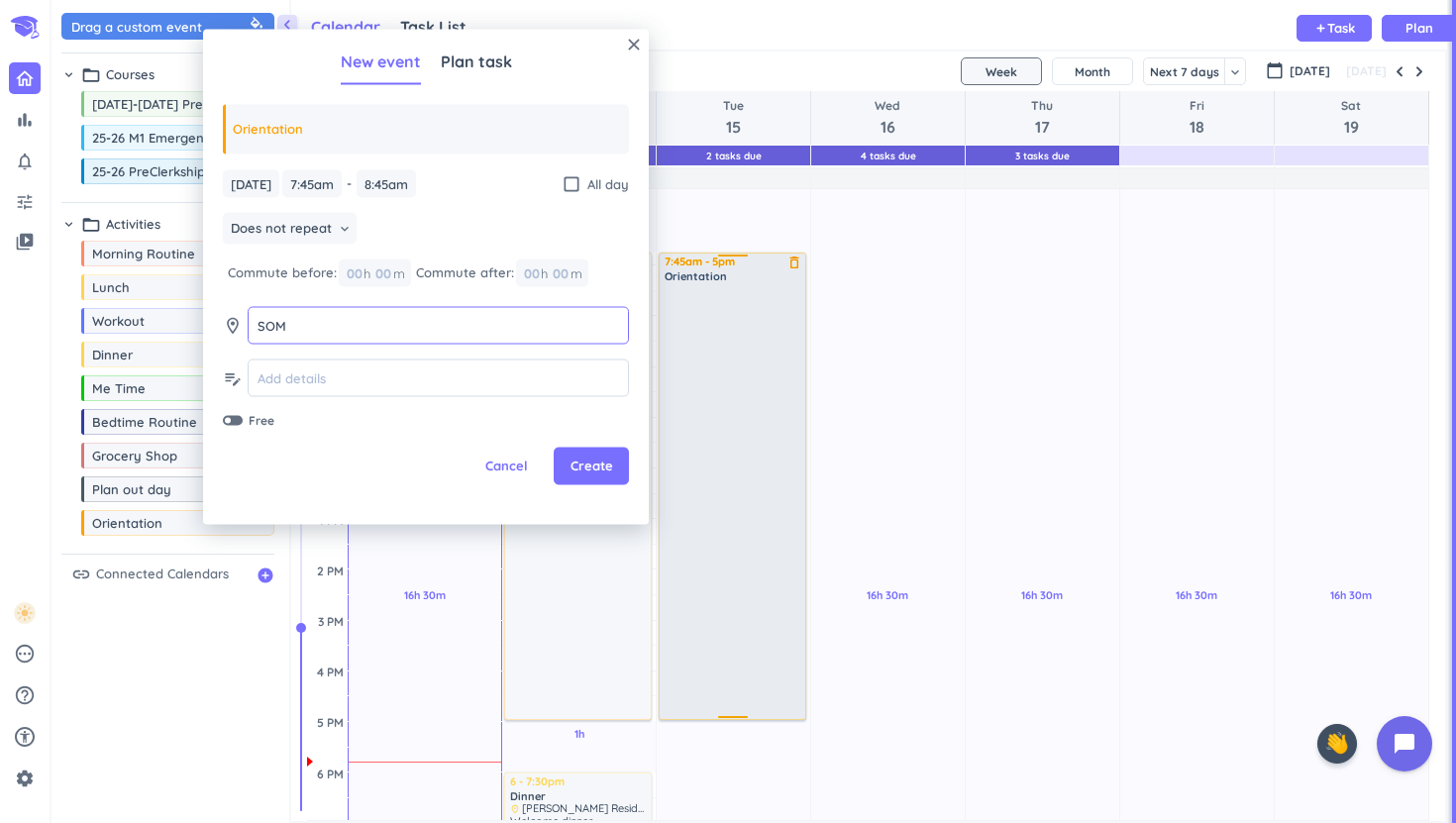 drag, startPoint x: 738, startPoint y: 298, endPoint x: 756, endPoint y: 715, distance: 417.3883 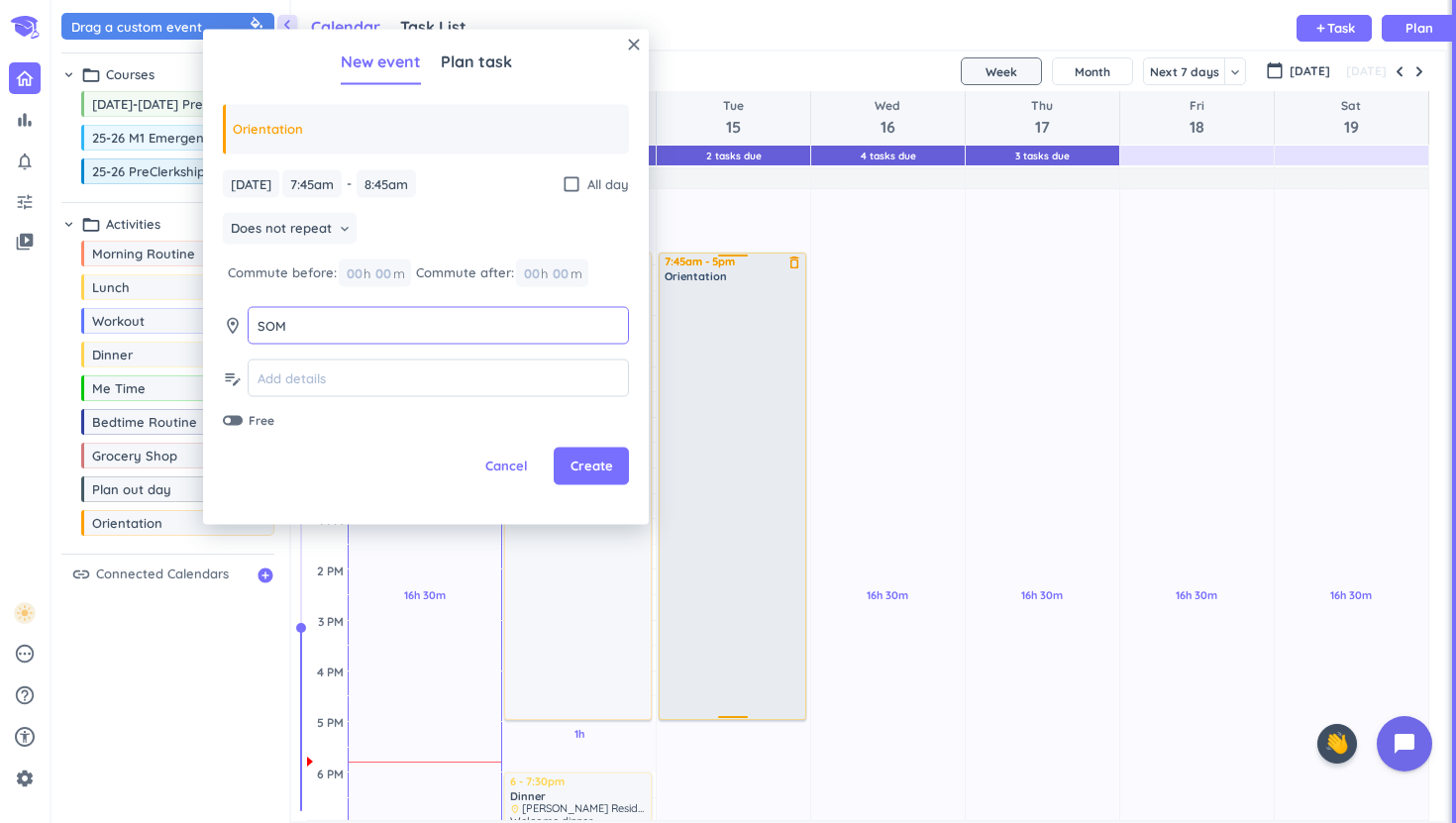 click on "16h 30m Past due Plan Adjust Awake Time Adjust Awake Time 7:45 - 8:45am Orientation delete_outline 2  7:45am - 5pm Orientation delete_outline" at bounding box center (733, 670) 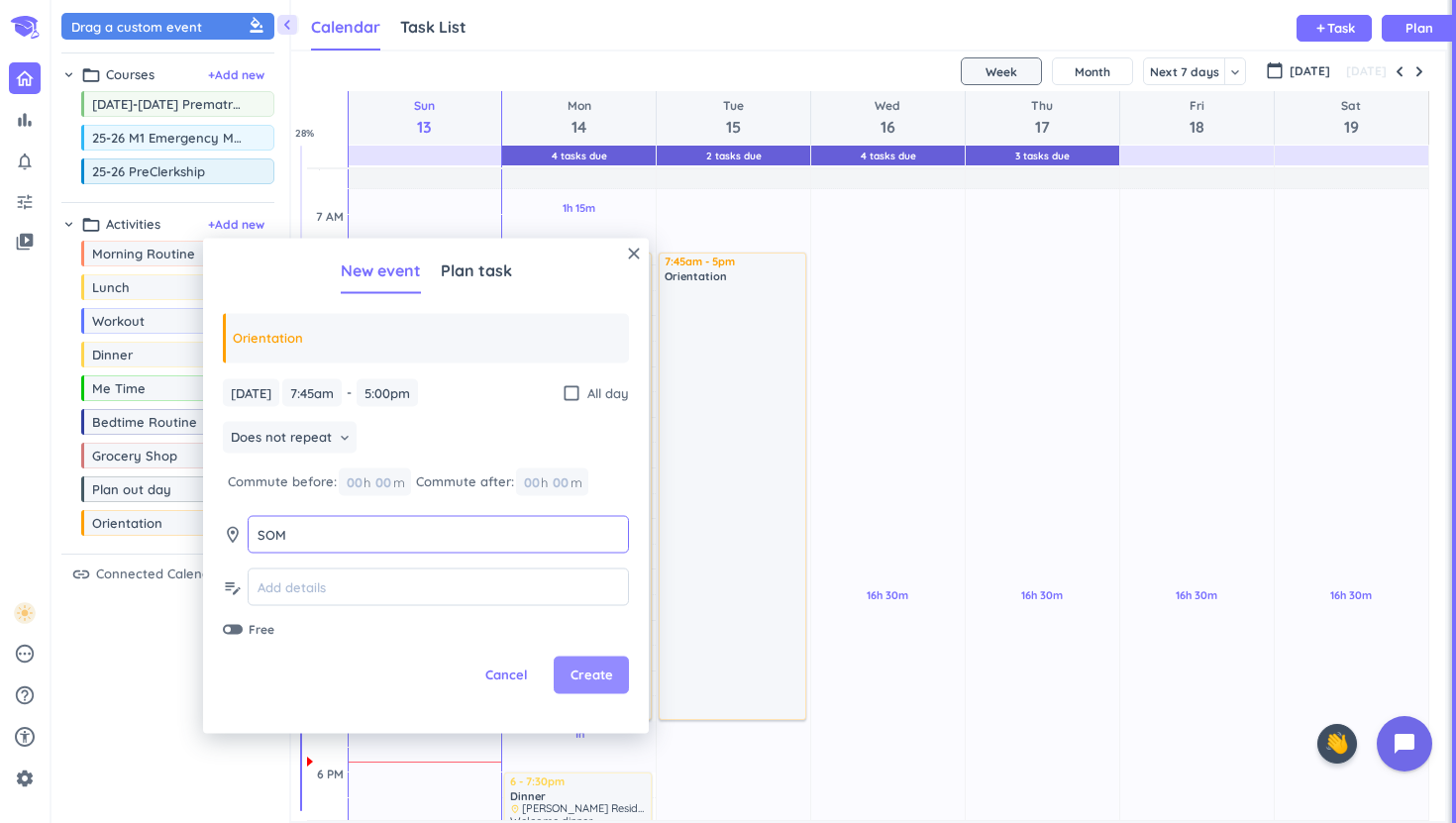 type on "SOM" 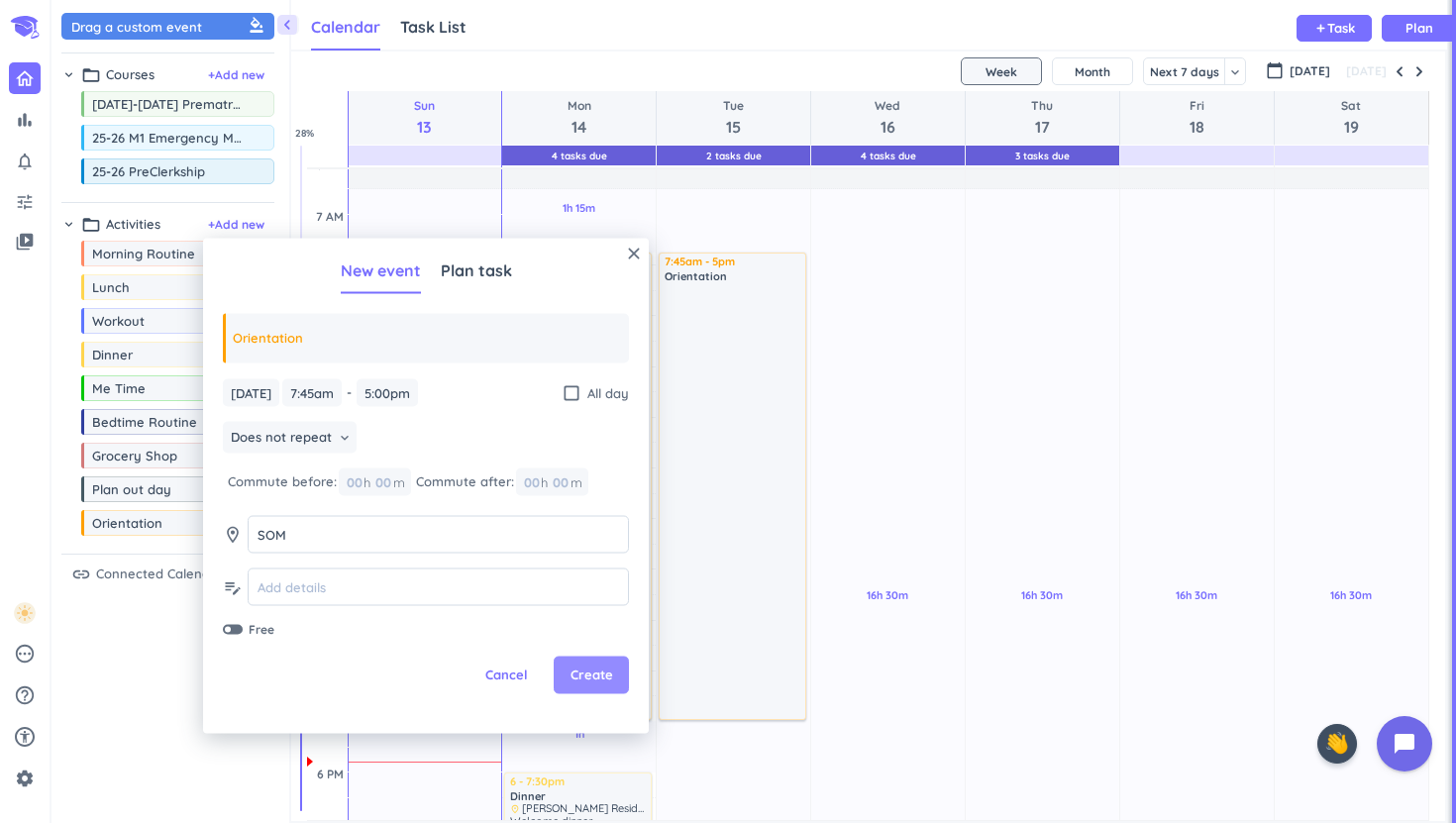 click on "Create" at bounding box center (591, 675) 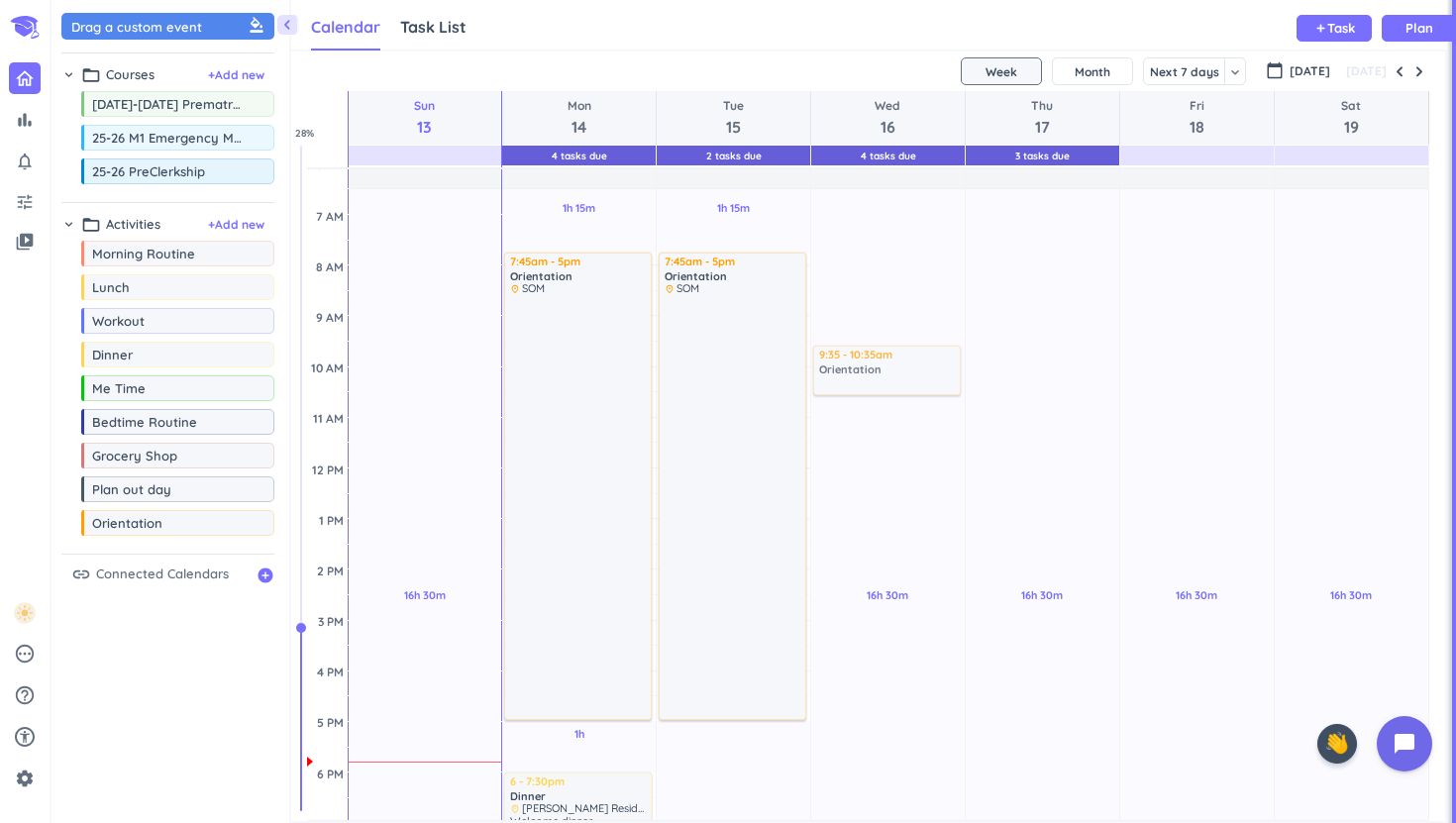 drag, startPoint x: 176, startPoint y: 534, endPoint x: 901, endPoint y: 349, distance: 748.2312 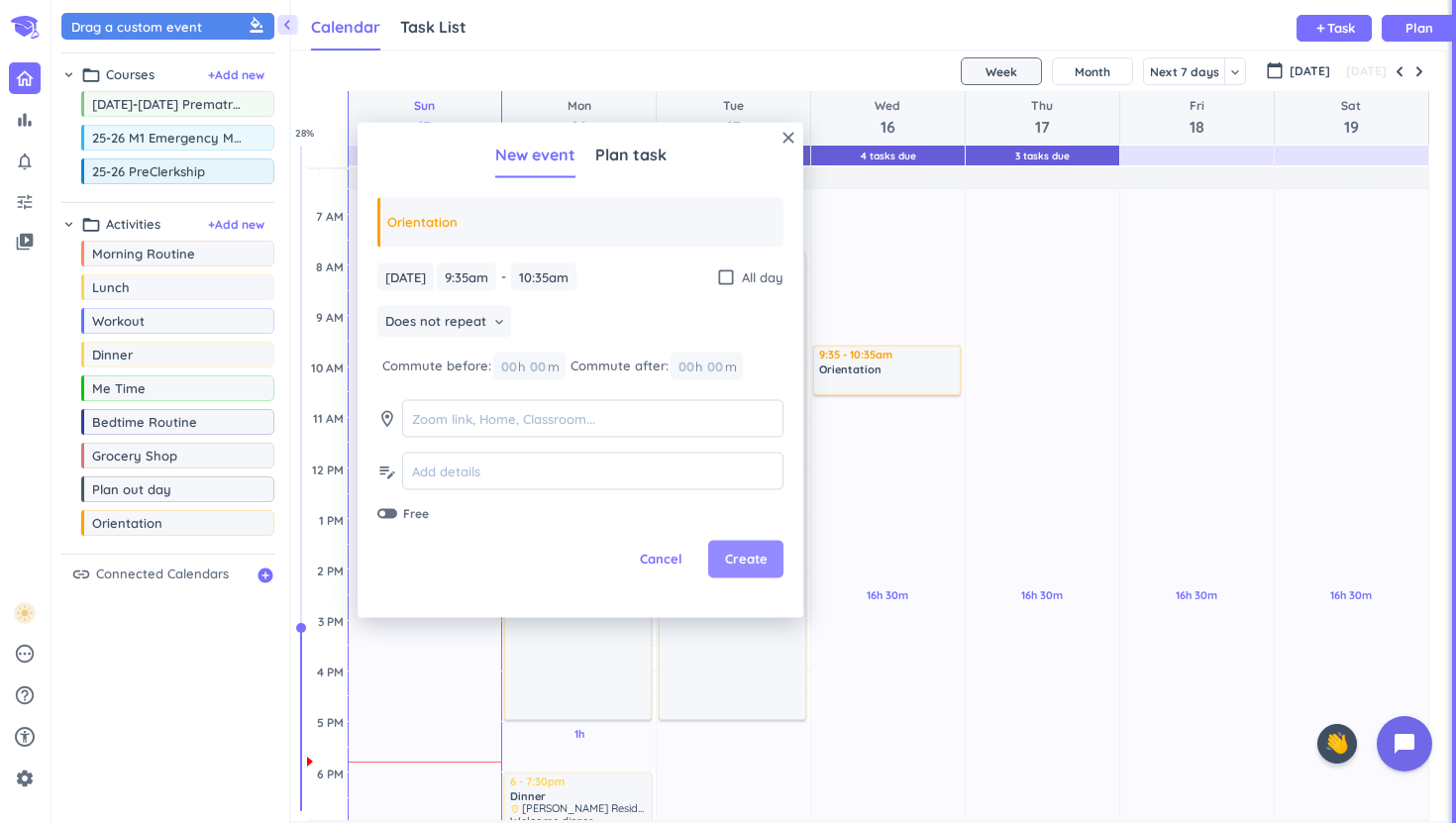 click on "Create" at bounding box center (746, 560) 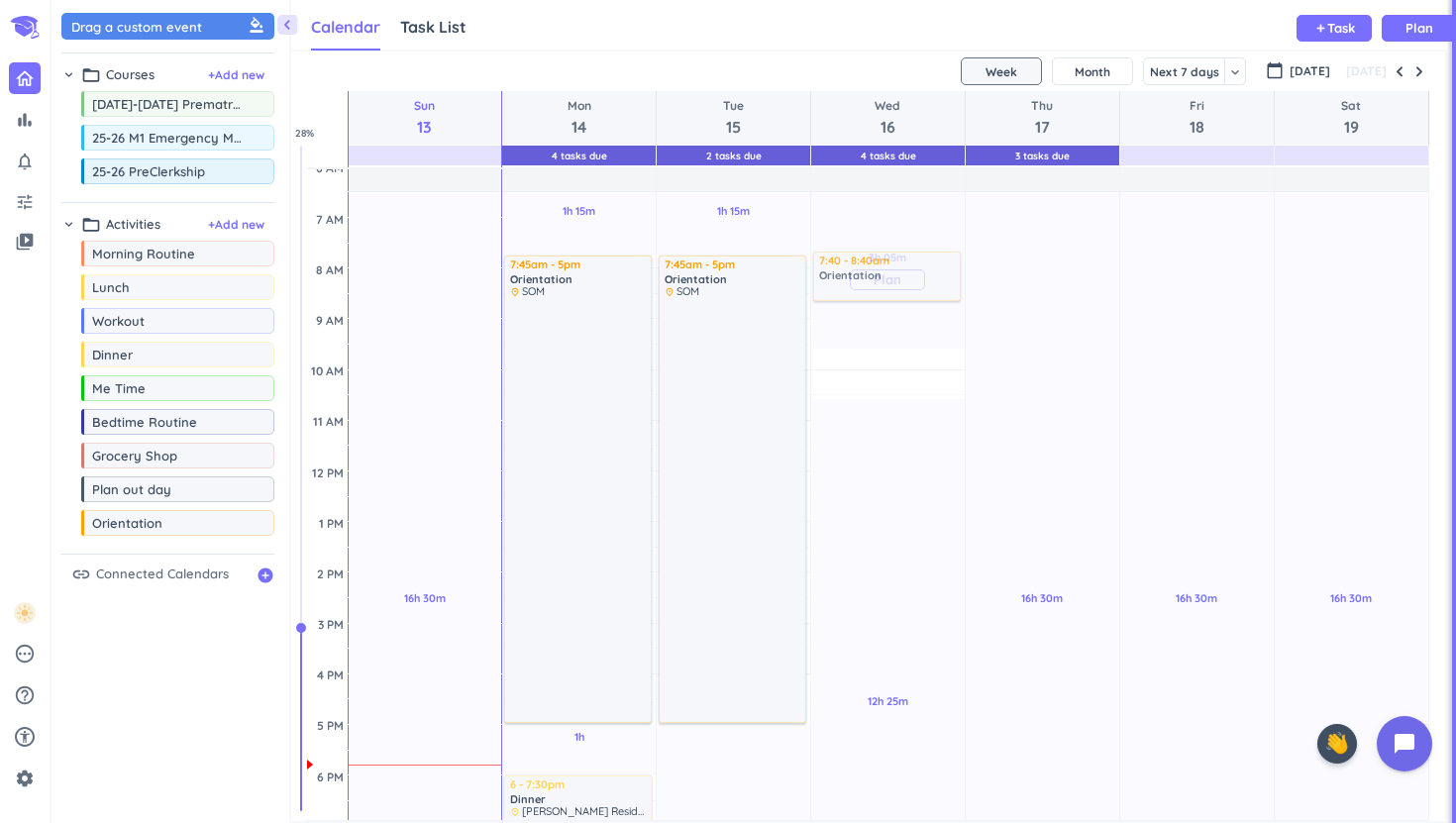 scroll, scrollTop: 103, scrollLeft: 0, axis: vertical 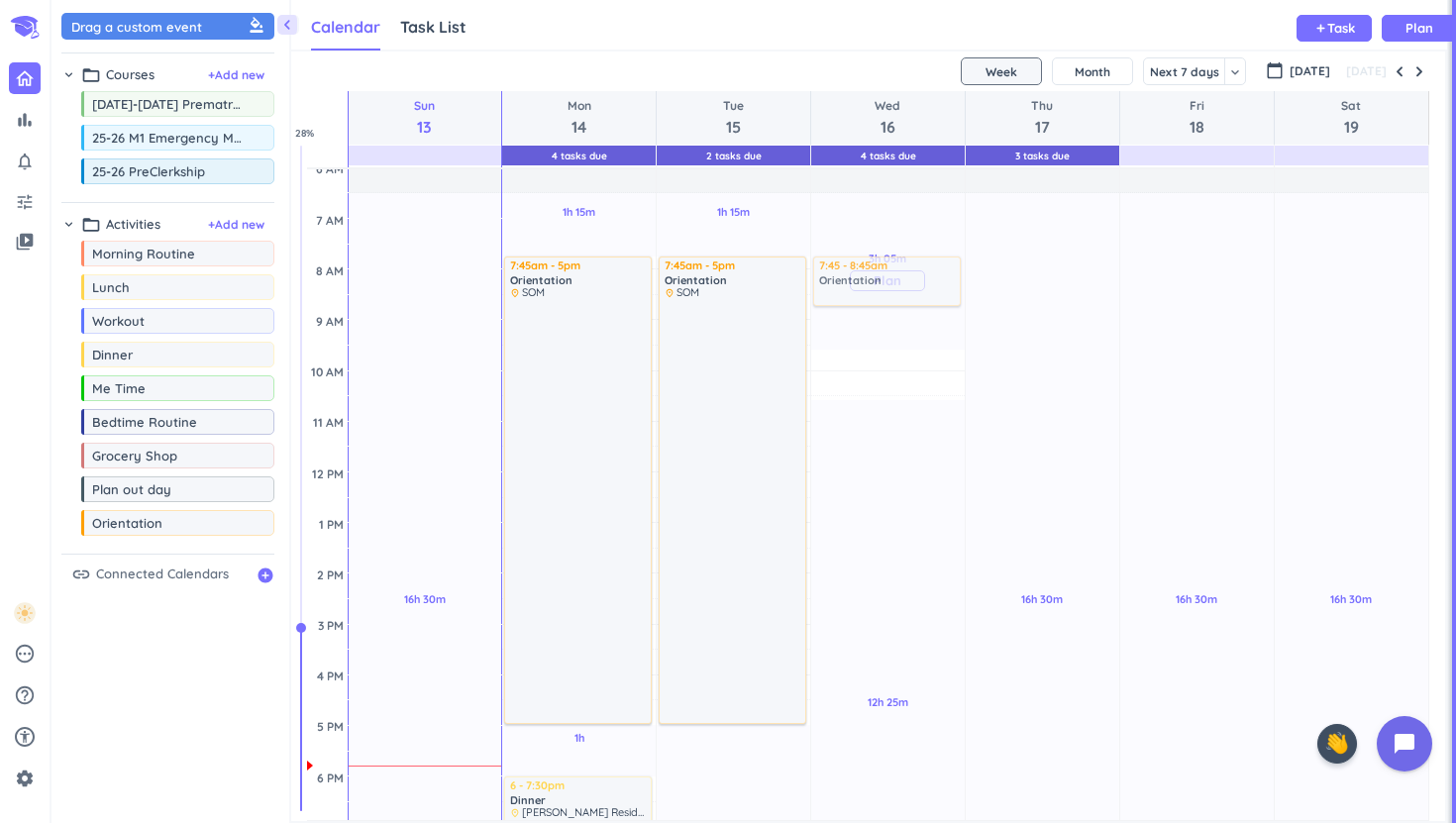 drag, startPoint x: 887, startPoint y: 346, endPoint x: 876, endPoint y: 250, distance: 96.62815 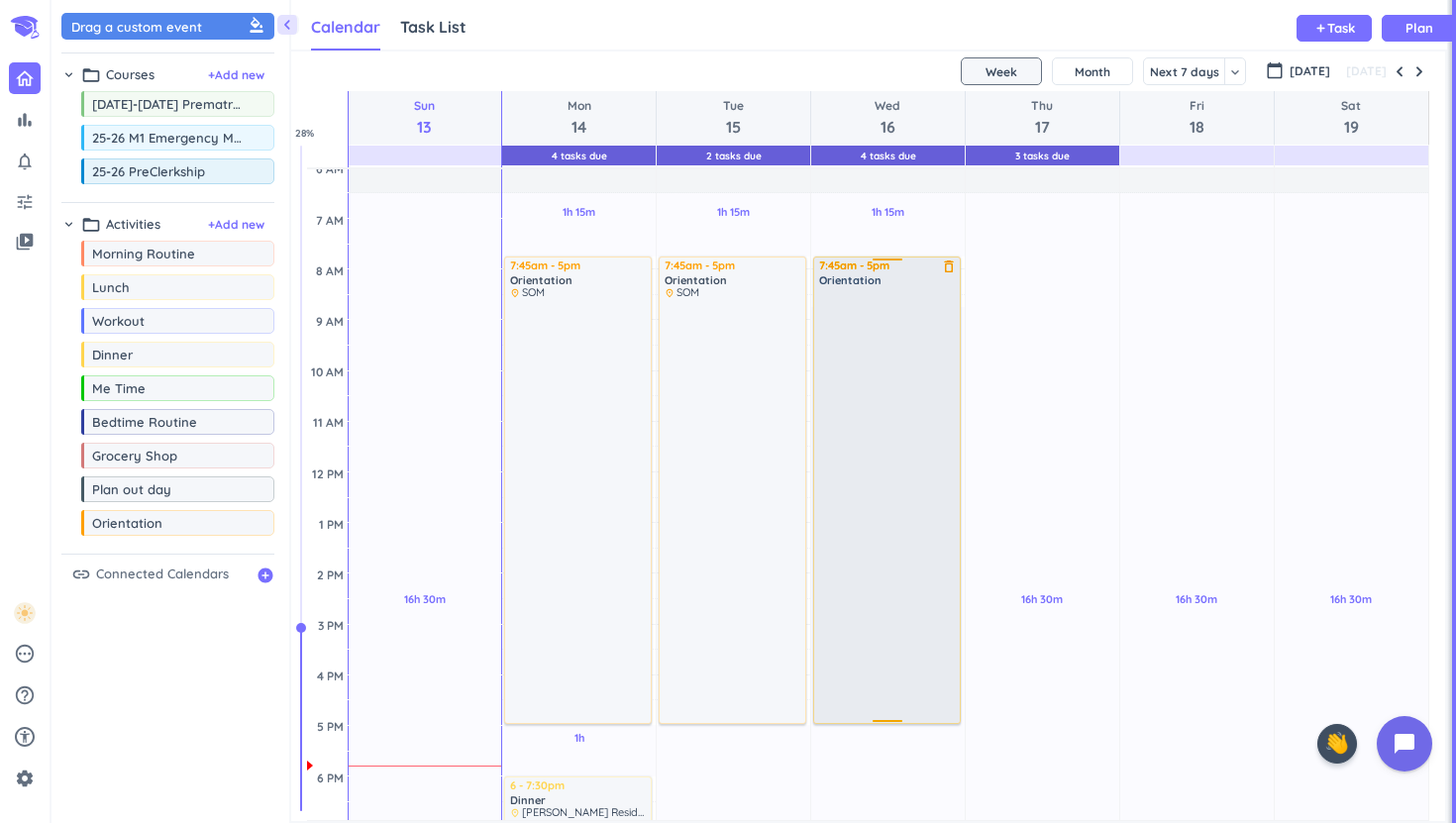 drag, startPoint x: 886, startPoint y: 303, endPoint x: 921, endPoint y: 721, distance: 419.46275 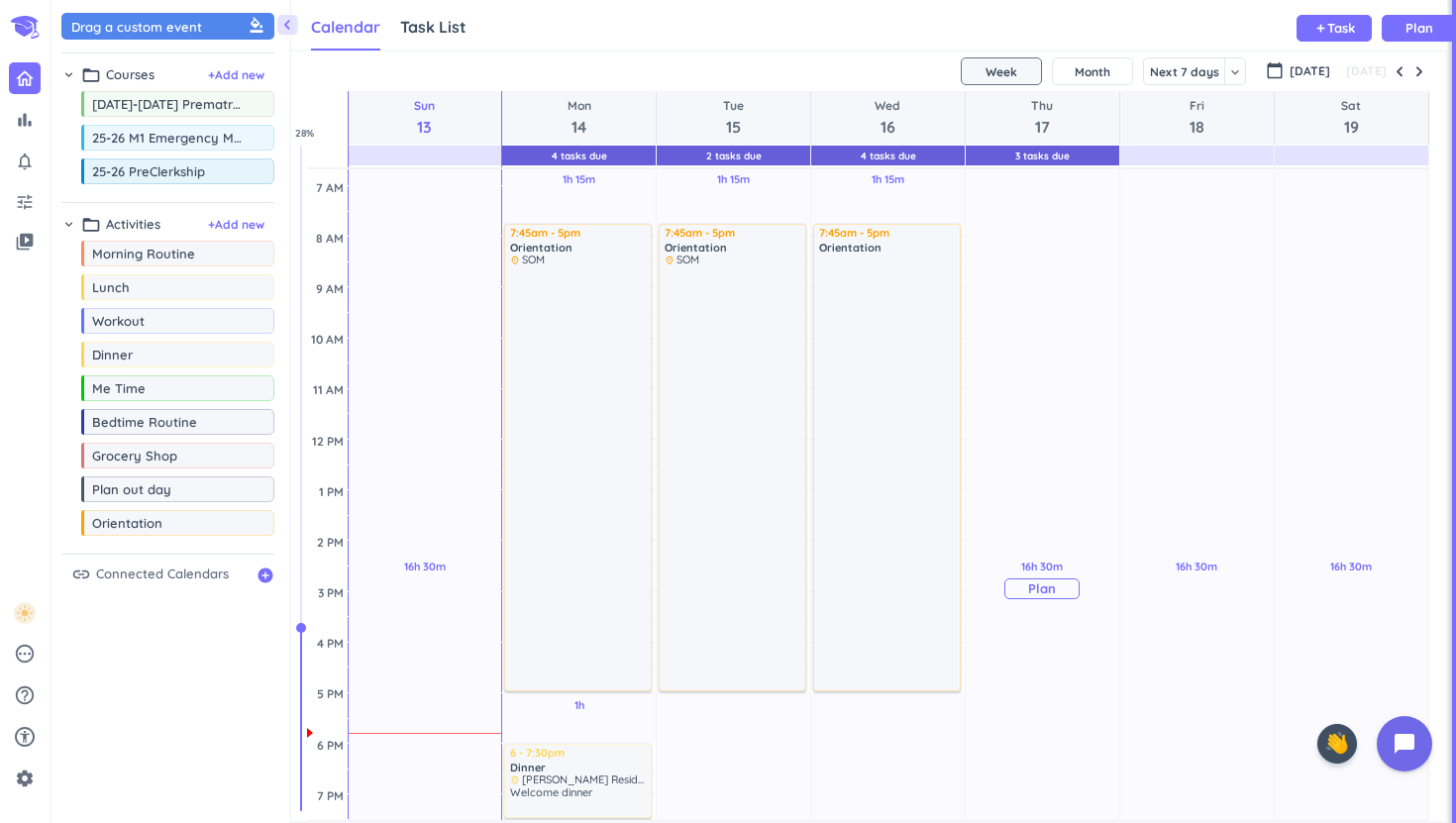 scroll, scrollTop: 144, scrollLeft: 0, axis: vertical 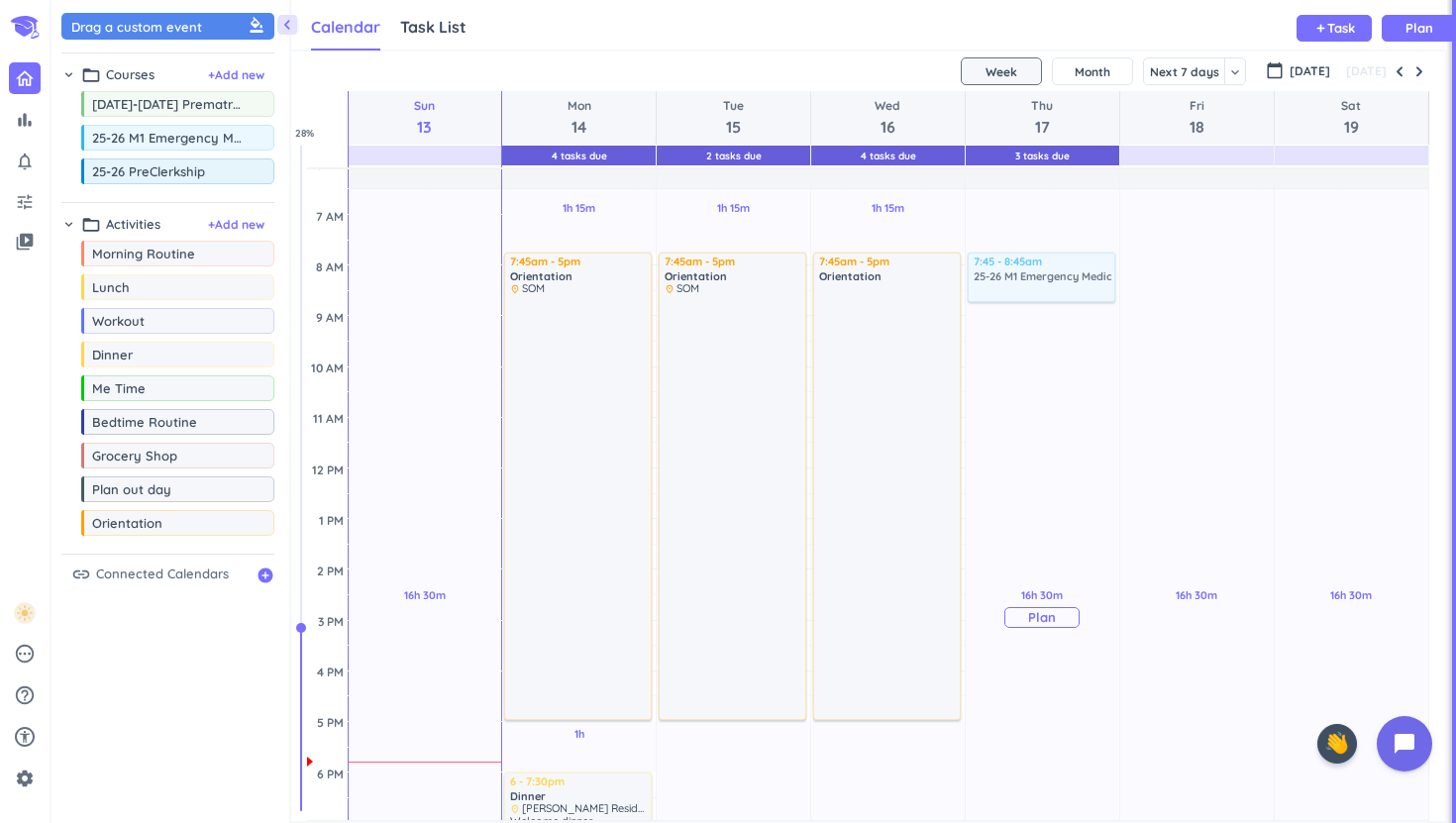 drag, startPoint x: 178, startPoint y: 140, endPoint x: 1014, endPoint y: 256, distance: 844.009 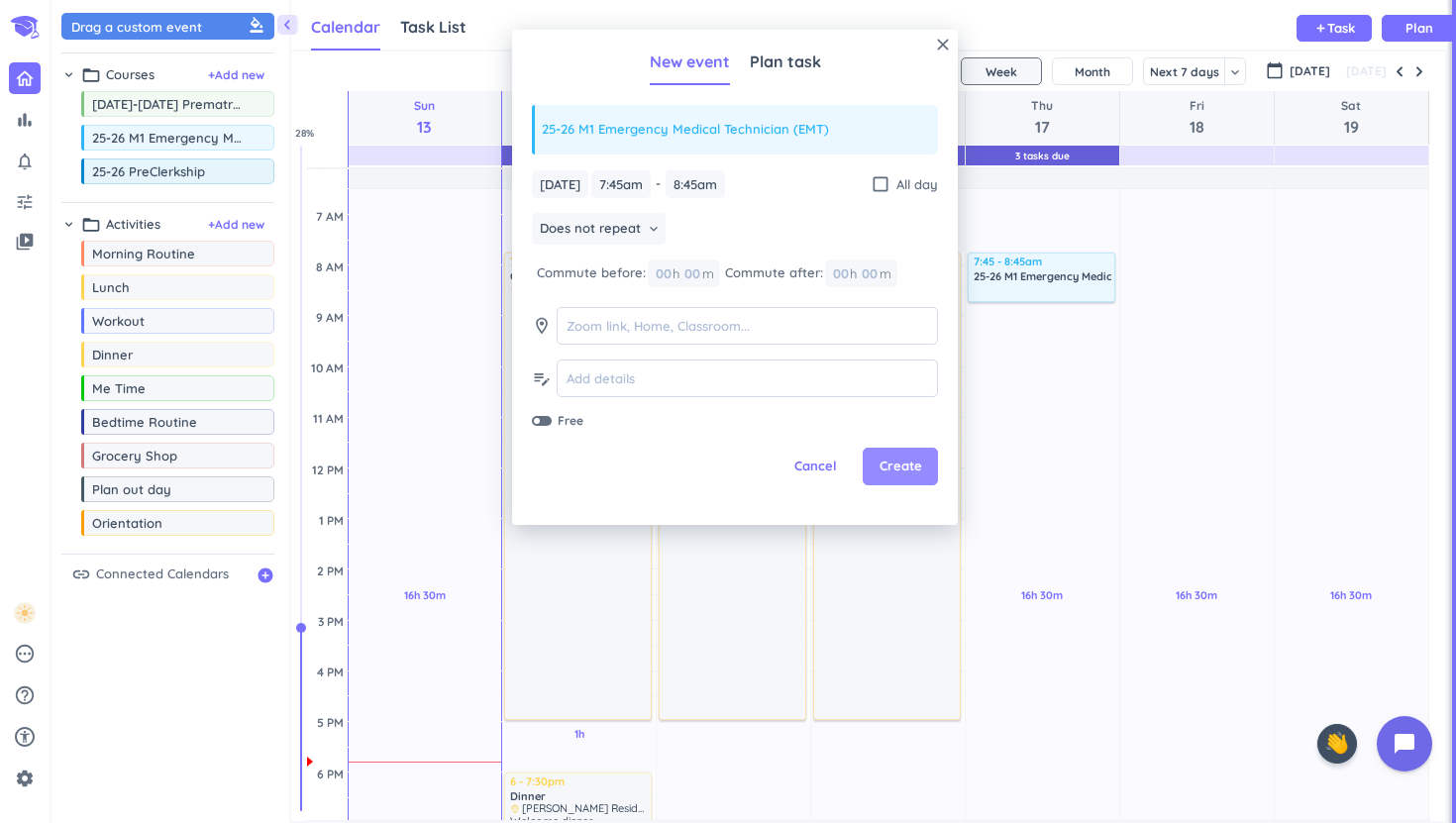click on "Create" at bounding box center [900, 466] 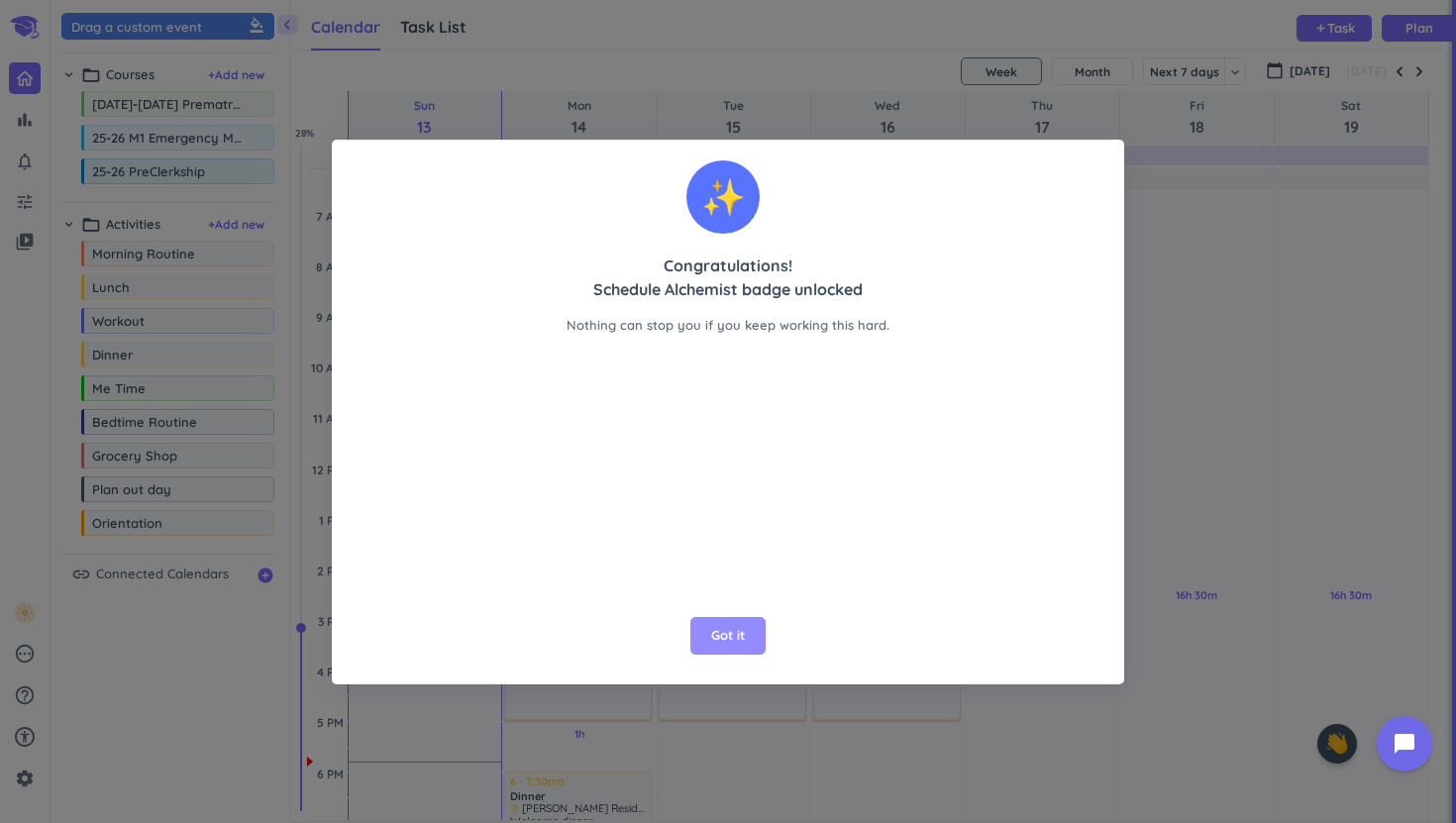 click on "Got it" at bounding box center [728, 636] 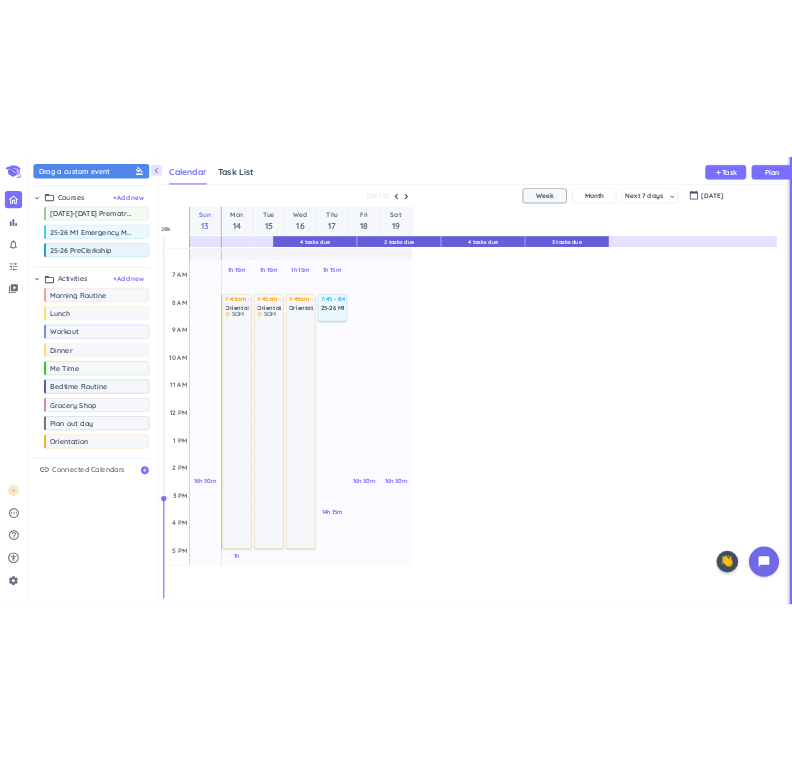 scroll, scrollTop: 707, scrollLeft: 487, axis: both 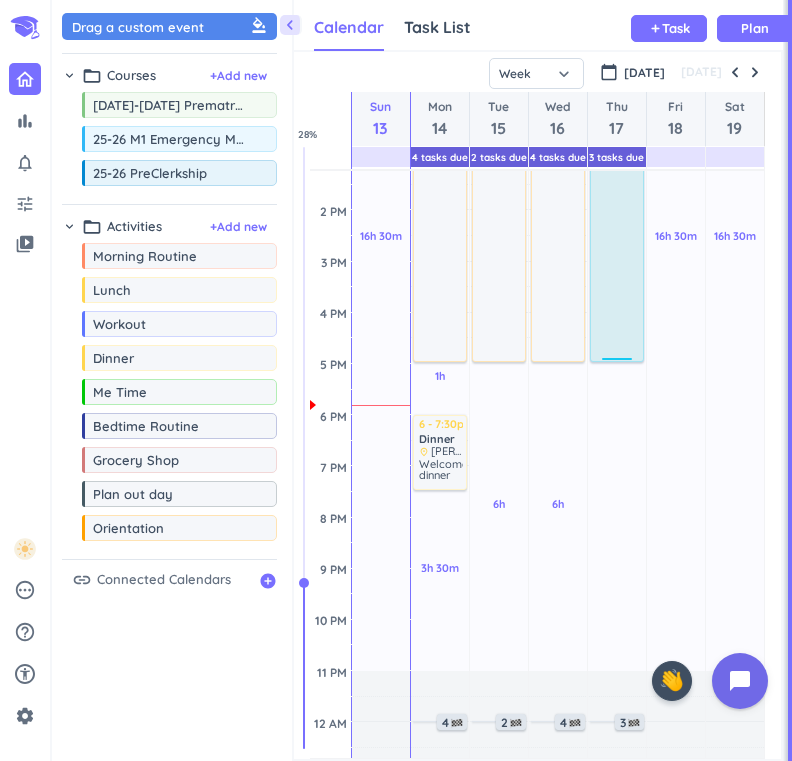drag, startPoint x: 617, startPoint y: 302, endPoint x: 629, endPoint y: 362, distance: 61.188232 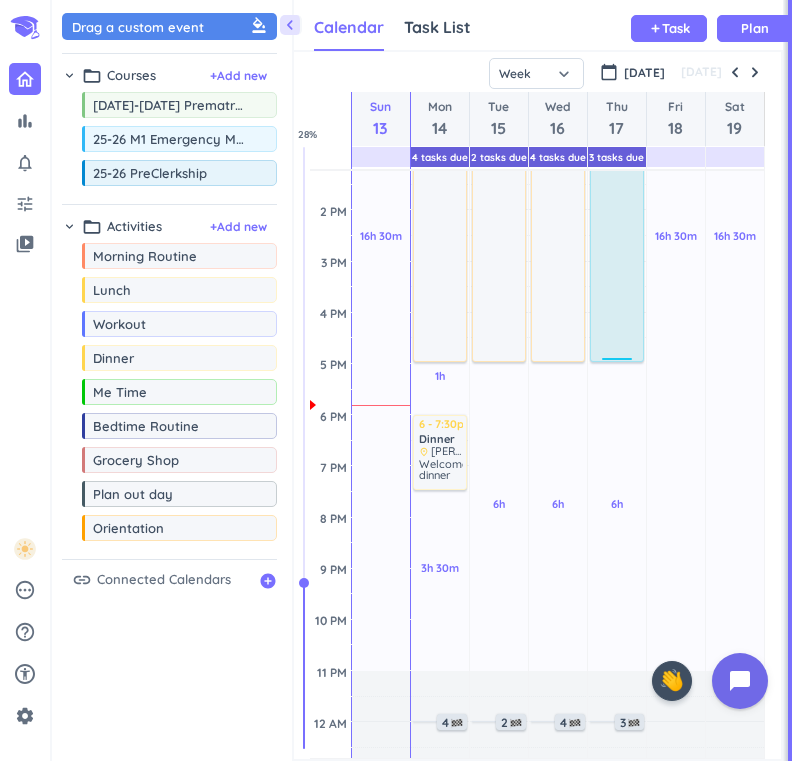 click at bounding box center (618, 140) 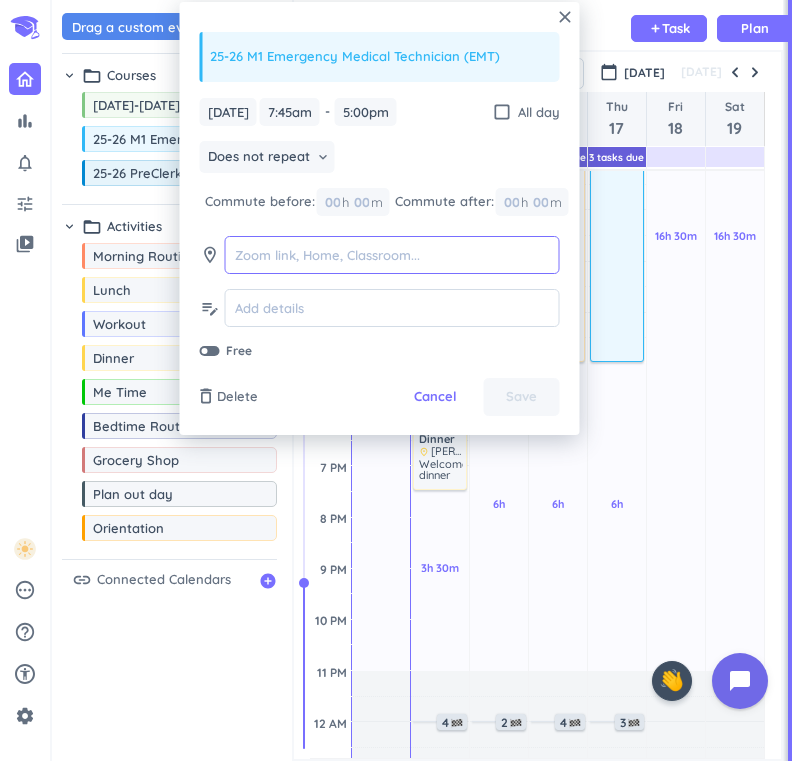 click at bounding box center (392, 255) 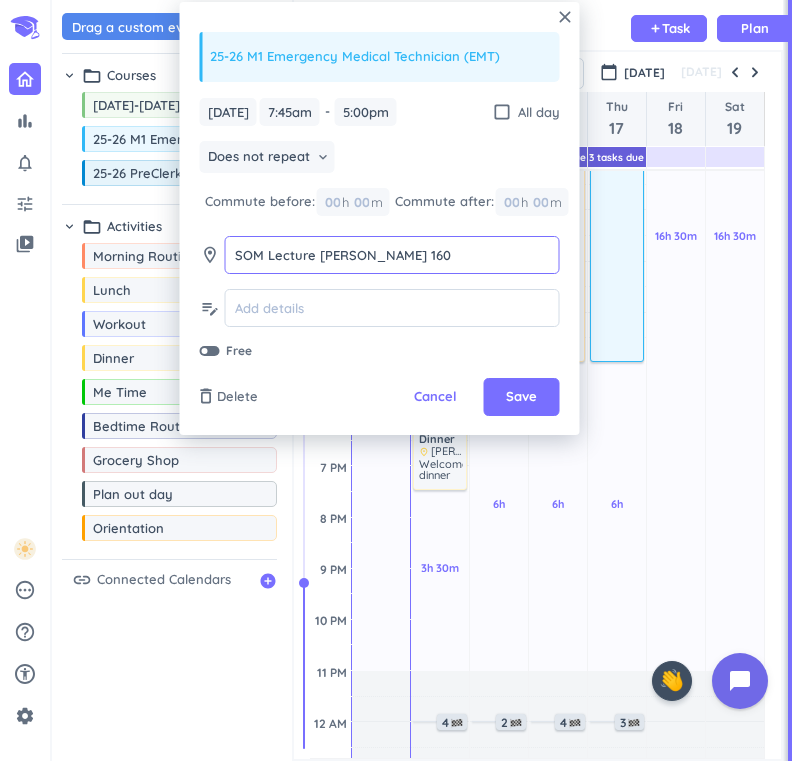 type on "SOM Lecture [PERSON_NAME] 160" 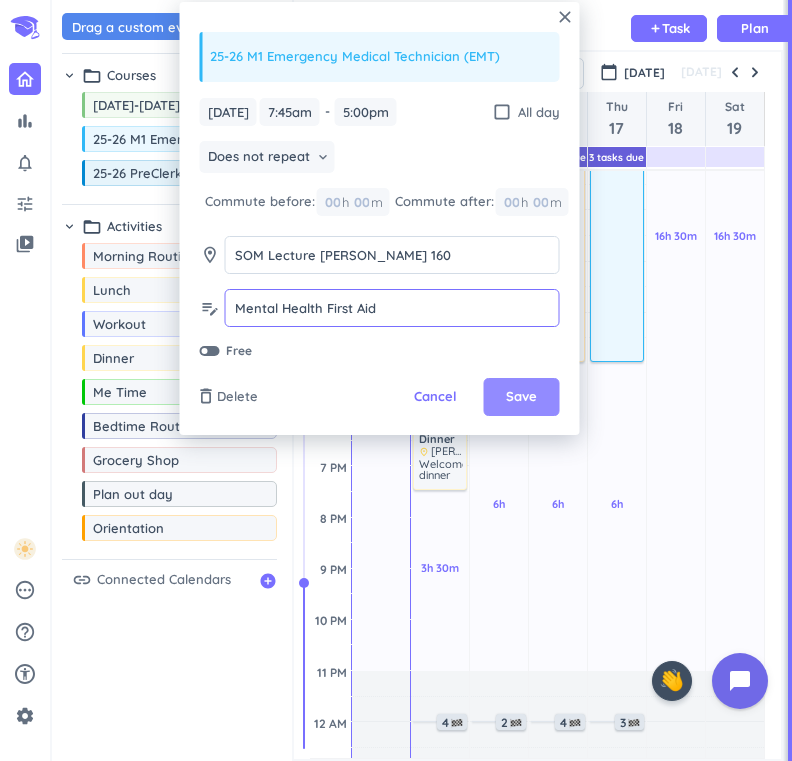 type on "Mental Health First Aid" 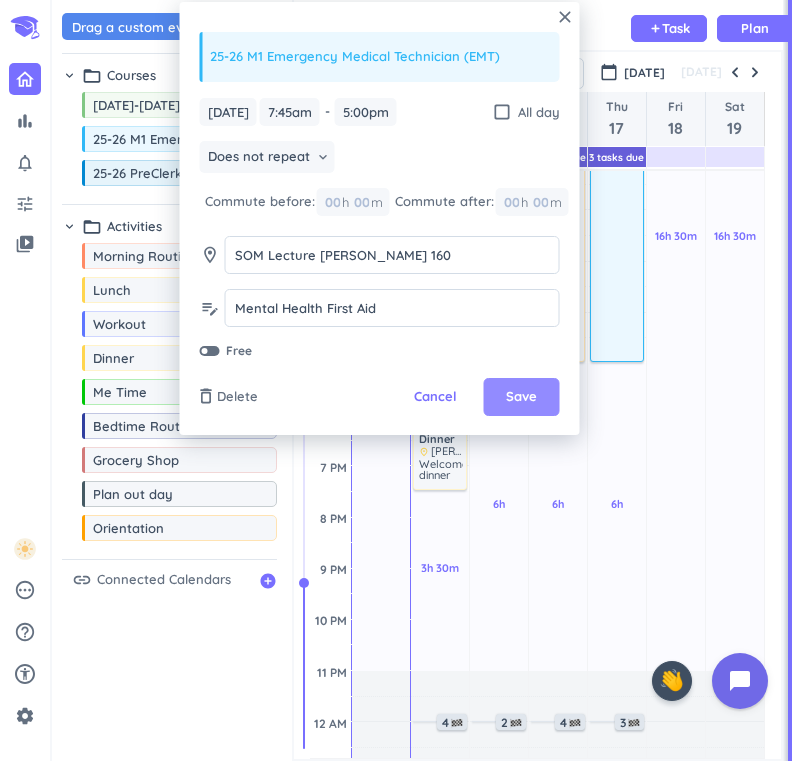 click on "Save" at bounding box center (521, 397) 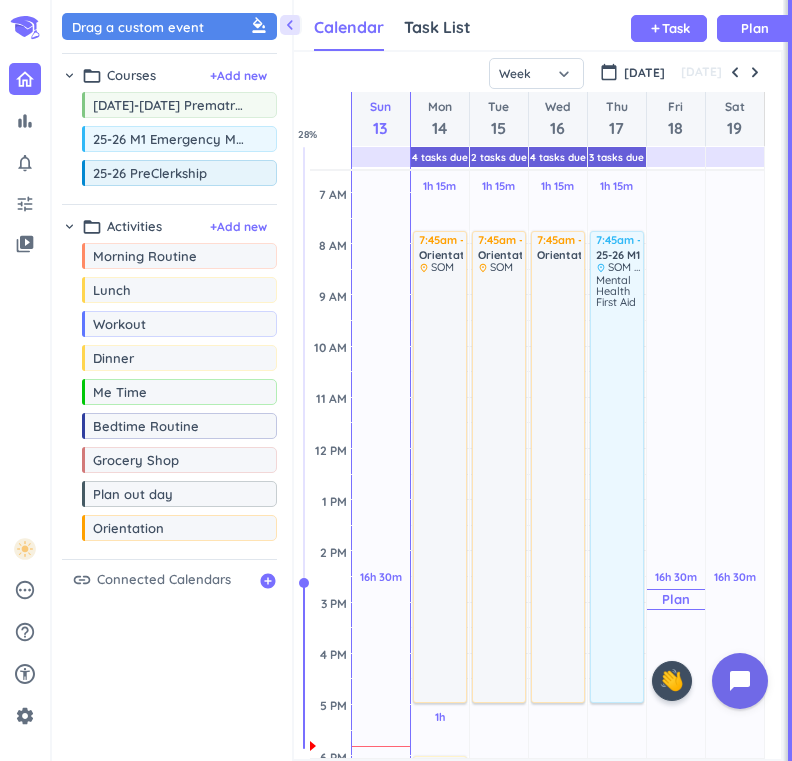 scroll, scrollTop: 116, scrollLeft: 0, axis: vertical 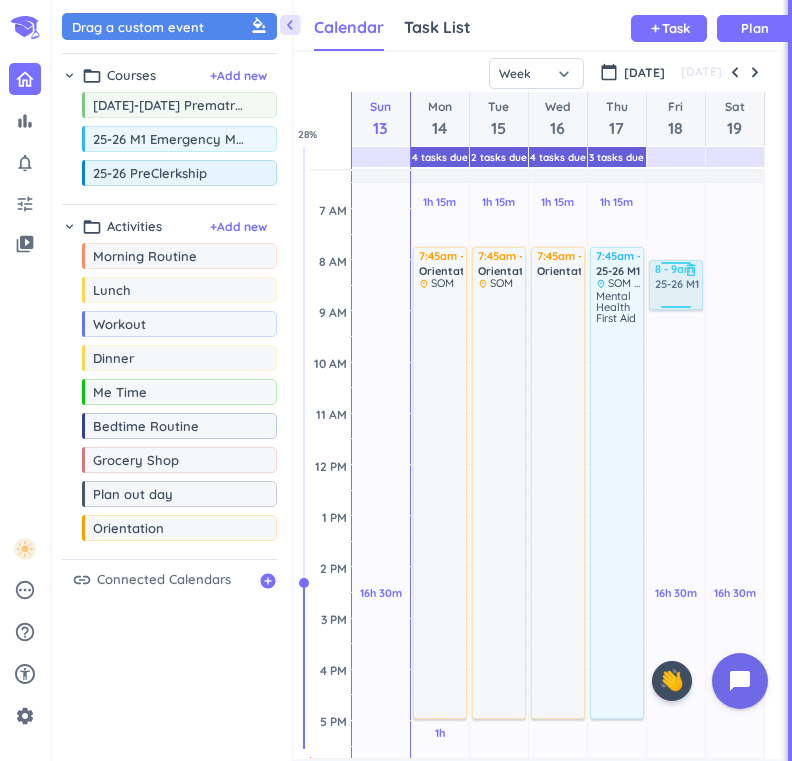drag, startPoint x: 182, startPoint y: 138, endPoint x: 697, endPoint y: 261, distance: 529.4847 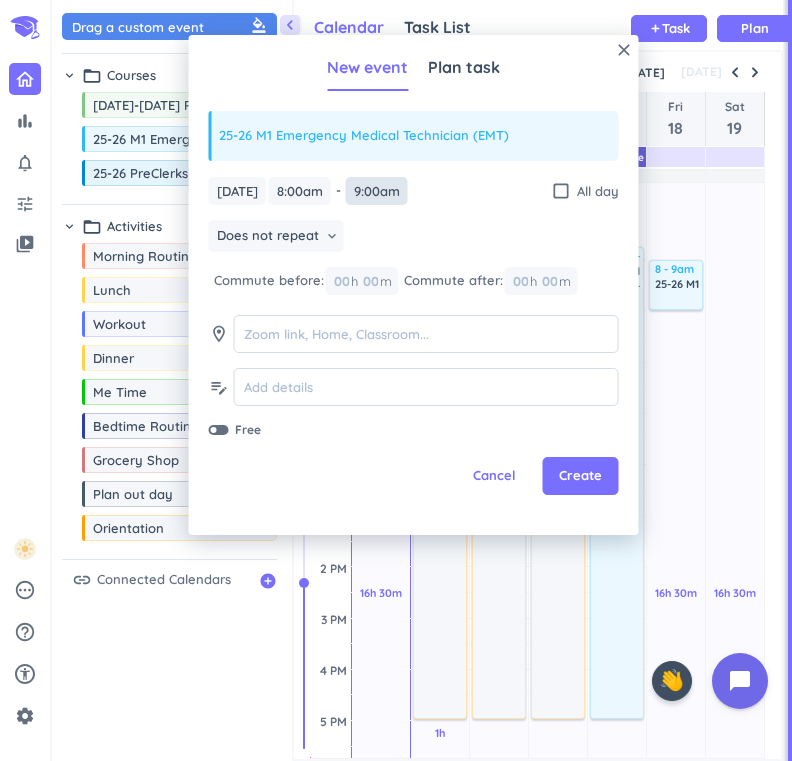 click on "9:00am" at bounding box center (377, 191) 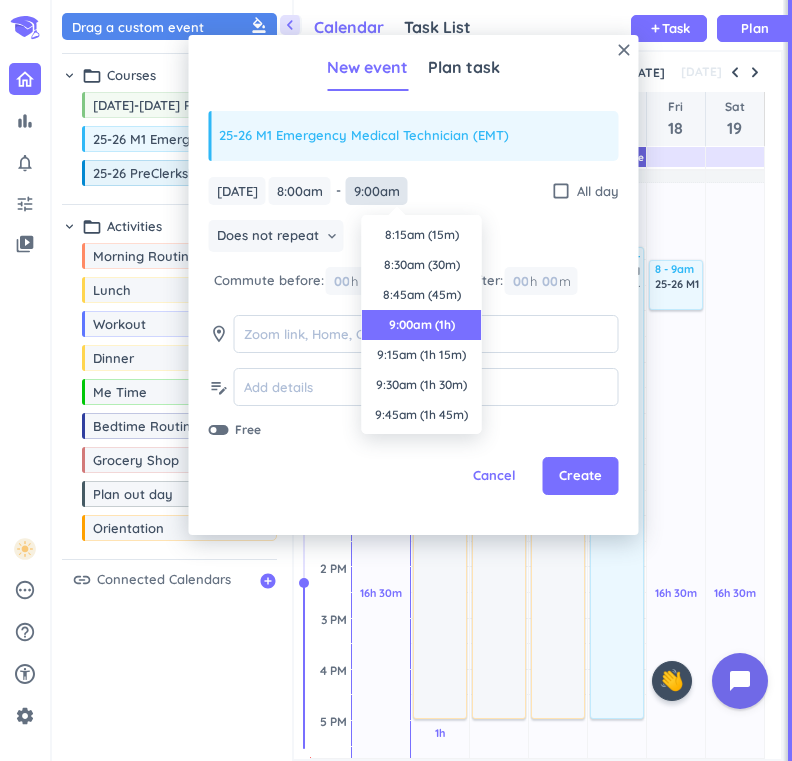 scroll, scrollTop: 90, scrollLeft: 0, axis: vertical 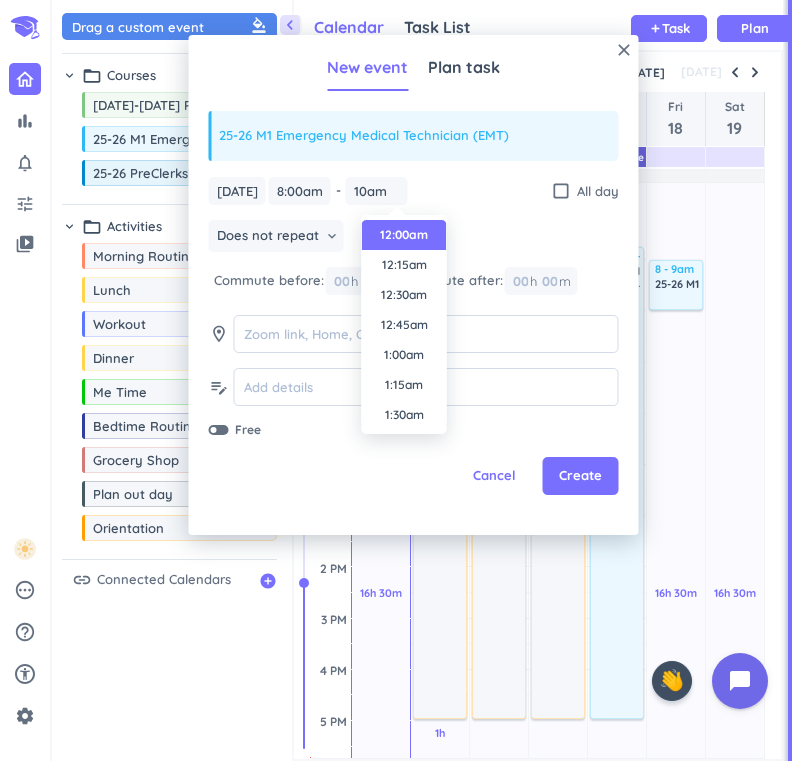 type on "12:00am" 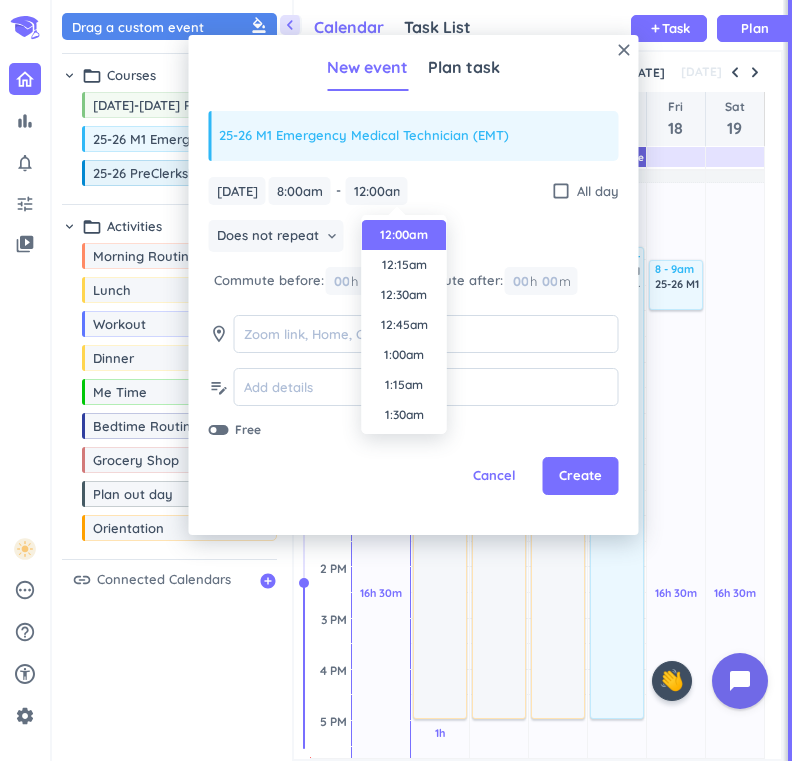 click on "close New event Plan task 25-26 M1 Emergency Medical Technician (EMT) [DATE] [DATE]   8:00am 8:00am - 9:00am 12:00am check_box_outline_blank All day Does not repeat keyboard_arrow_down Commute before: 00 h 00 m Commute after: 00 h 00 m room edit_note Free Cancel Create Time 12:00am 12:15am 12:30am 12:45am 1:00am 1:15am 1:30am 1:45am 2:00am 2:15am 2:30am 2:45am 3:00am 3:15am 3:30am 3:45am 4:00am 4:15am 4:30am 4:45am 5:00am 5:15am 5:30am 5:45am 6:00am 6:15am 6:30am 6:45am 7:00am 7:15am 7:30am 7:45am 8:00am 8:15am 8:30am 8:45am 9:00am 9:15am 9:30am 9:45am 10:00am 10:15am 10:30am 10:45am 11:00am 11:15am 11:30am 11:45am 12:00pm 12:15pm 12:30pm 12:45pm 1:00pm 1:15pm 1:30pm 1:45pm 2:00pm 2:15pm 2:30pm 2:45pm 3:00pm 3:15pm 3:30pm 3:45pm 4:00pm 4:15pm 4:30pm 4:45pm 5:00pm 5:15pm 5:30pm 5:45pm 6:00pm 6:15pm 6:30pm 6:45pm 7:00pm 7:15pm 7:30pm 7:45pm 8:00pm 8:15pm 8:30pm 8:45pm 9:00pm 9:15pm 9:30pm 9:45pm 10:00pm 10:15pm 10:30pm 10:45pm 11:00pm 11:15pm 11:30pm 11:45pm" at bounding box center (414, 285) 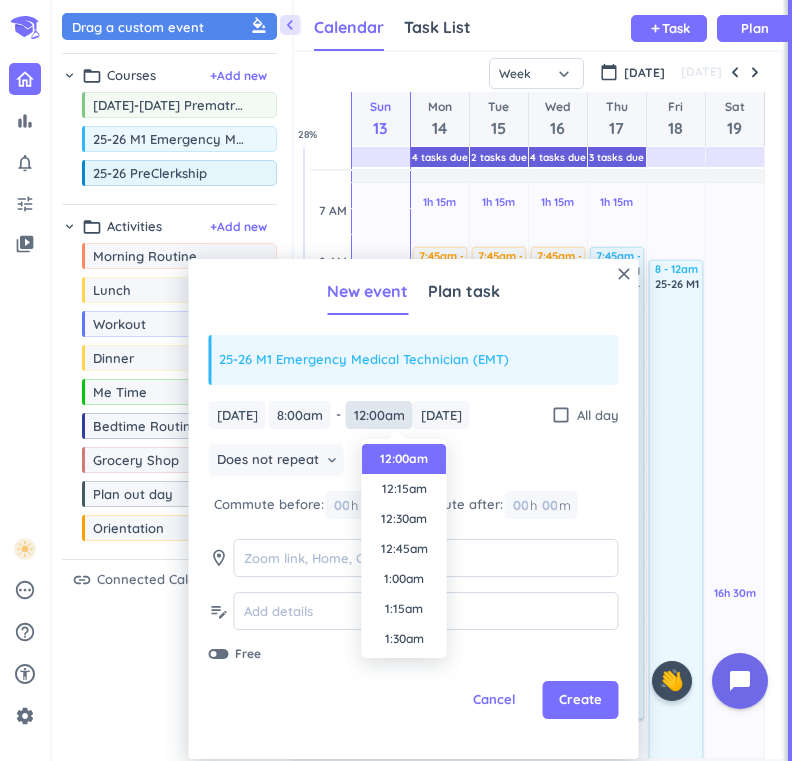 click on "12:00am" at bounding box center [379, 415] 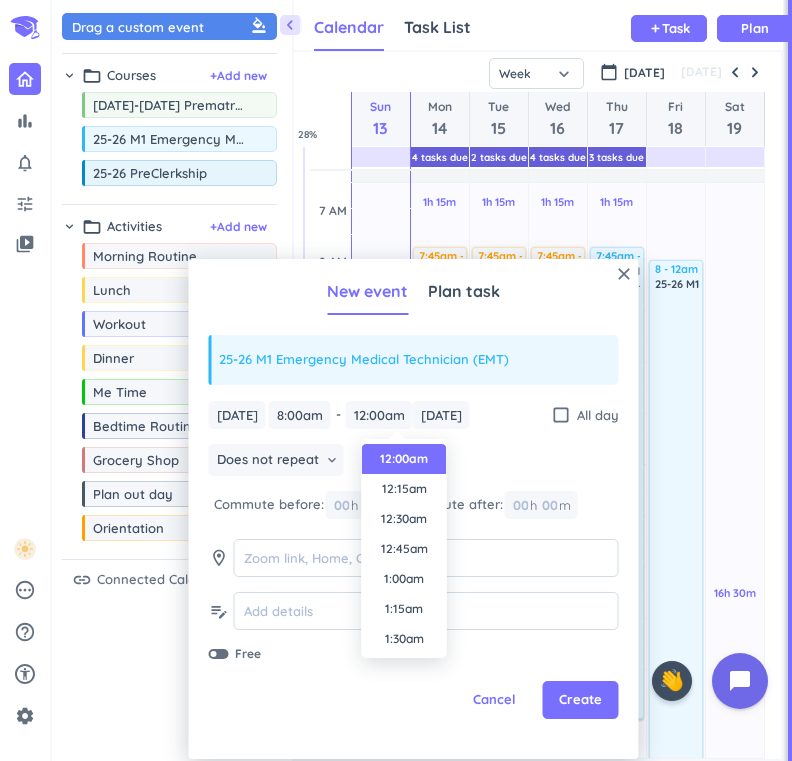 click on "Does not repeat keyboard_arrow_down" at bounding box center (414, 462) 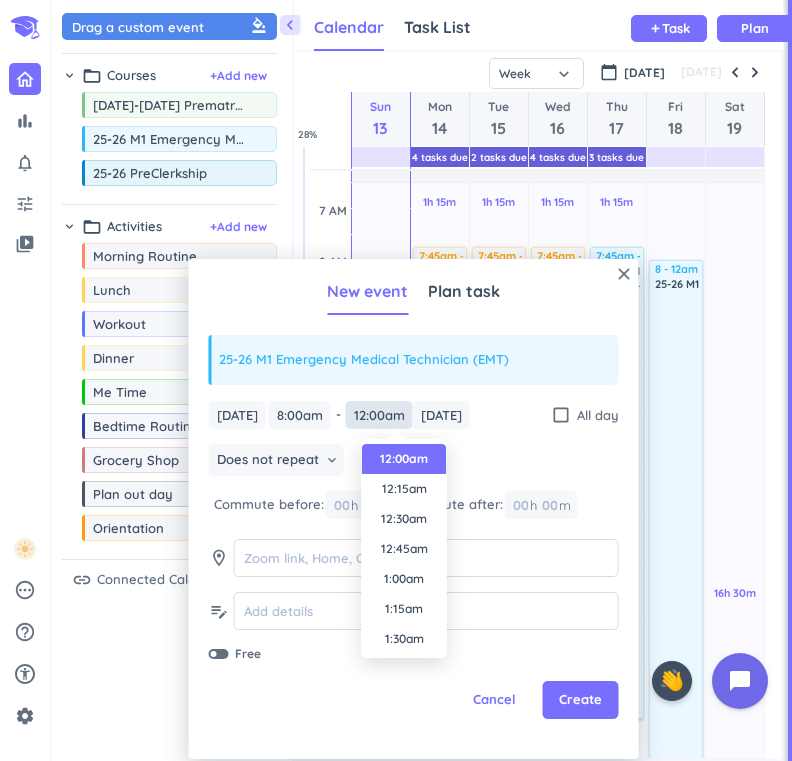 click on "12:00am" at bounding box center [379, 415] 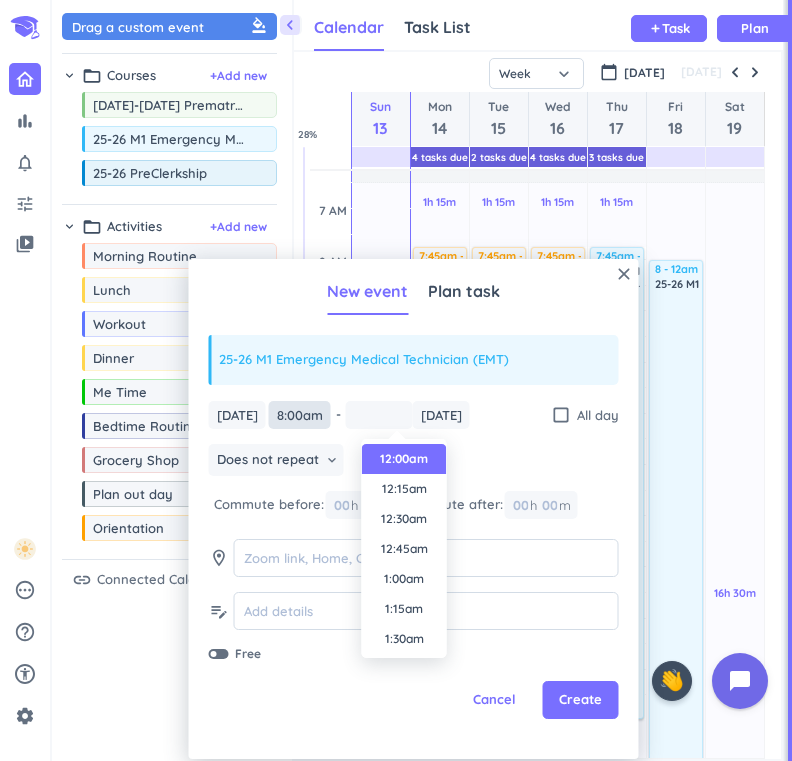 type on "12:00am" 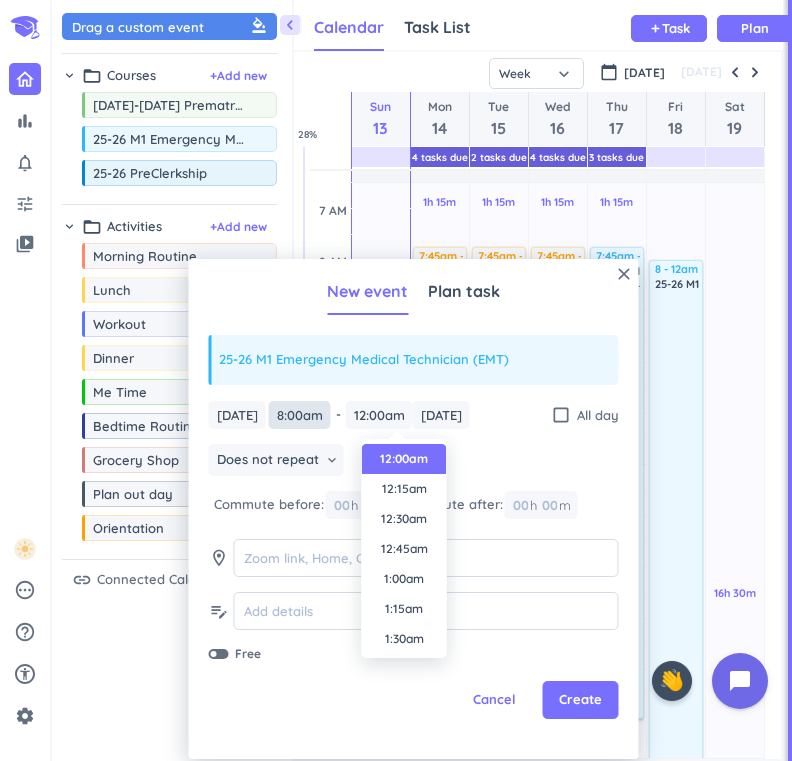 click on "8:00am" at bounding box center (300, 415) 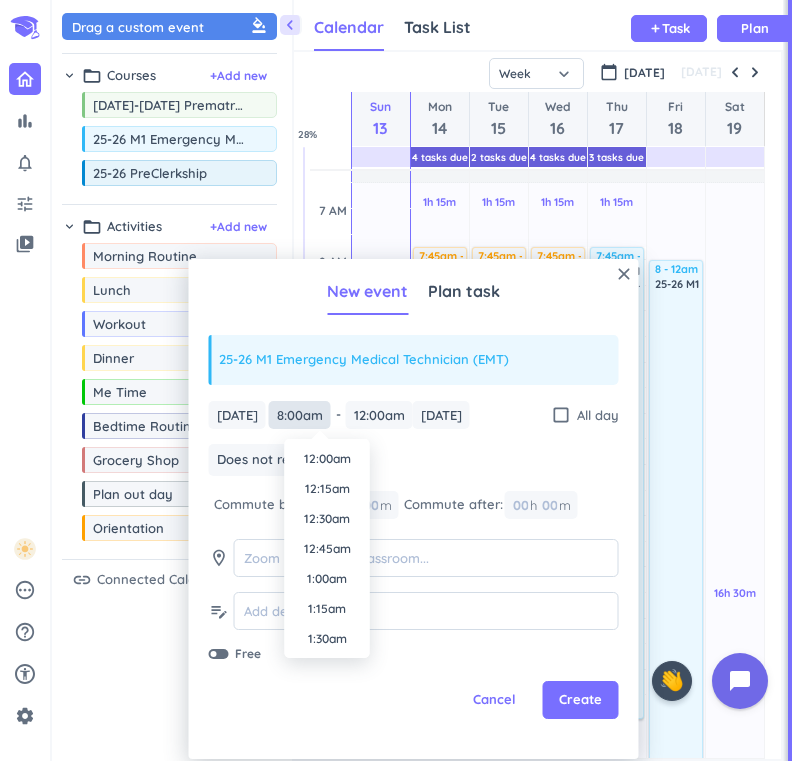 scroll, scrollTop: 870, scrollLeft: 0, axis: vertical 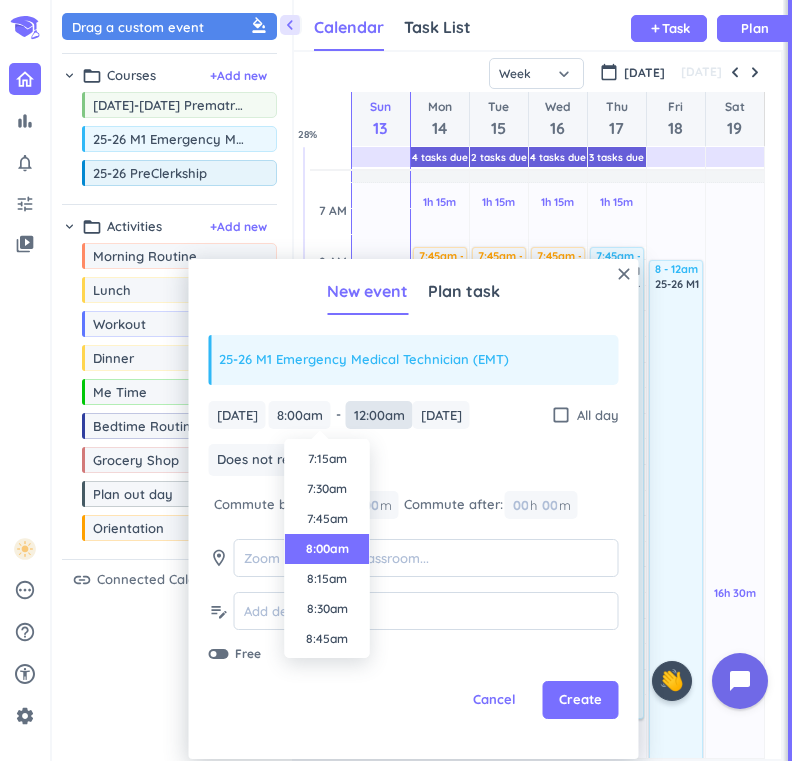 click on "12:00am" at bounding box center (379, 415) 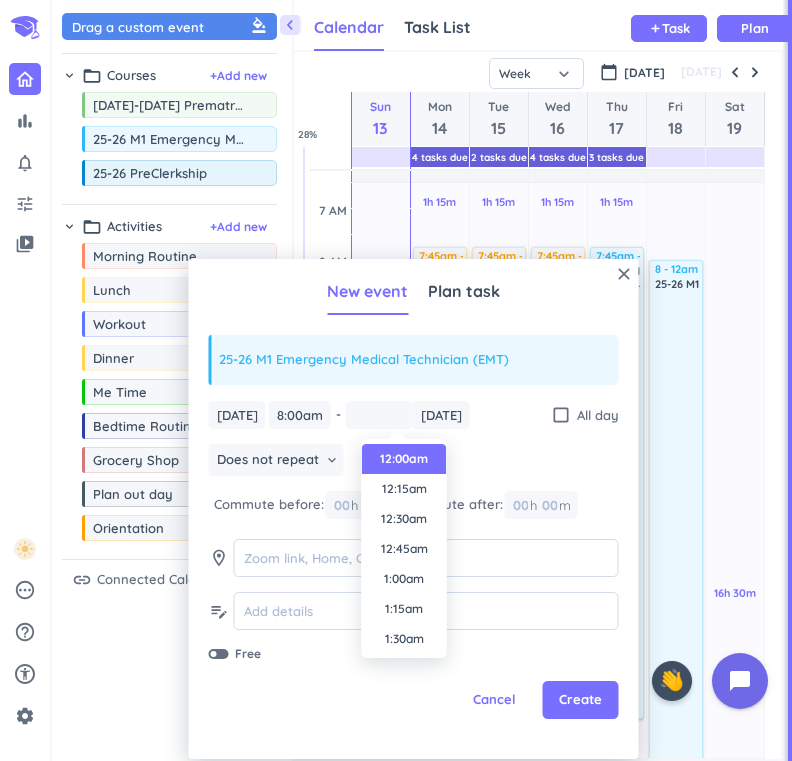 type on "12:00am" 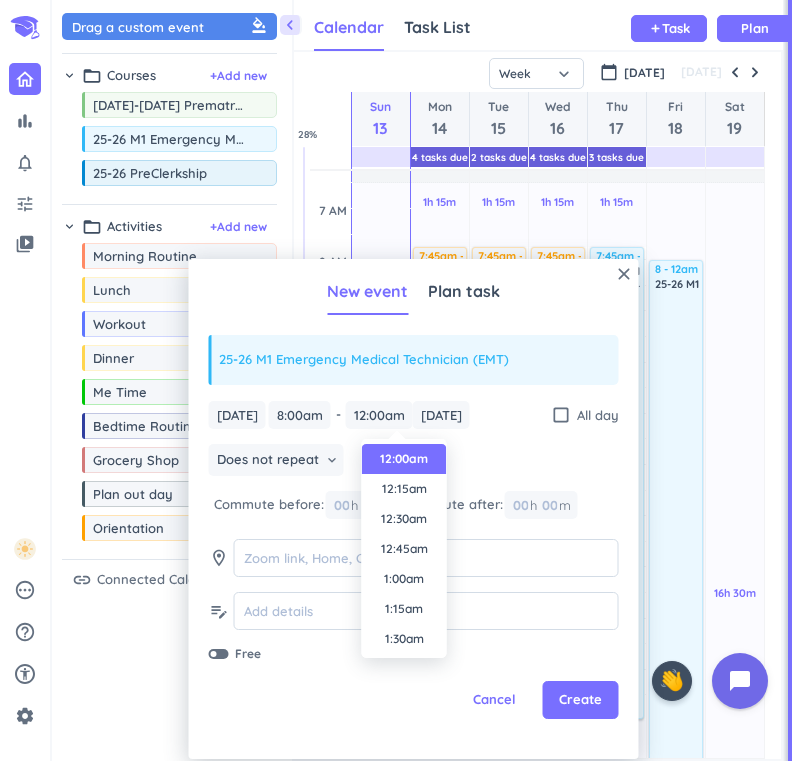 click on "Does not repeat keyboard_arrow_down" at bounding box center (414, 462) 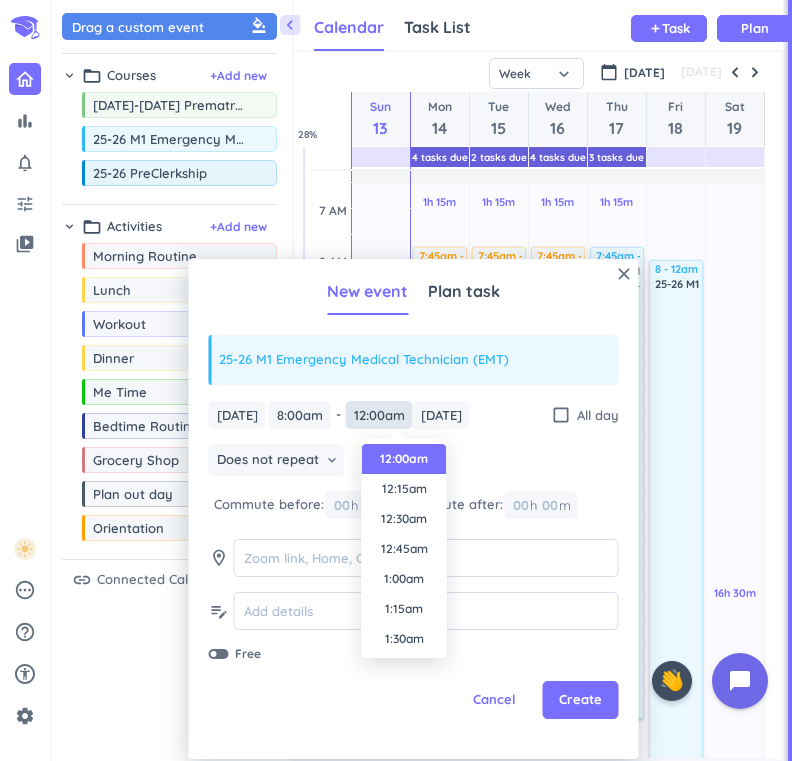 click on "12:00am" at bounding box center (379, 415) 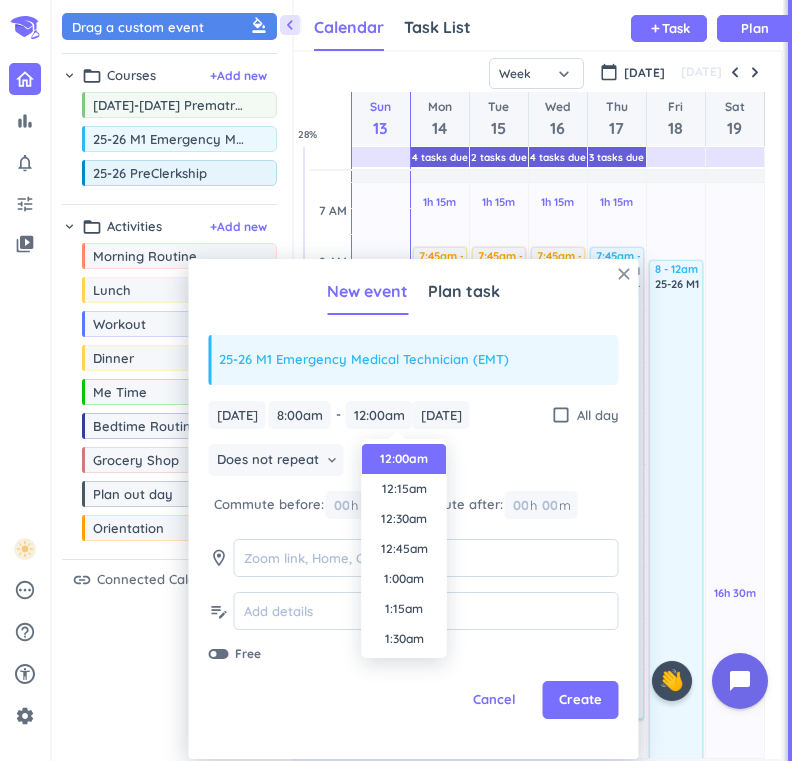 click on "close" at bounding box center [624, 274] 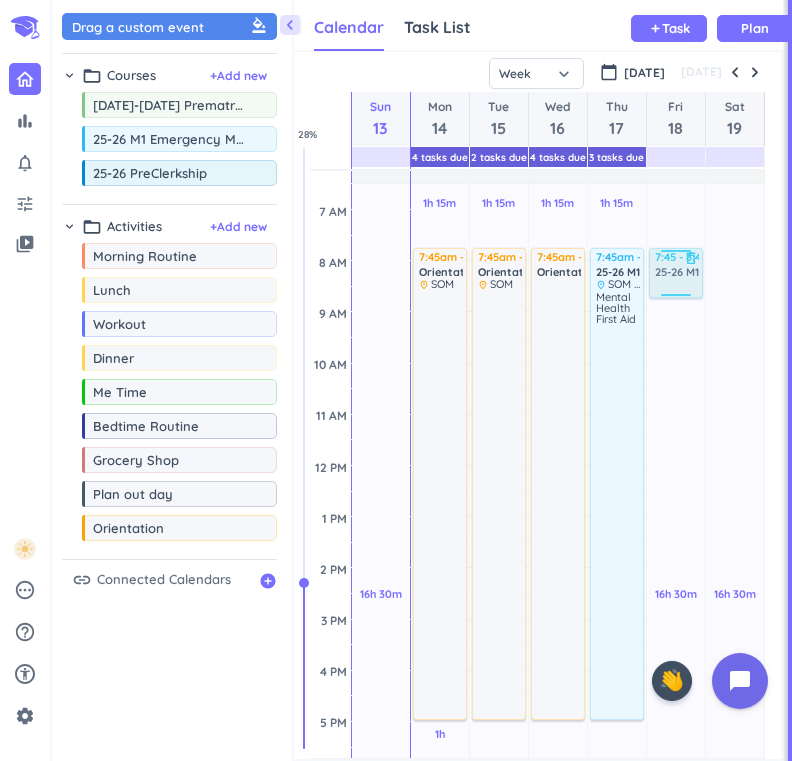 scroll, scrollTop: 115, scrollLeft: 0, axis: vertical 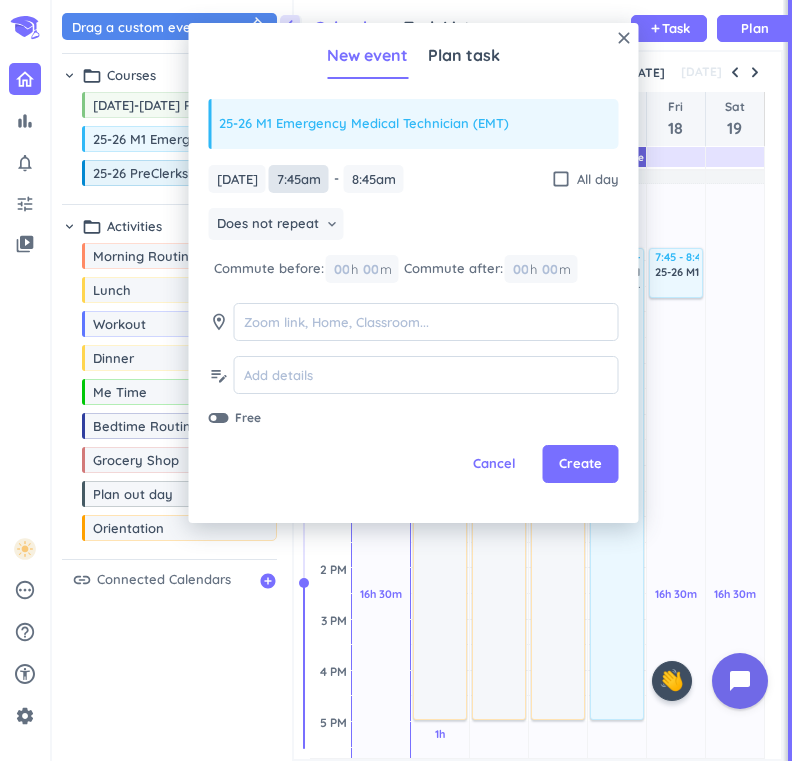 click on "7:45am" at bounding box center [299, 179] 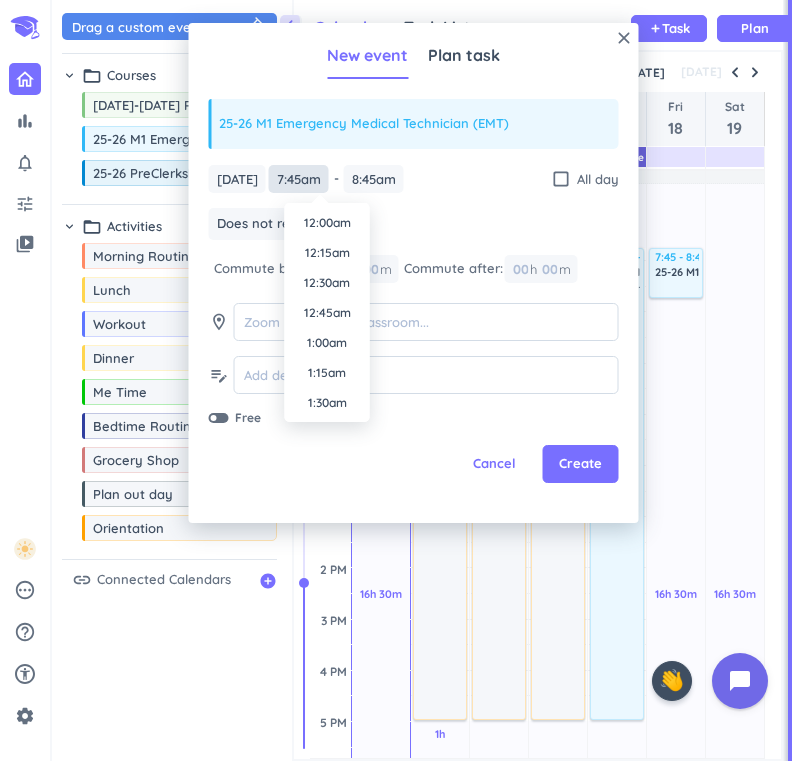scroll, scrollTop: 840, scrollLeft: 0, axis: vertical 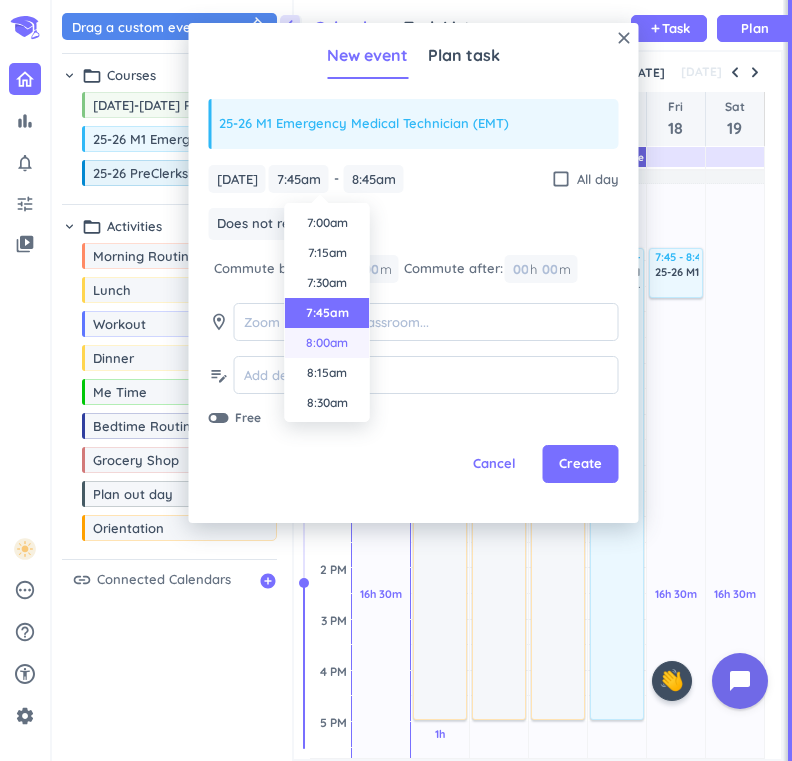 click on "8:00am" at bounding box center (327, 343) 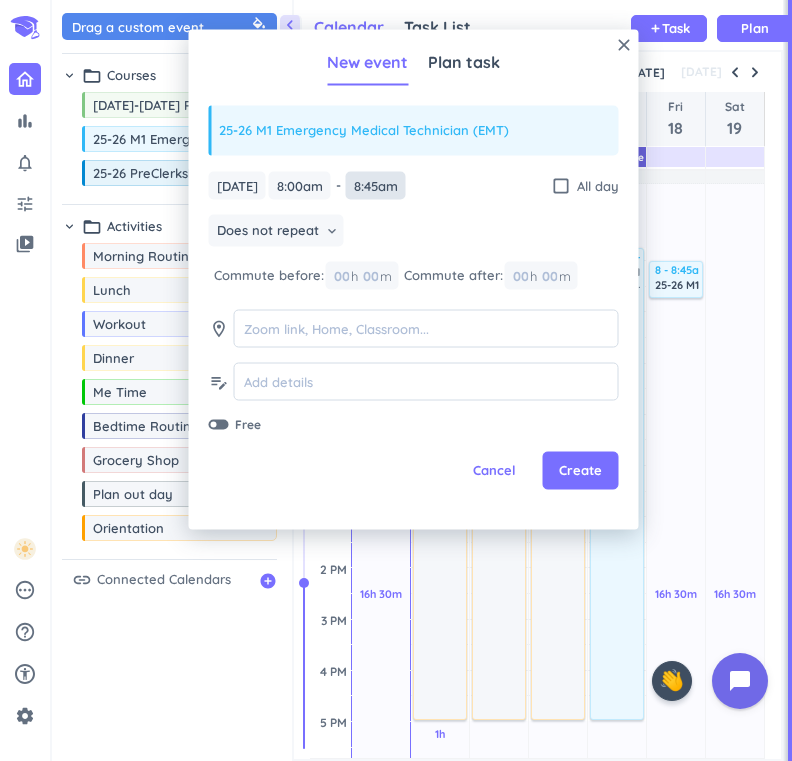 click on "8:45am" at bounding box center [376, 185] 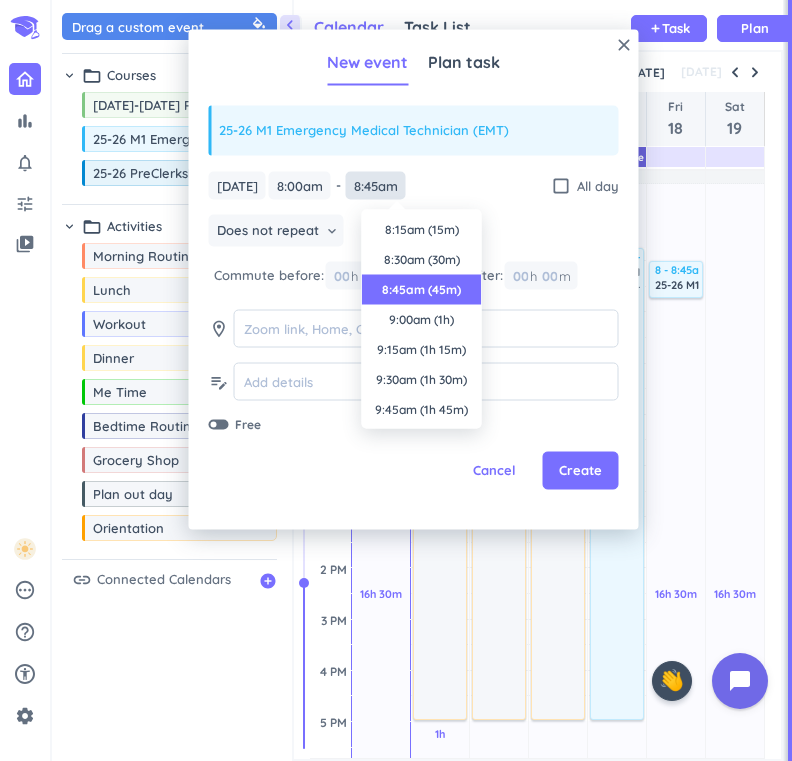 scroll, scrollTop: 60, scrollLeft: 0, axis: vertical 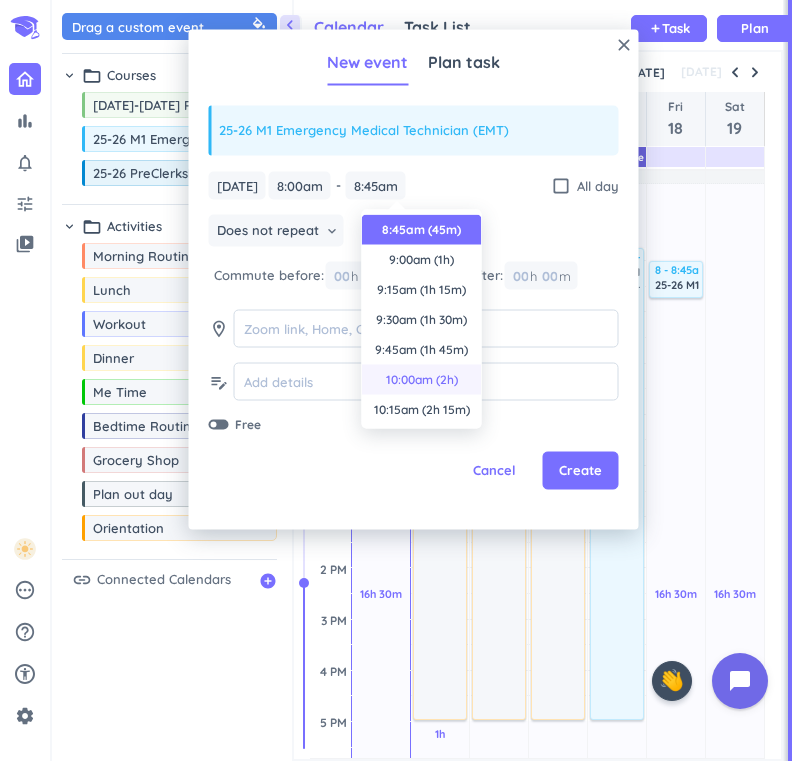 click on "10:00am (2h)" at bounding box center [422, 380] 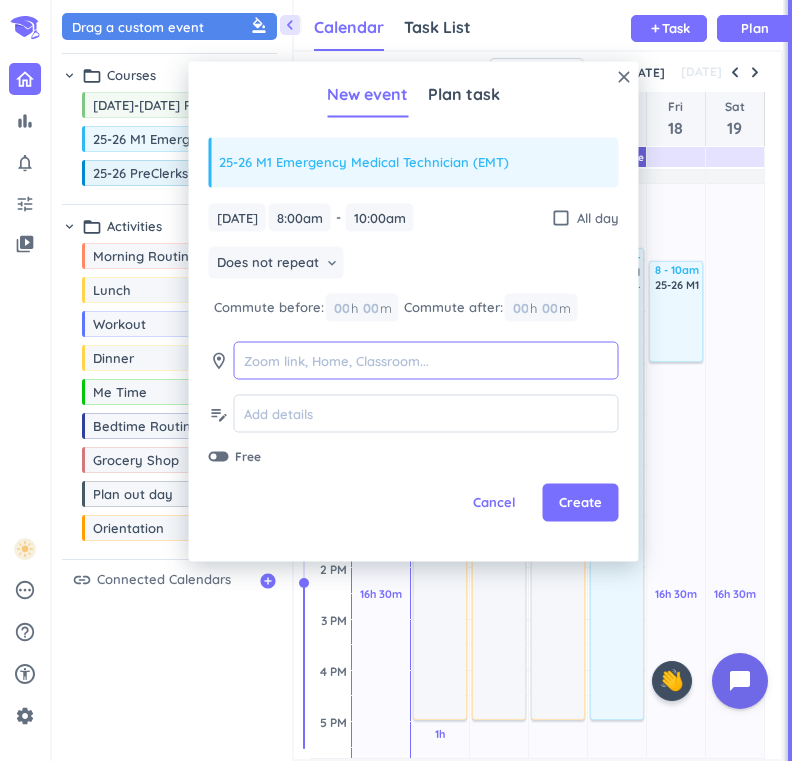 click at bounding box center [426, 360] 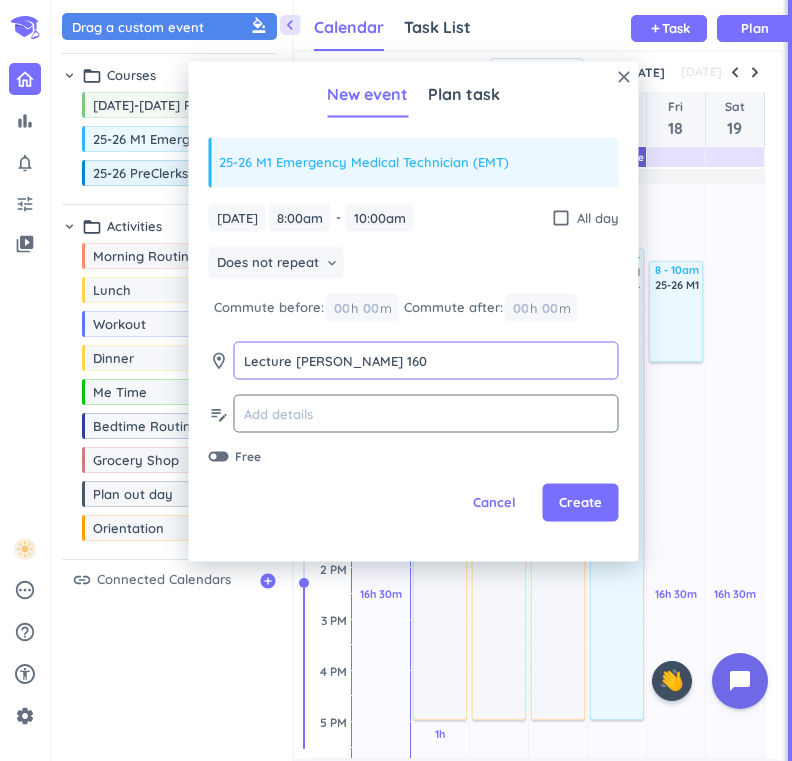 type on "Lecture [PERSON_NAME] 160" 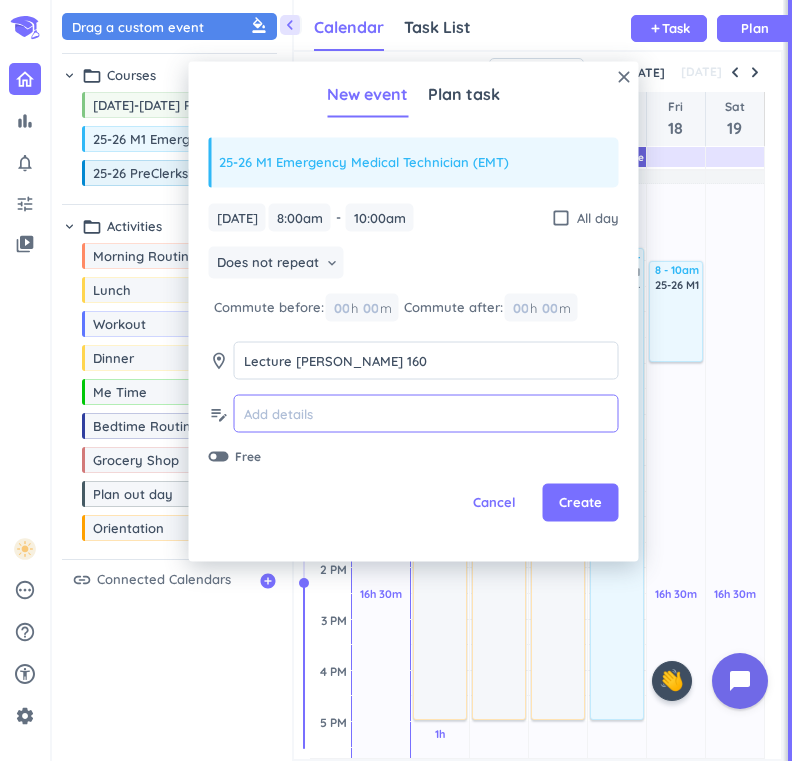 click at bounding box center [426, 413] 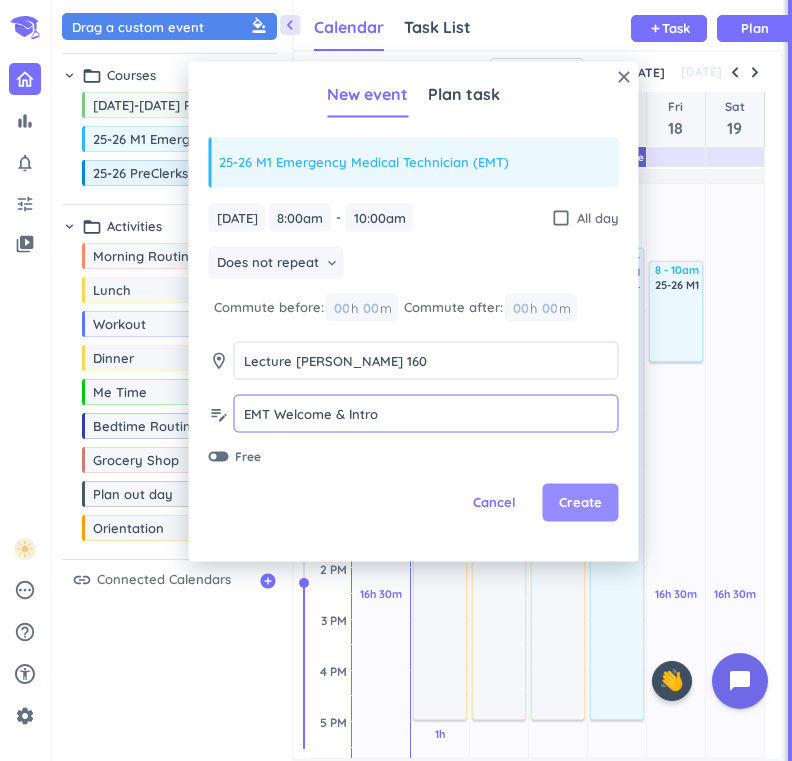 type on "EMT Welcome & Intro" 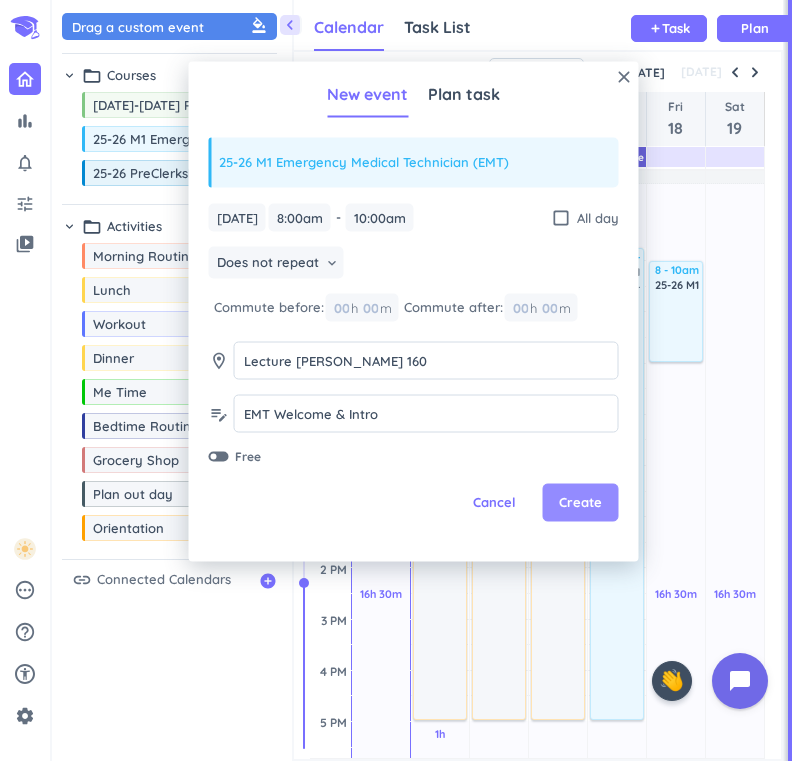 click on "Create" at bounding box center (580, 503) 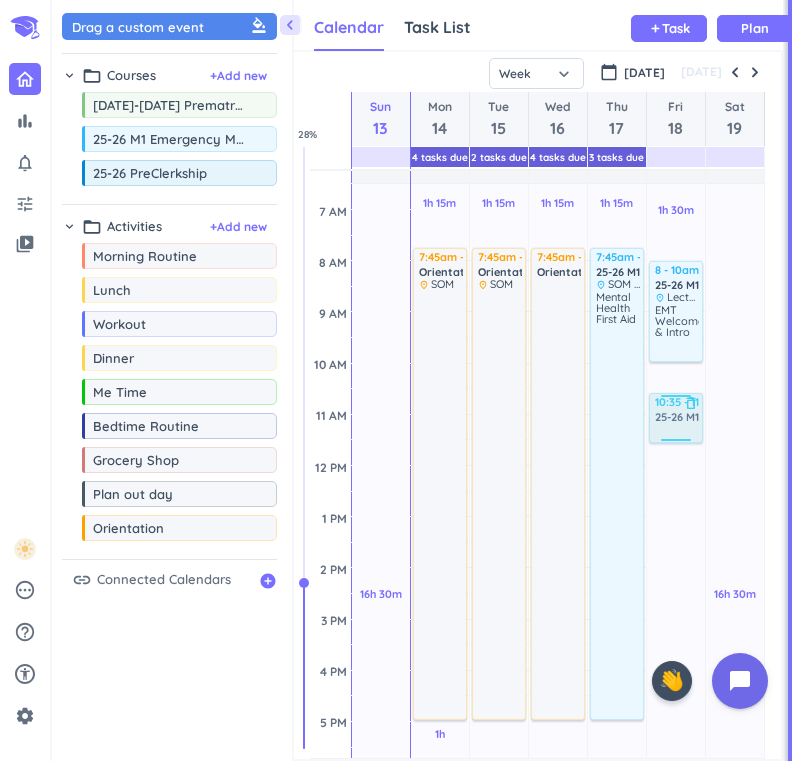 drag, startPoint x: 210, startPoint y: 143, endPoint x: 677, endPoint y: 395, distance: 530.6534 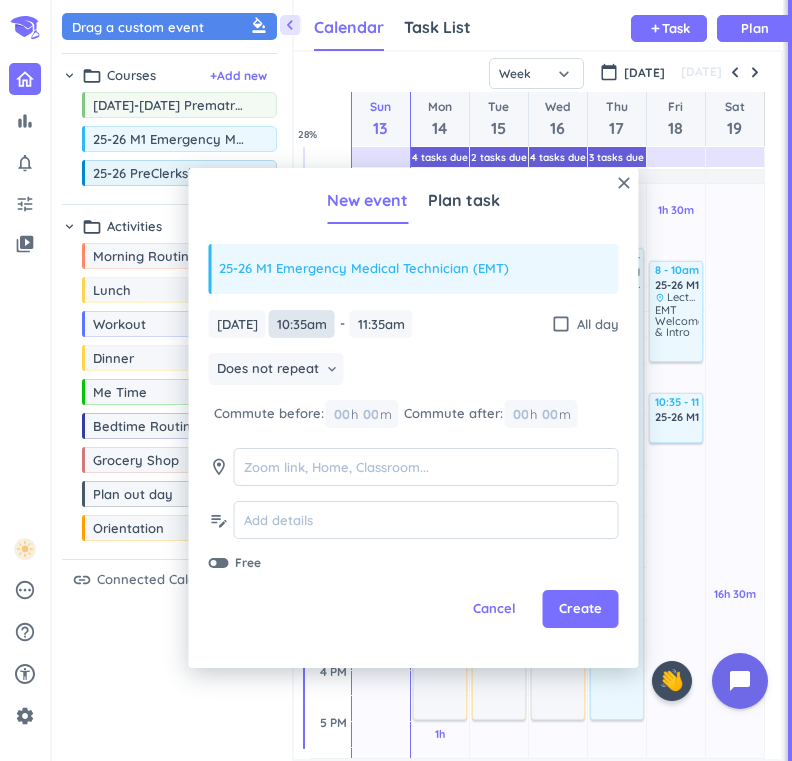 click on "10:35am" at bounding box center [302, 324] 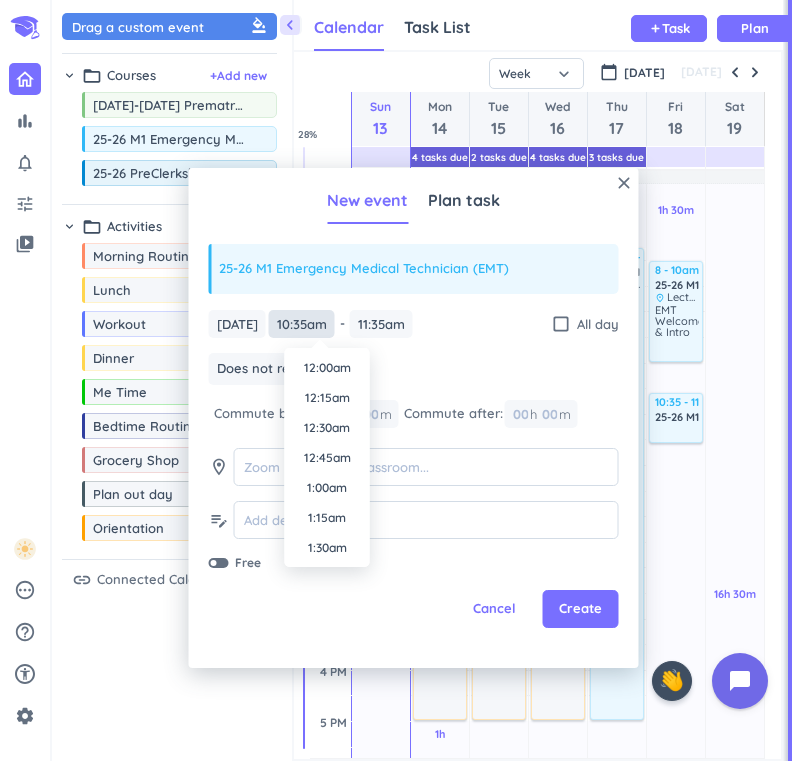 scroll, scrollTop: 1170, scrollLeft: 0, axis: vertical 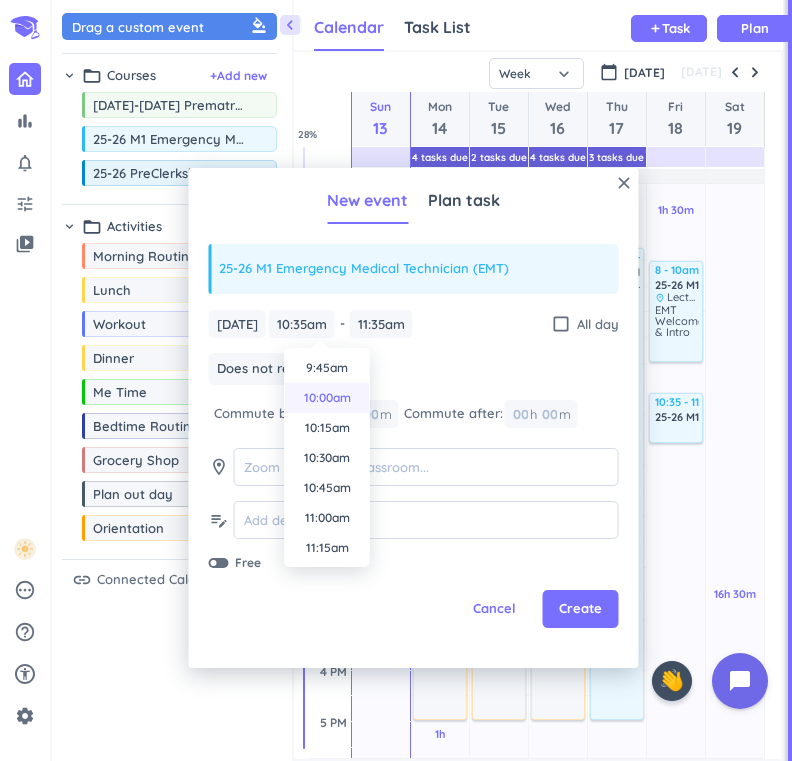 click on "10:00am" at bounding box center [327, 398] 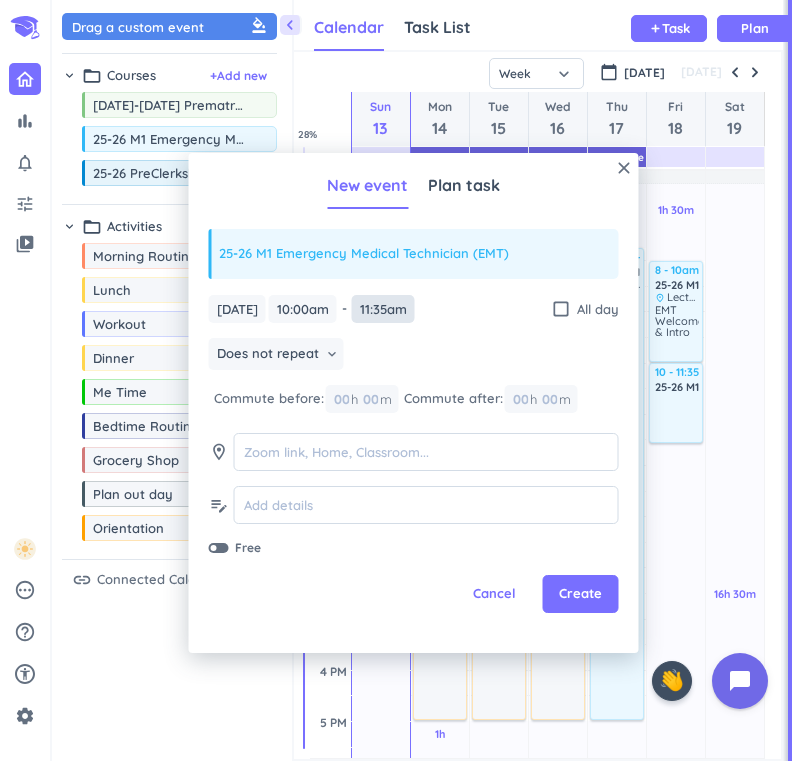 click on "11:35am" at bounding box center [383, 309] 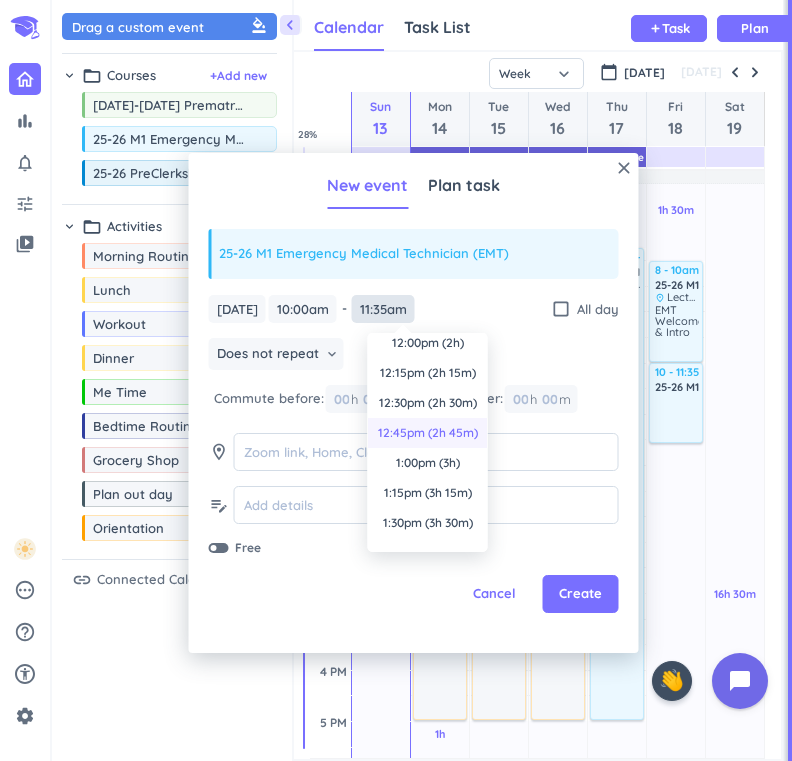 scroll, scrollTop: 212, scrollLeft: 0, axis: vertical 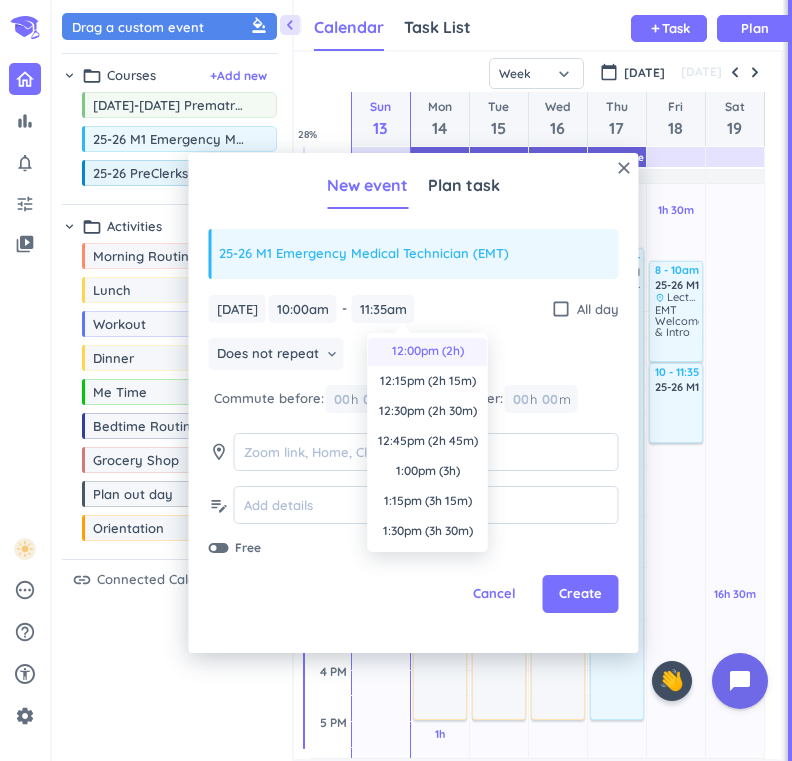 click on "12:00pm (2h)" at bounding box center [428, 351] 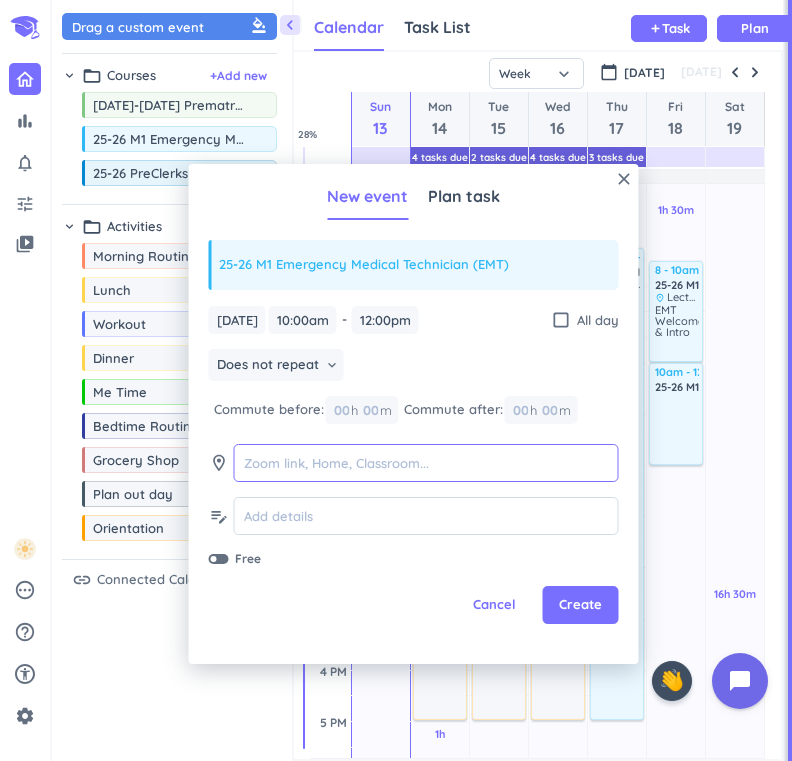 click at bounding box center [426, 463] 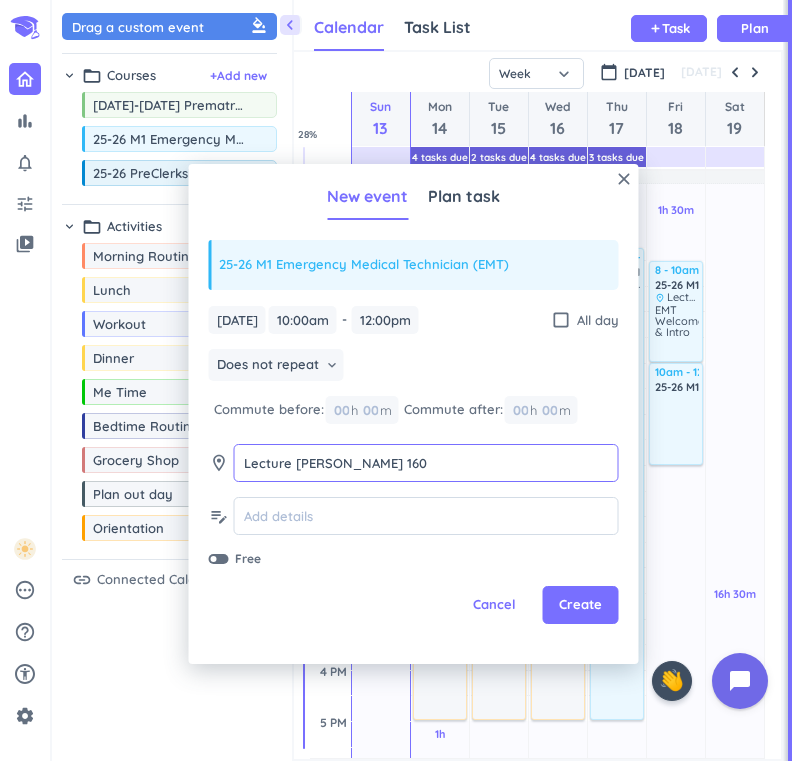 type on "Lecture [PERSON_NAME] 160" 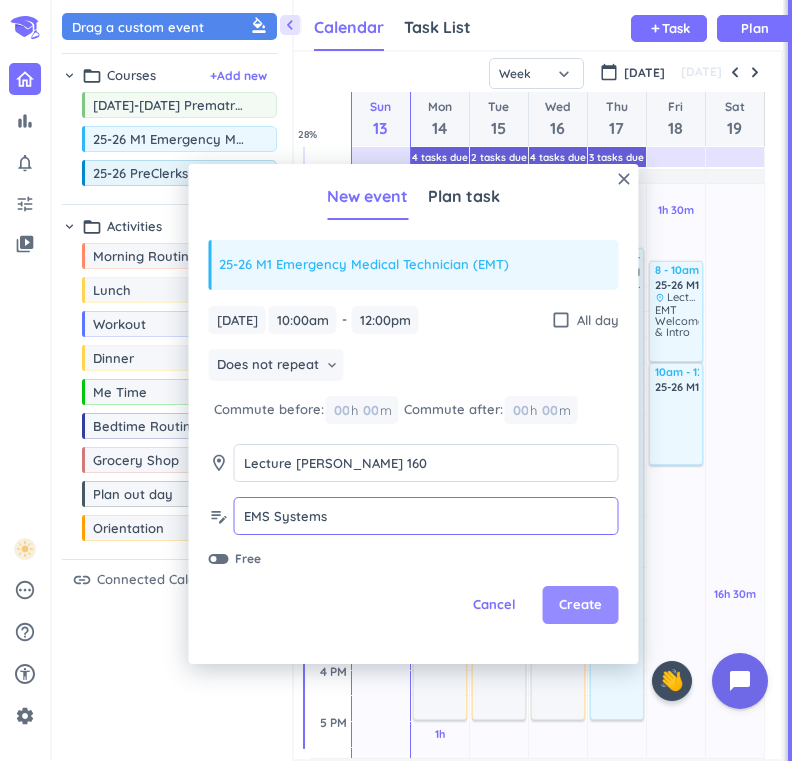 type on "EMS Systems" 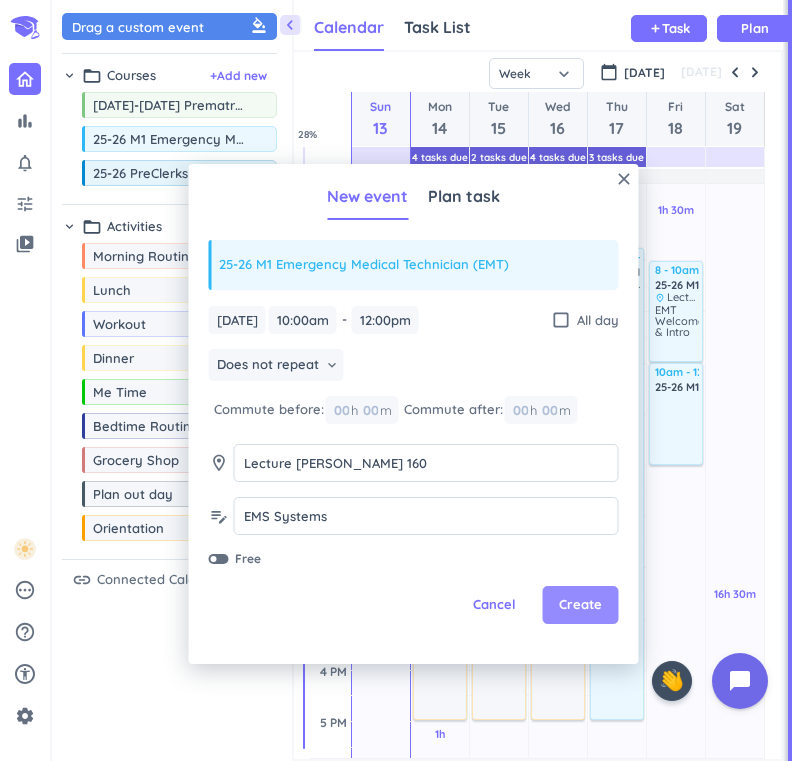 click on "Create" at bounding box center [581, 605] 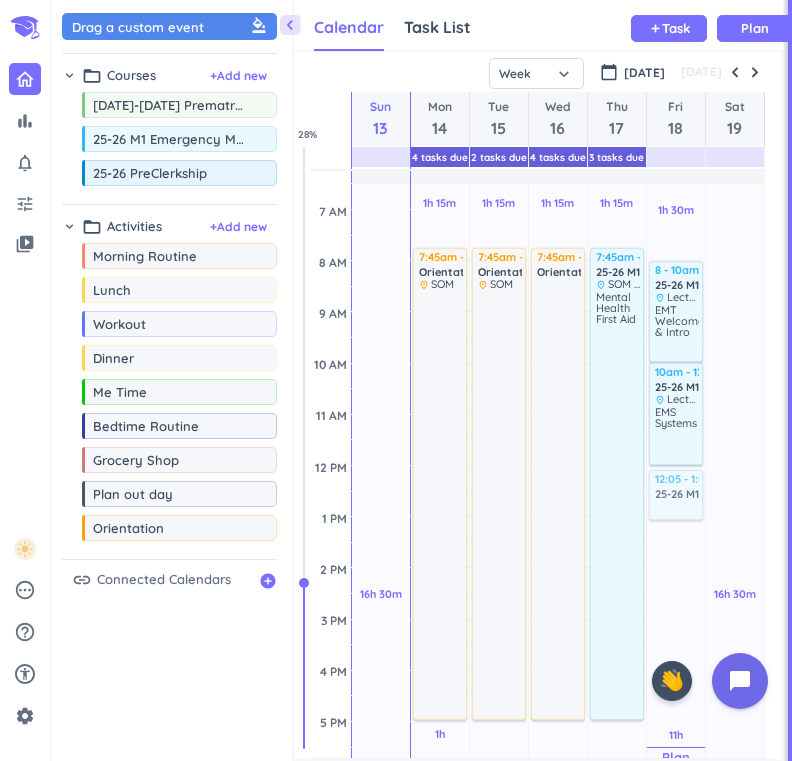 drag, startPoint x: 147, startPoint y: 145, endPoint x: 678, endPoint y: 474, distance: 624.6615 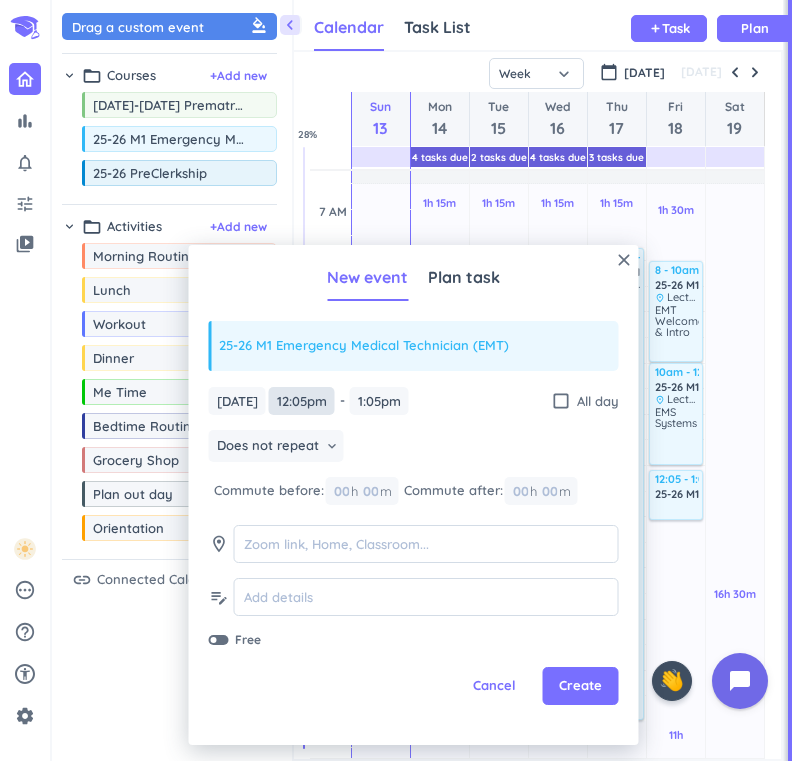 click on "12:05pm" at bounding box center (302, 401) 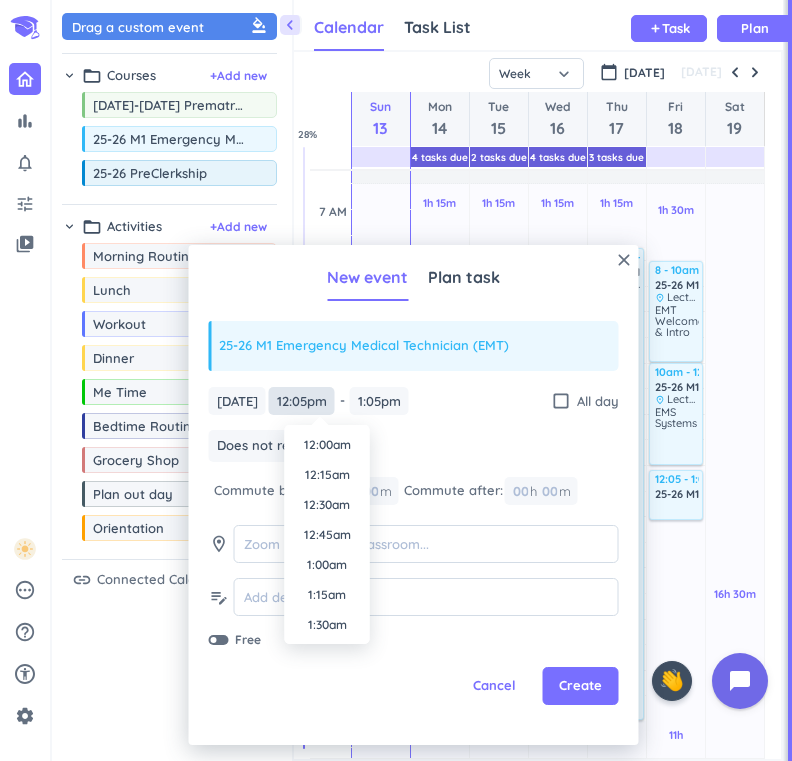 scroll, scrollTop: 1350, scrollLeft: 0, axis: vertical 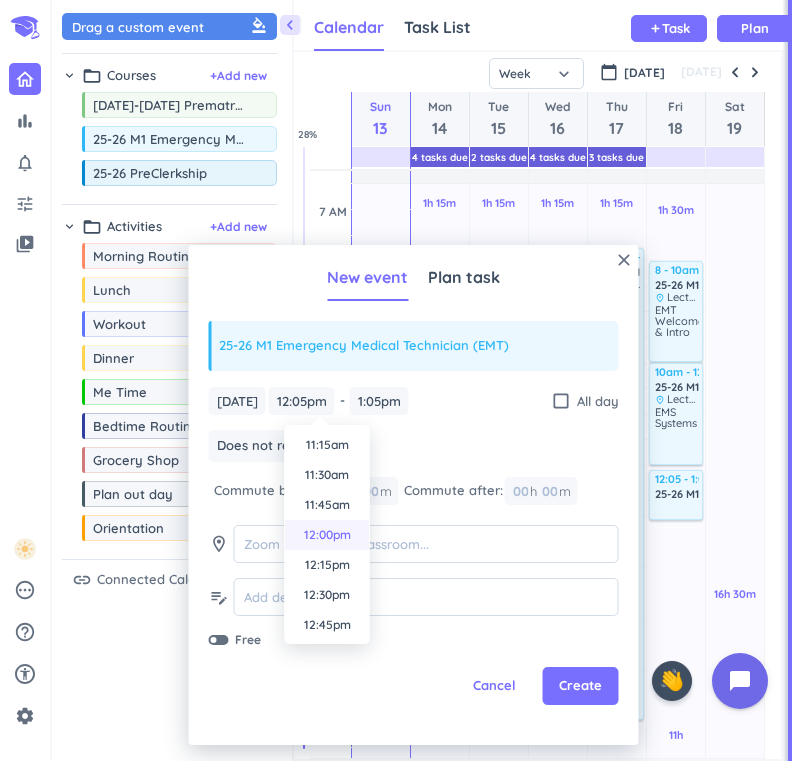 click on "12:00pm" at bounding box center (327, 535) 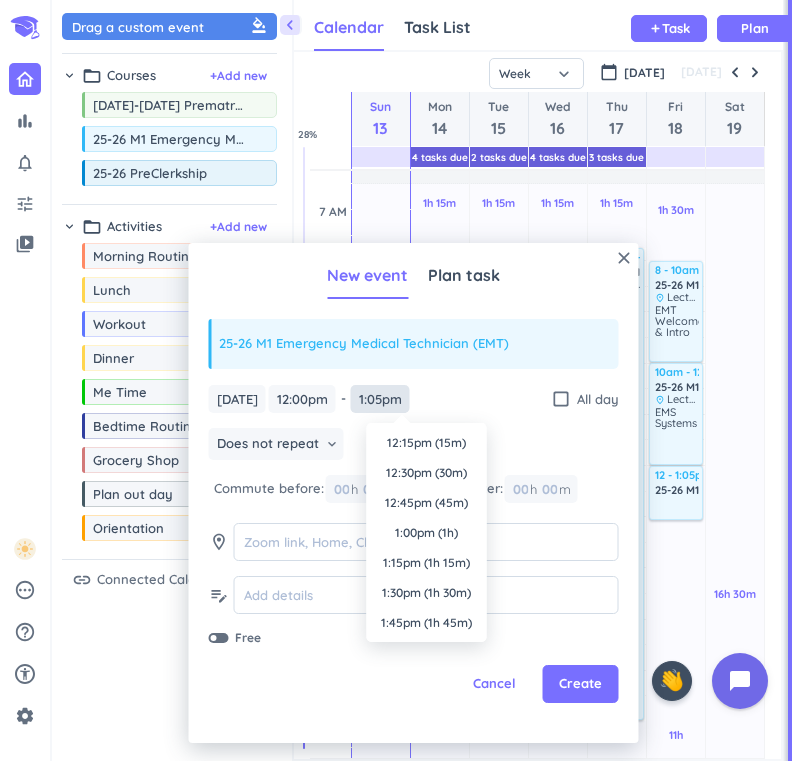 click on "1:05pm" at bounding box center (380, 399) 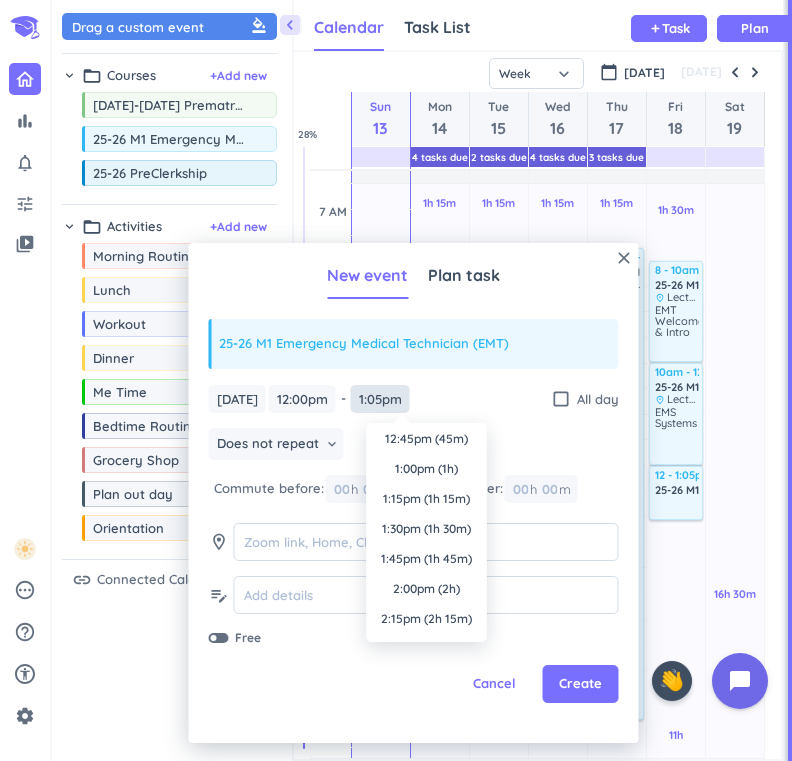 scroll, scrollTop: 0, scrollLeft: 0, axis: both 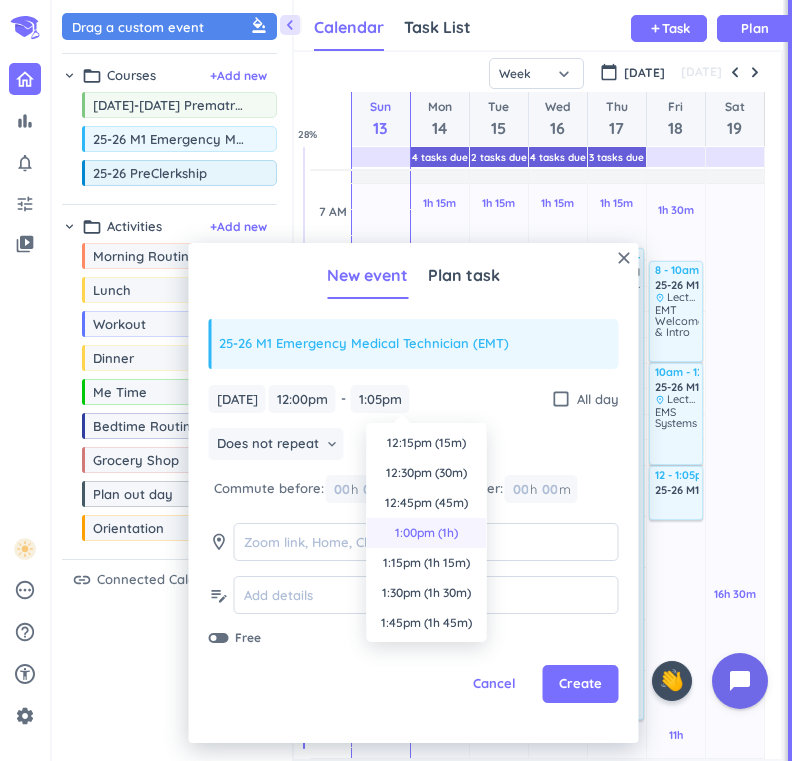 click on "1:00pm (1h)" at bounding box center (427, 533) 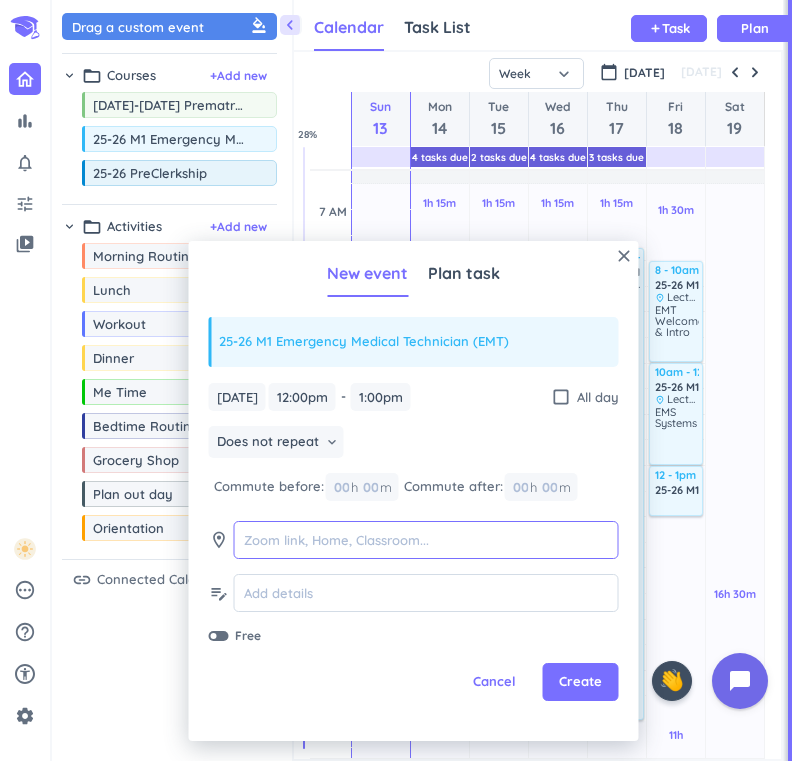click at bounding box center [426, 540] 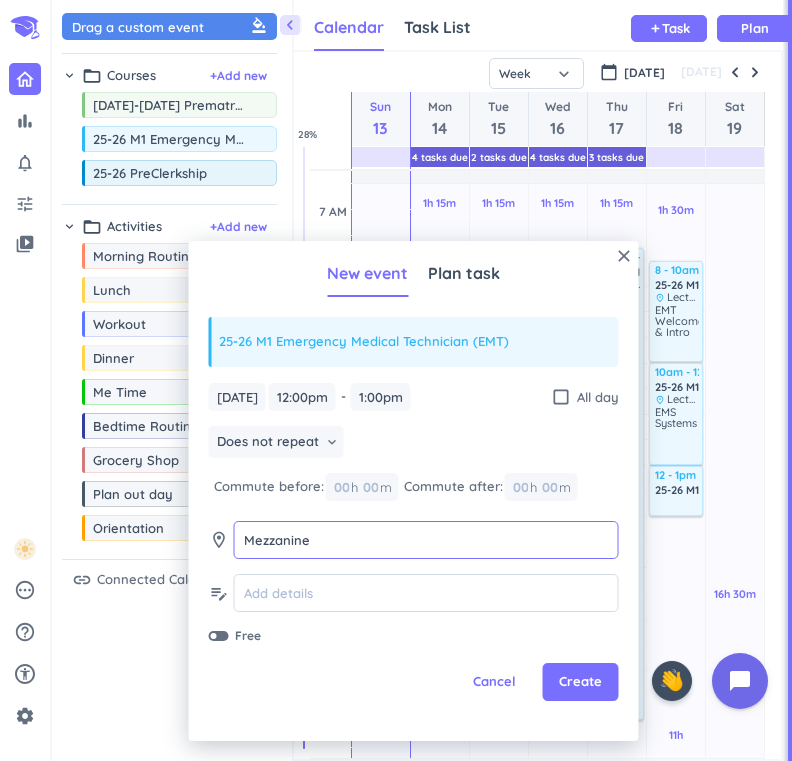 type on "Mezzanine" 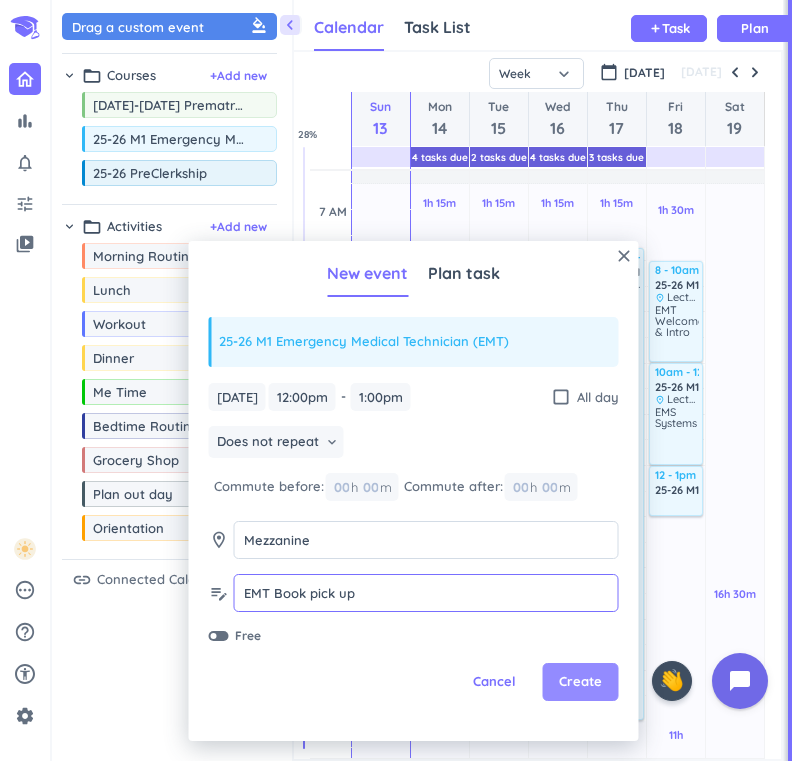 type on "EMT Book pick up" 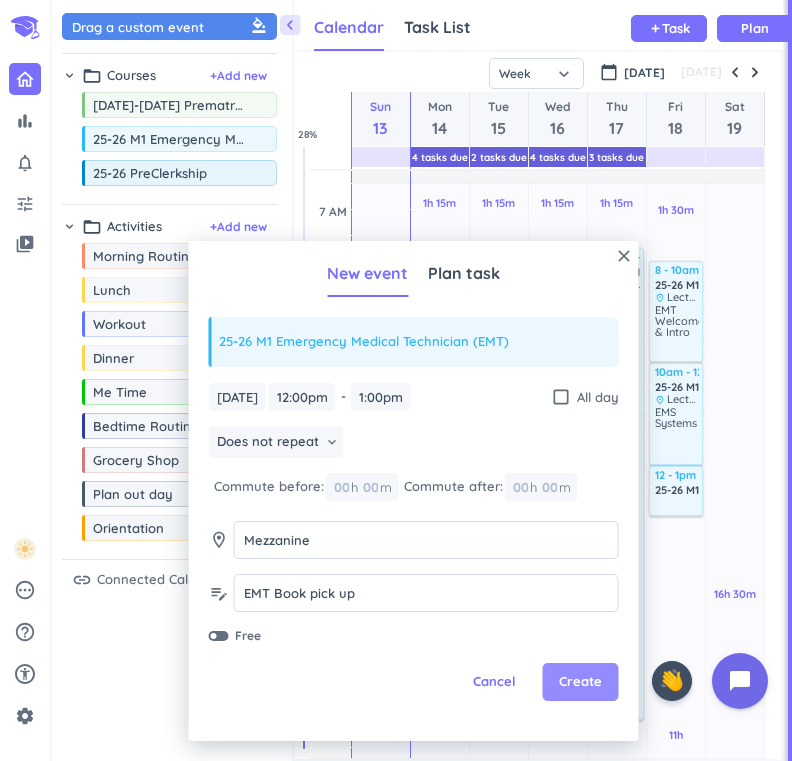 click on "Create" at bounding box center [580, 682] 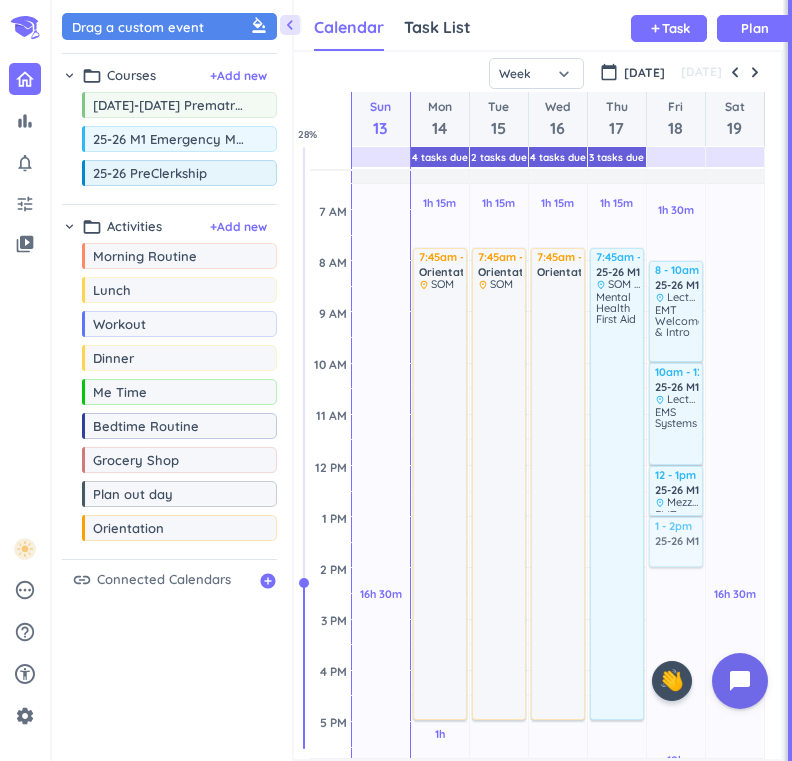 drag, startPoint x: 192, startPoint y: 151, endPoint x: 680, endPoint y: 520, distance: 611.8047 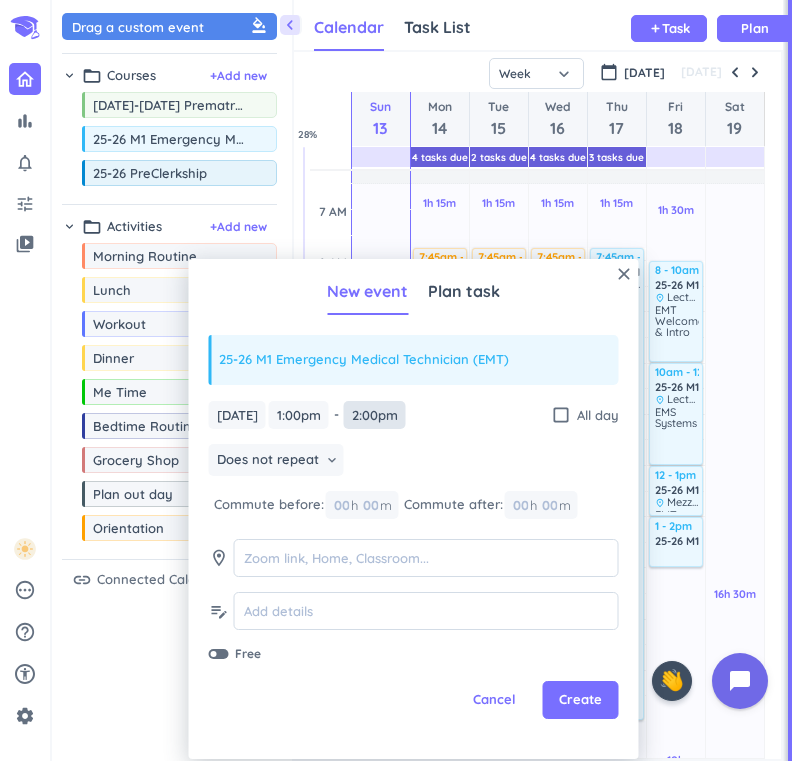 click on "2:00pm" at bounding box center (375, 415) 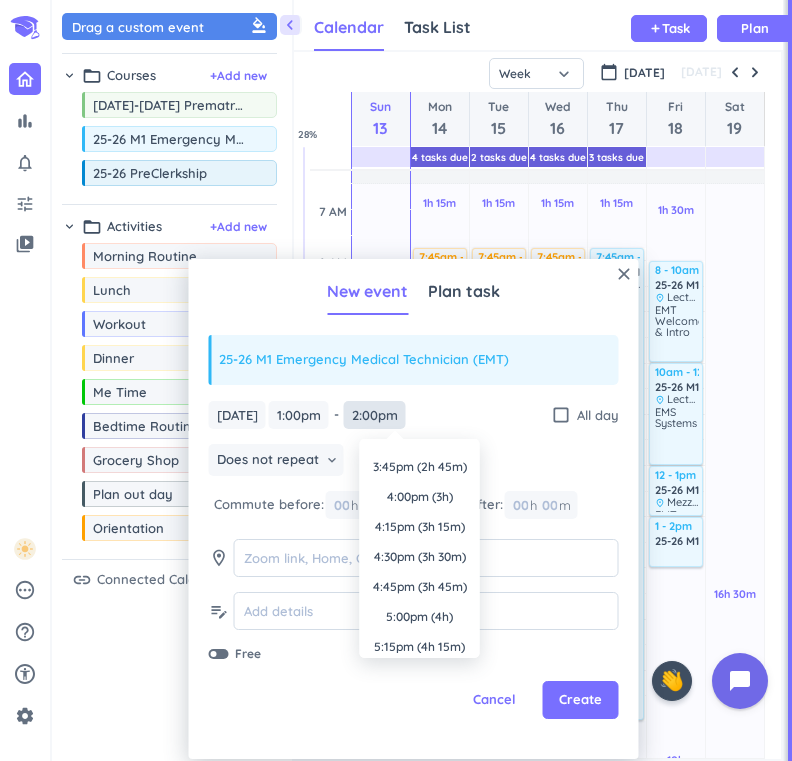scroll, scrollTop: 294, scrollLeft: 0, axis: vertical 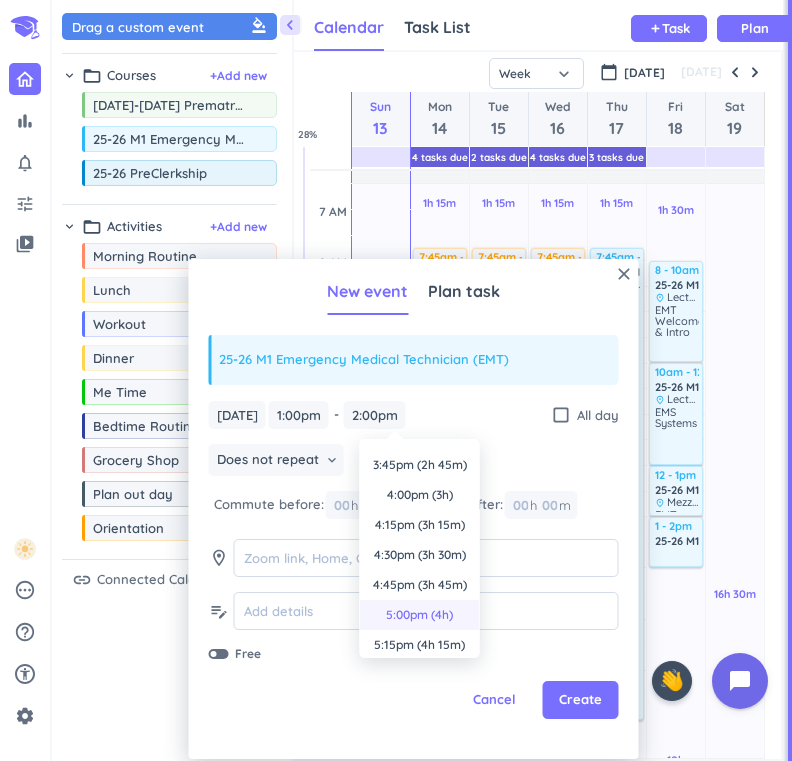 click on "5:00pm (4h)" at bounding box center (420, 615) 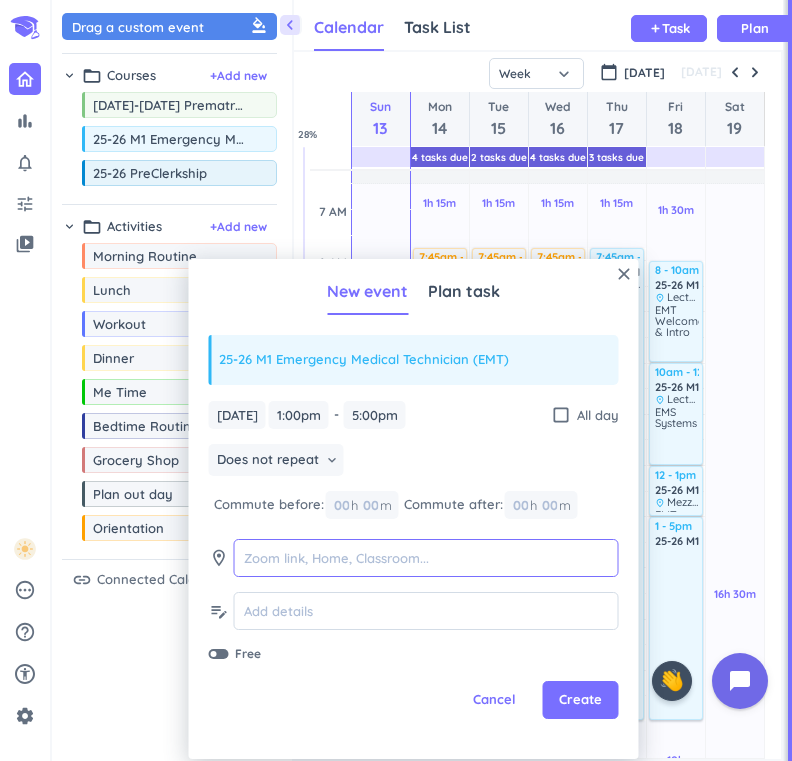 click at bounding box center [426, 558] 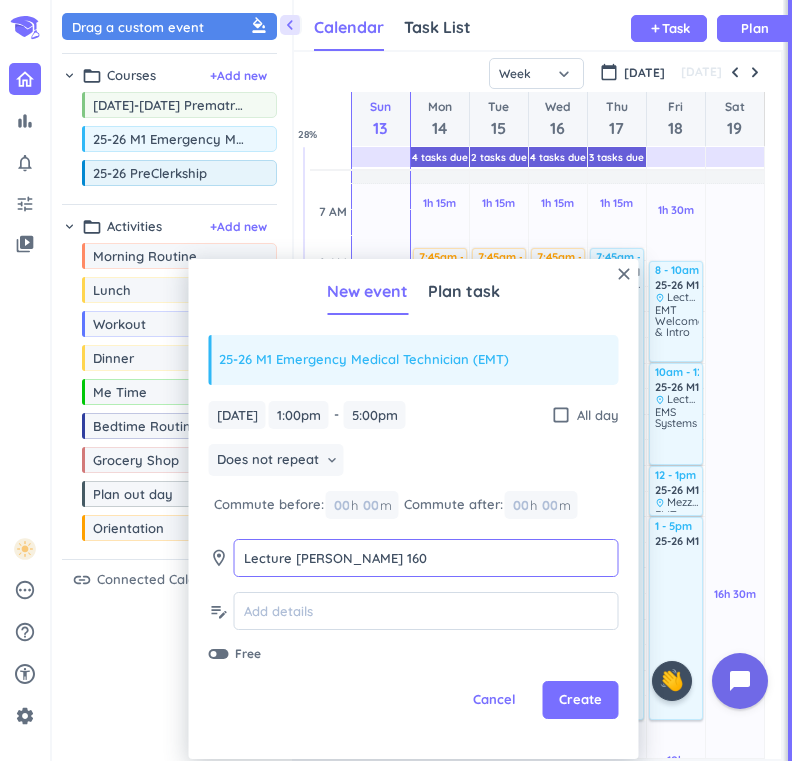 type on "Lecture [PERSON_NAME] 160" 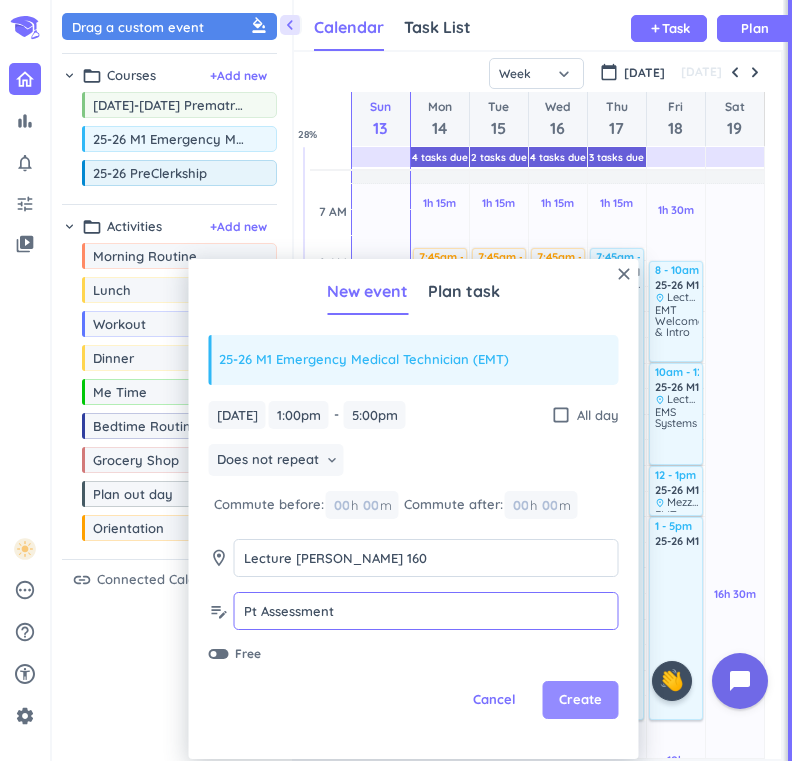 type on "Pt Assessment" 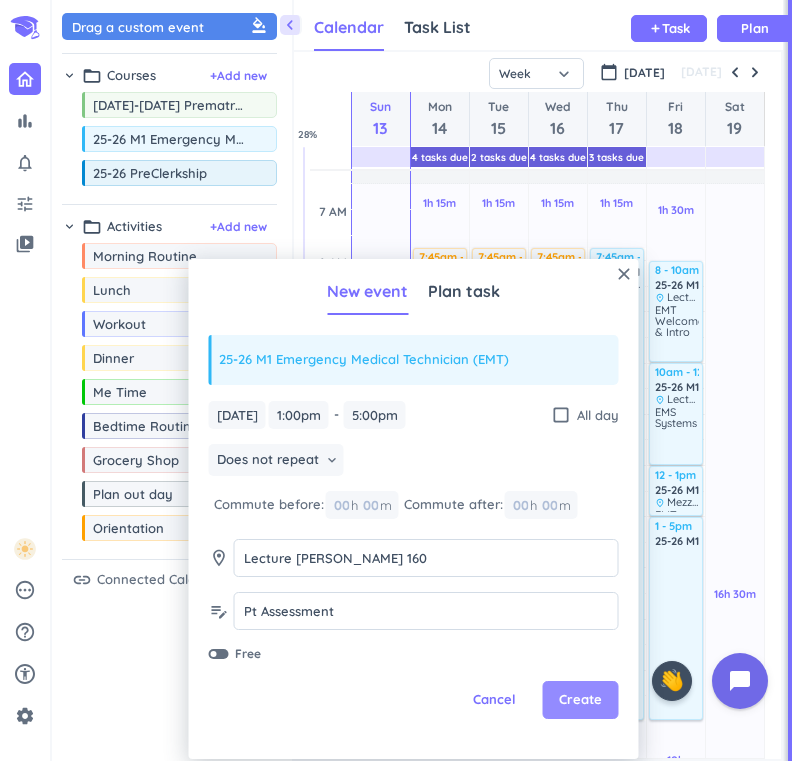 click on "Create" at bounding box center [580, 700] 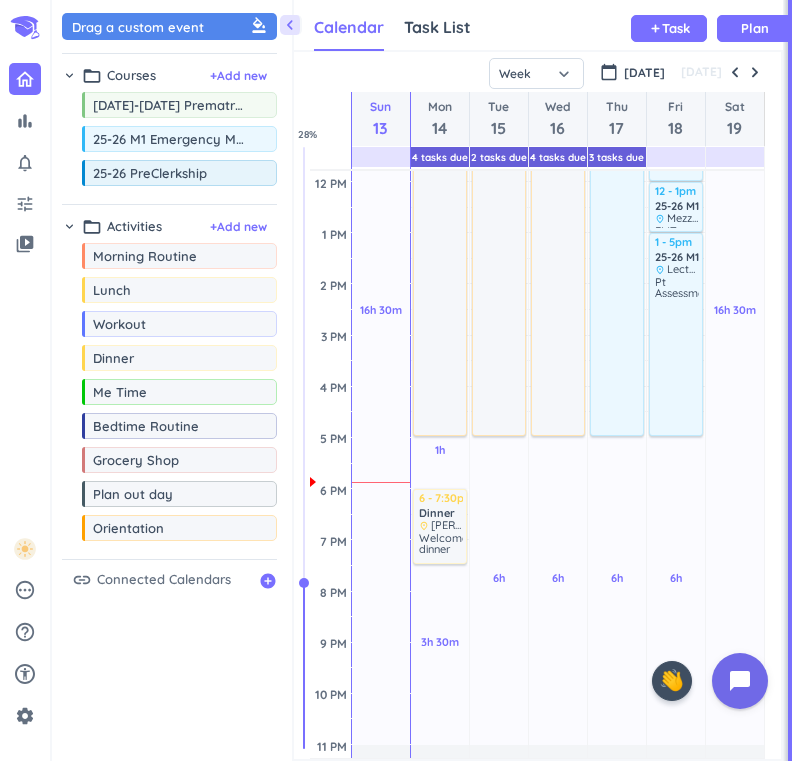 scroll, scrollTop: 400, scrollLeft: 0, axis: vertical 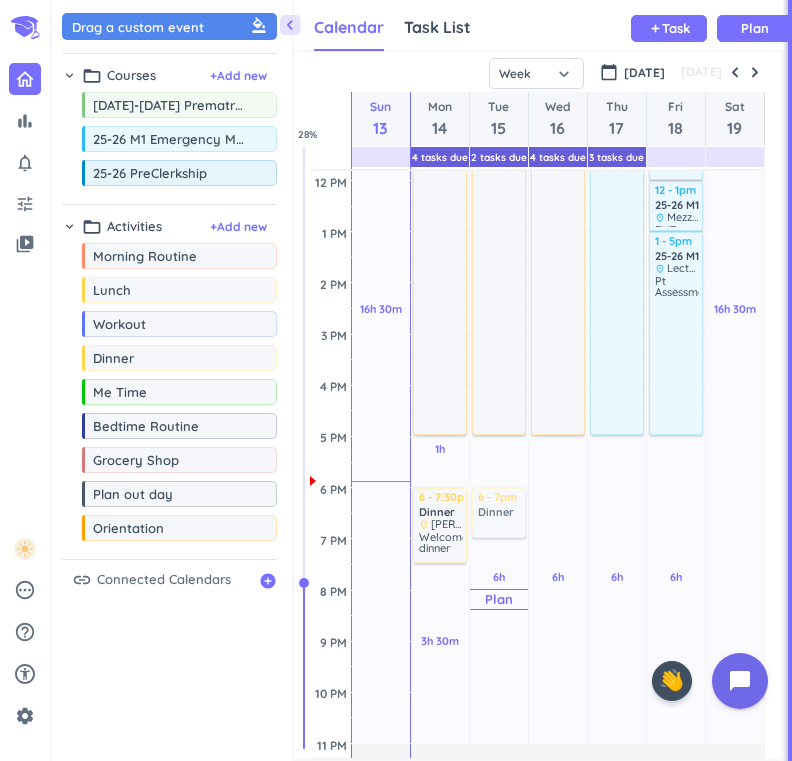 drag, startPoint x: 189, startPoint y: 359, endPoint x: 526, endPoint y: 488, distance: 360.84622 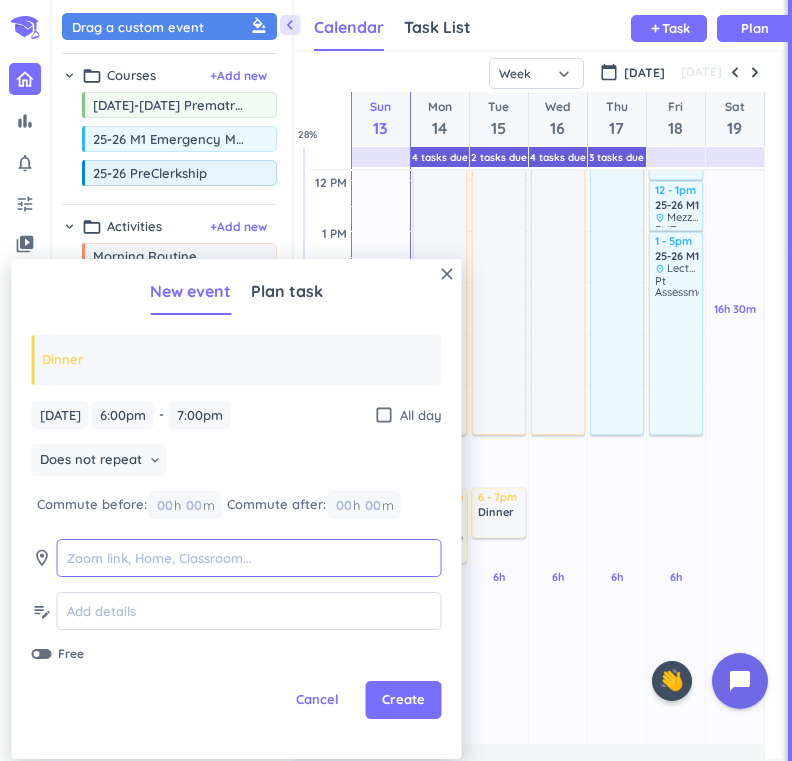click at bounding box center (249, 558) 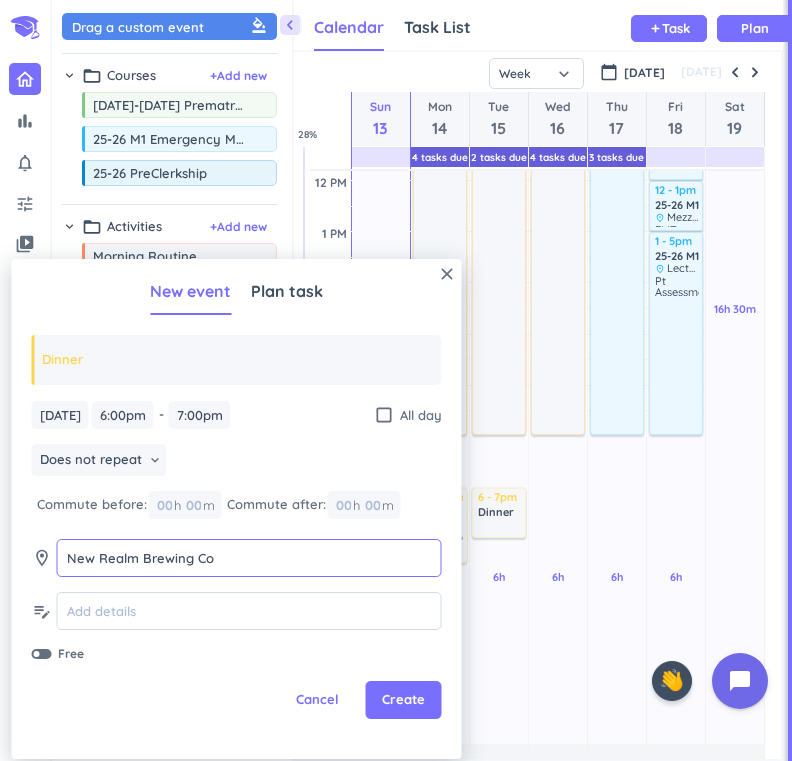 type on "New Realm Brewing Co" 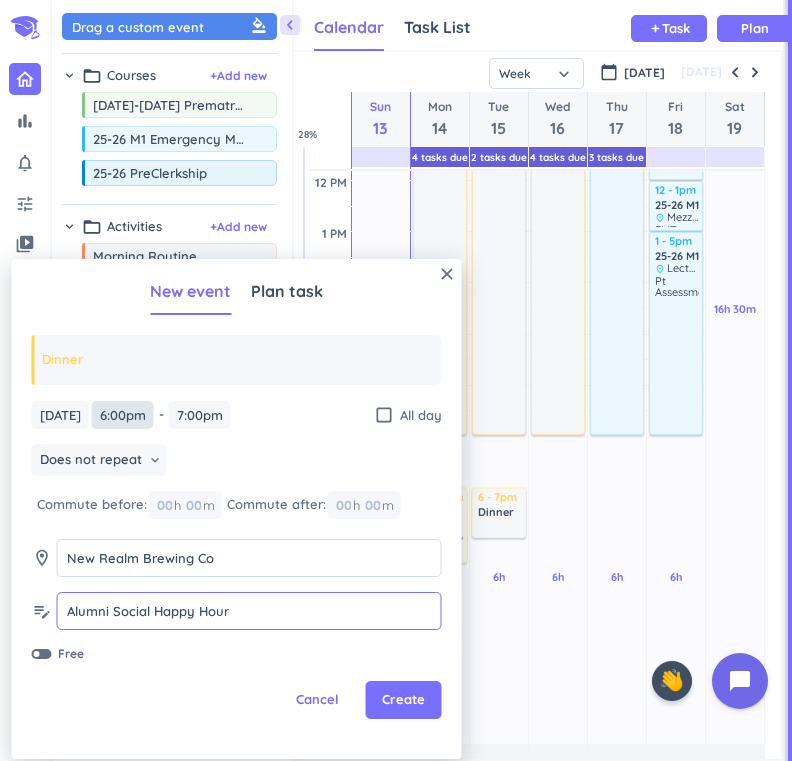 type on "Alumni Social Happy Hour" 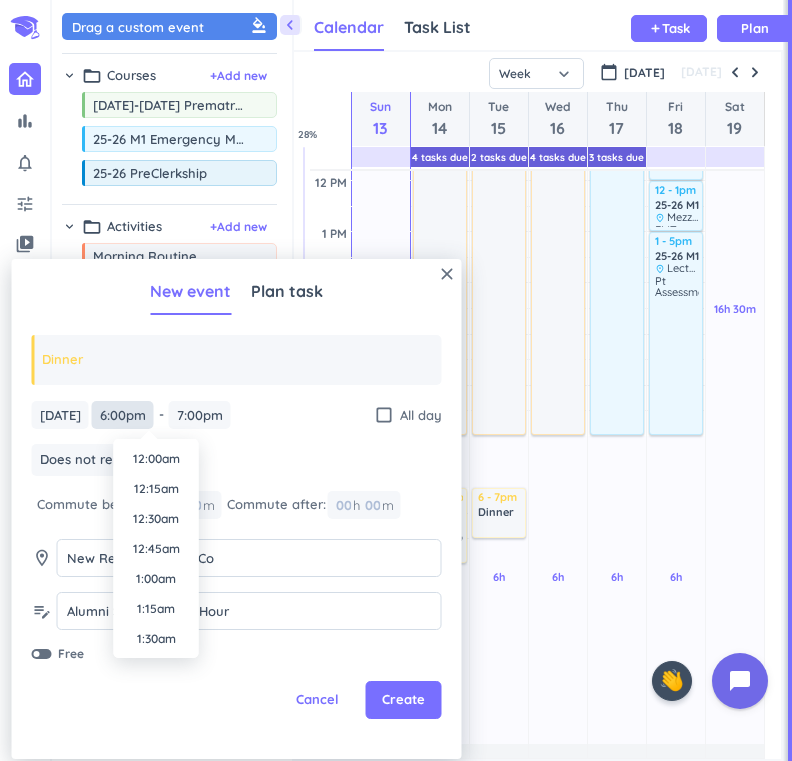 click on "6:00pm" at bounding box center [123, 415] 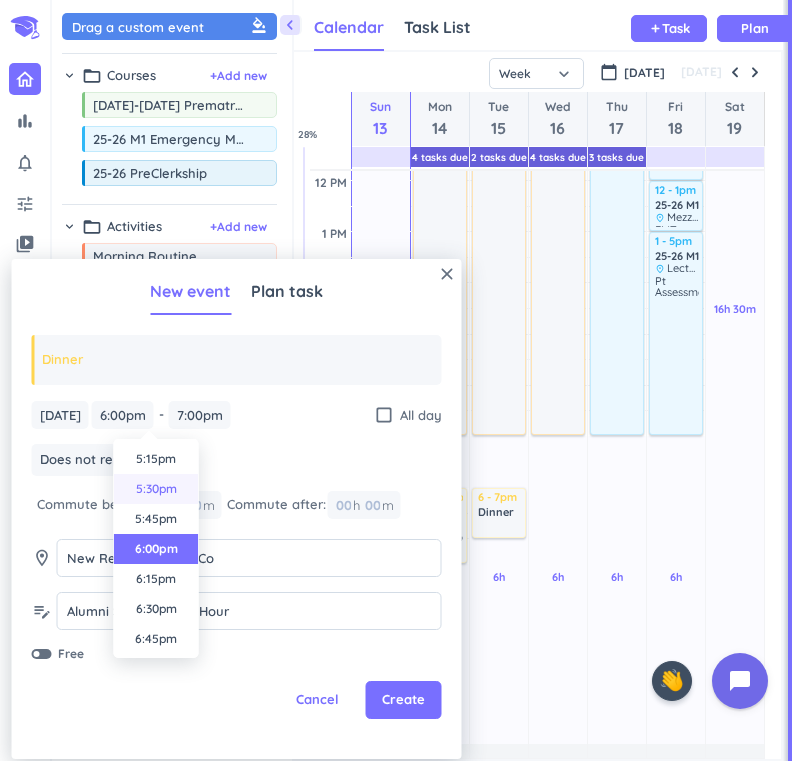 click on "5:30pm" at bounding box center [156, 489] 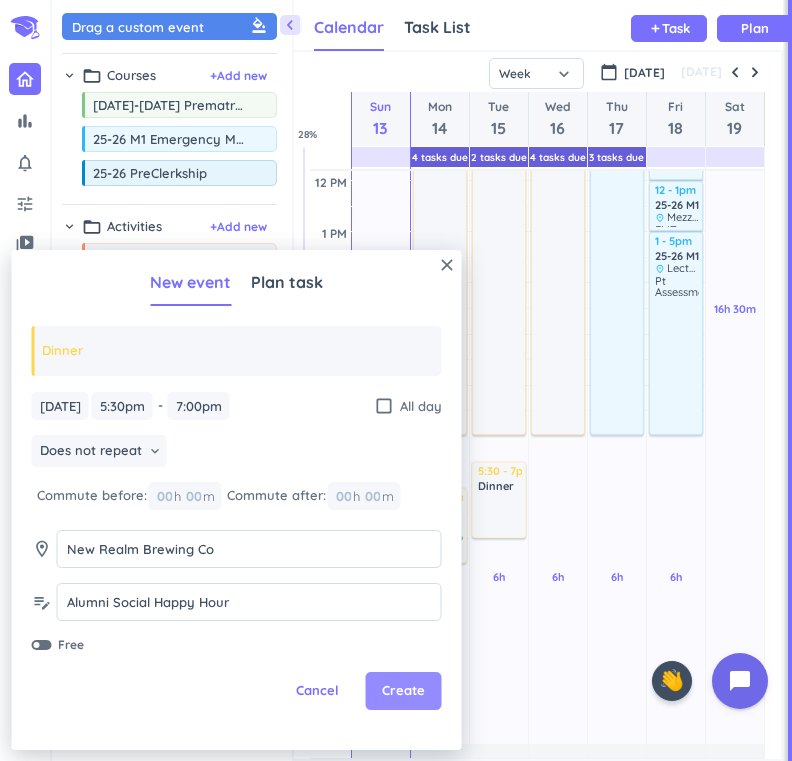 click on "Create" at bounding box center (403, 691) 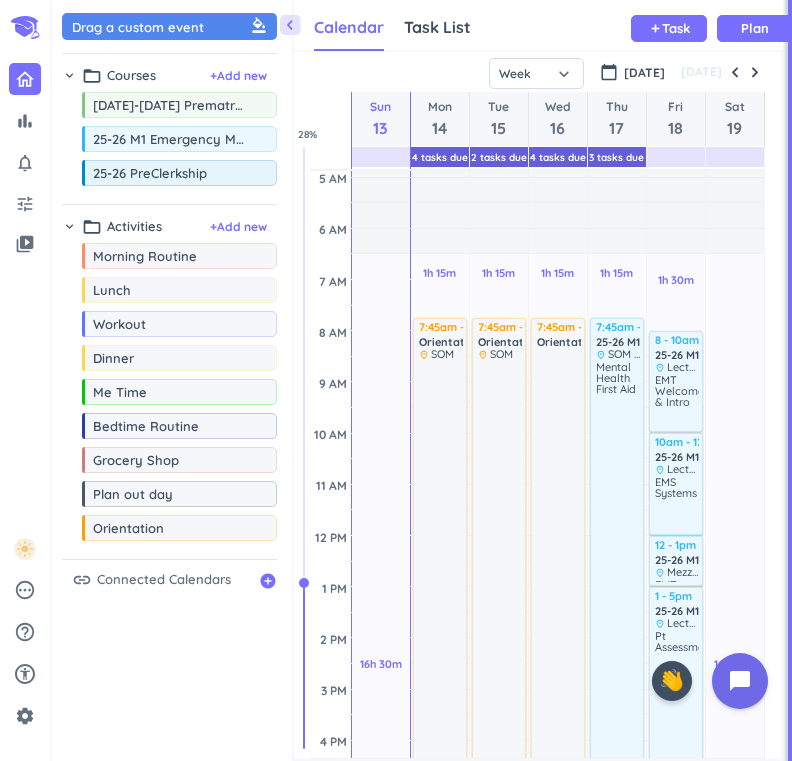 scroll, scrollTop: 36, scrollLeft: 0, axis: vertical 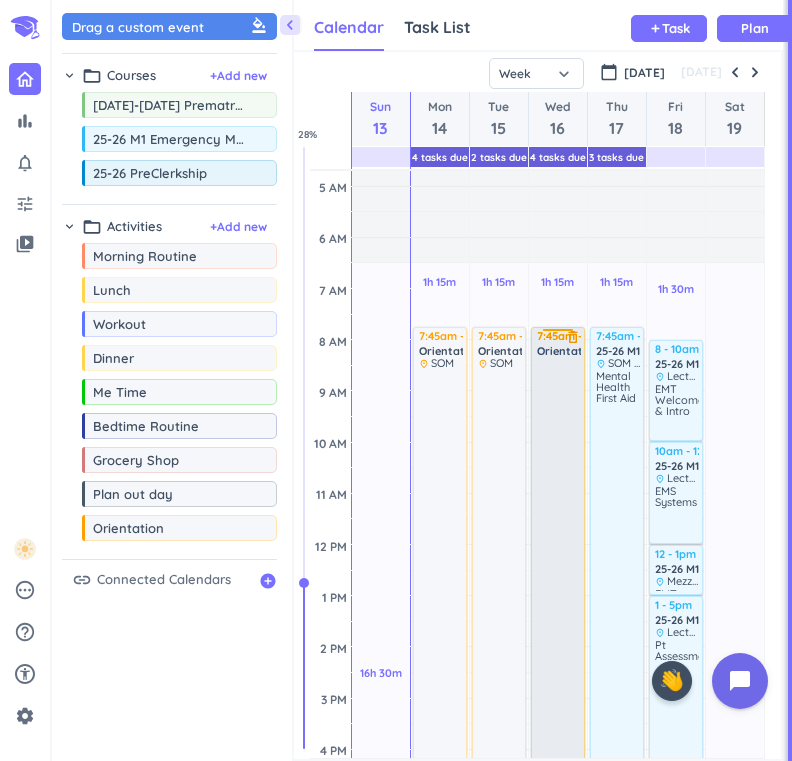 click on "Orientation" at bounding box center (568, 351) 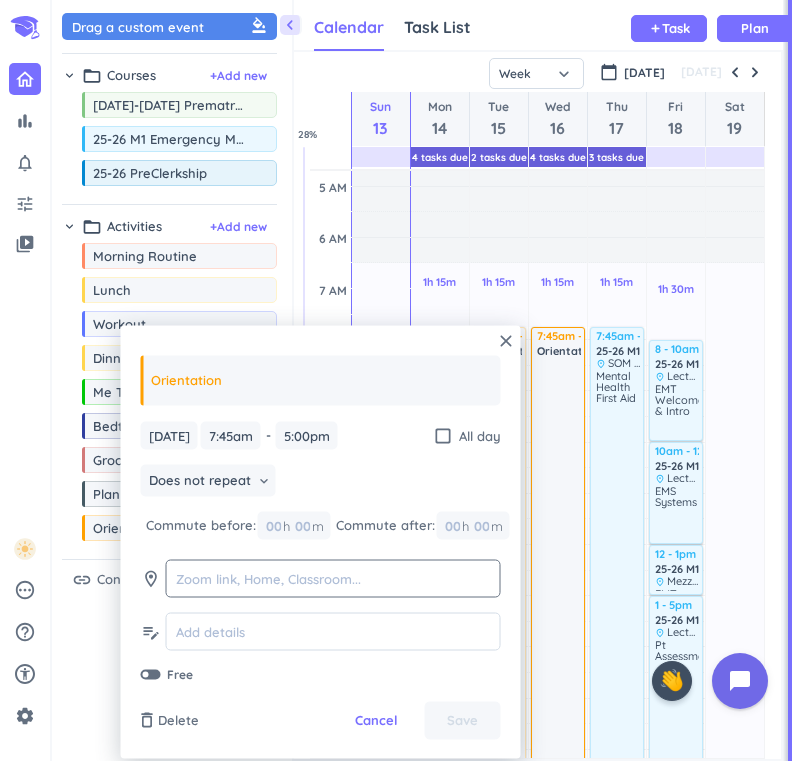 click 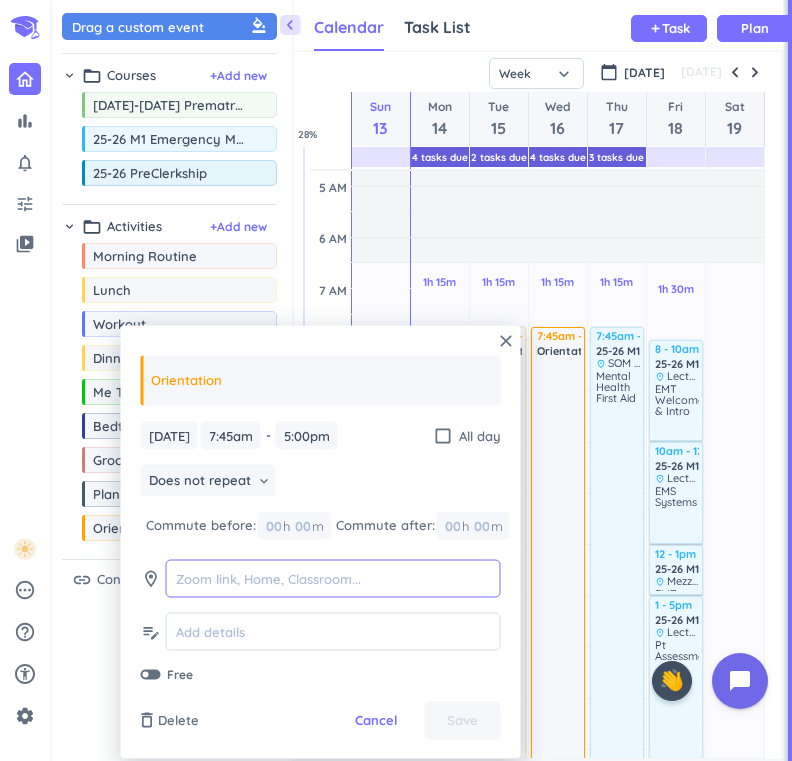 click at bounding box center [333, 578] 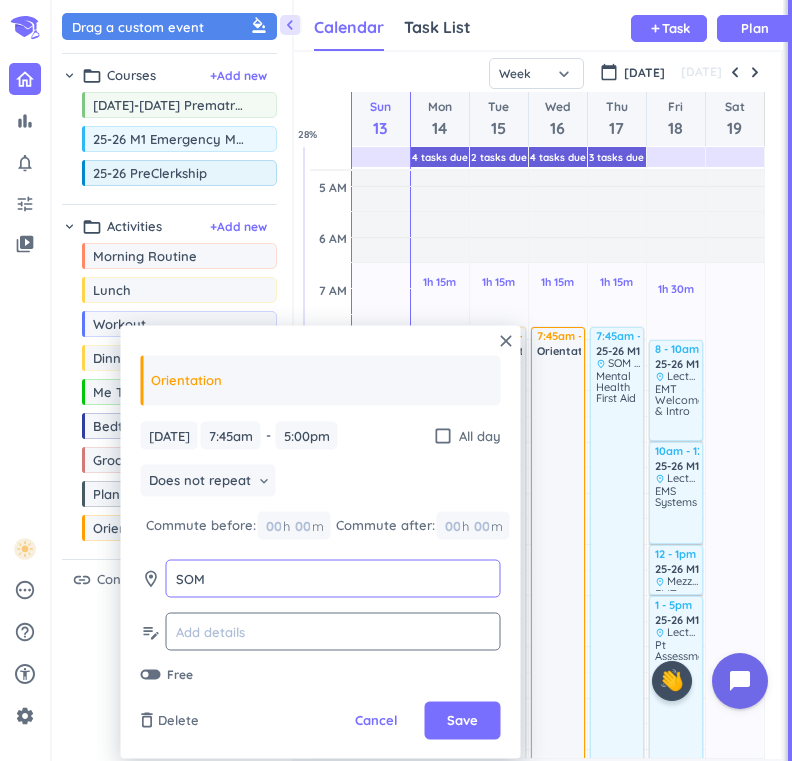 type on "SOM" 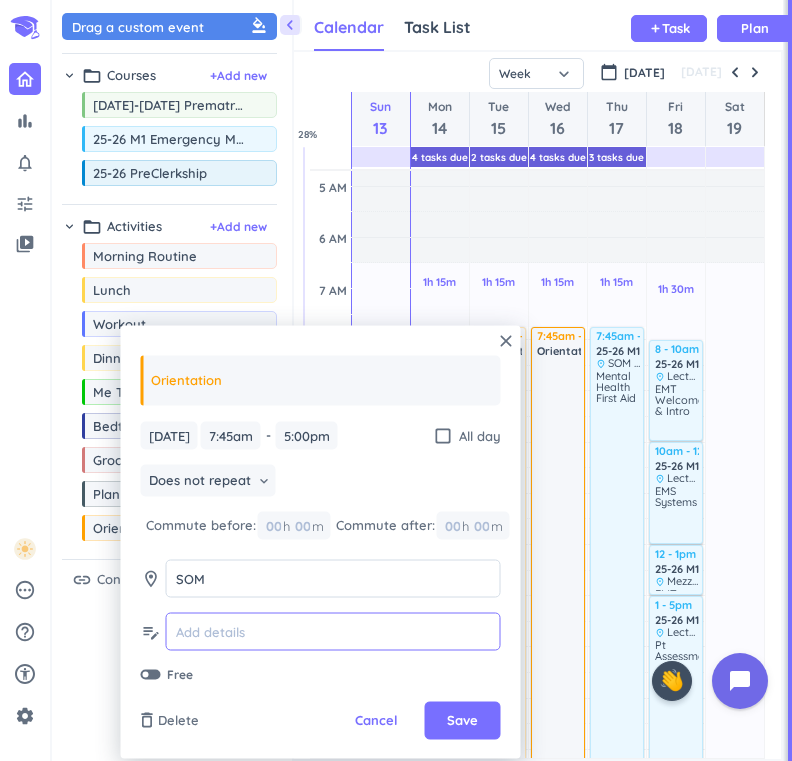 click at bounding box center (333, 631) 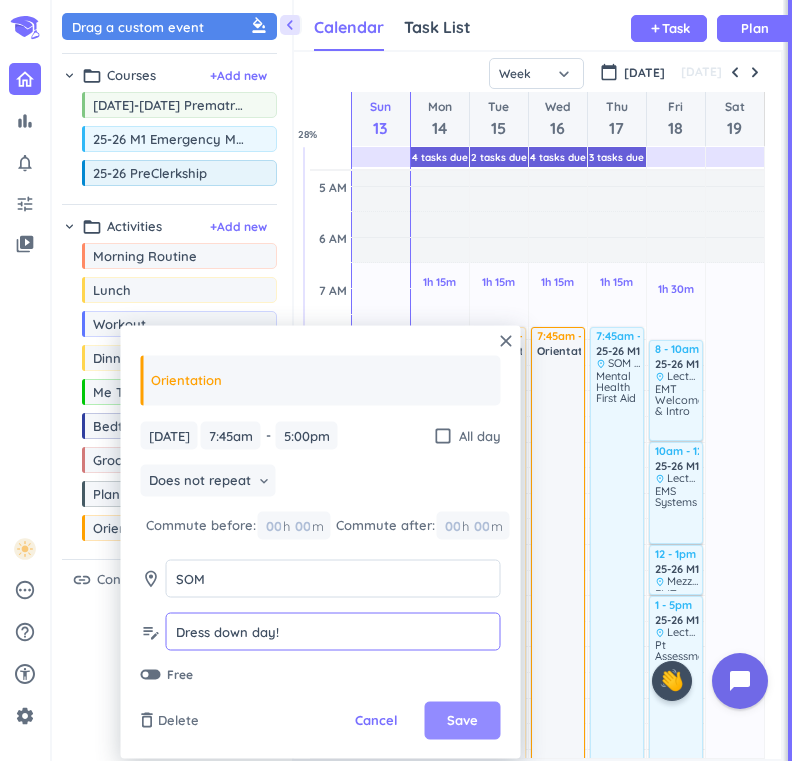 type on "Dress down day!" 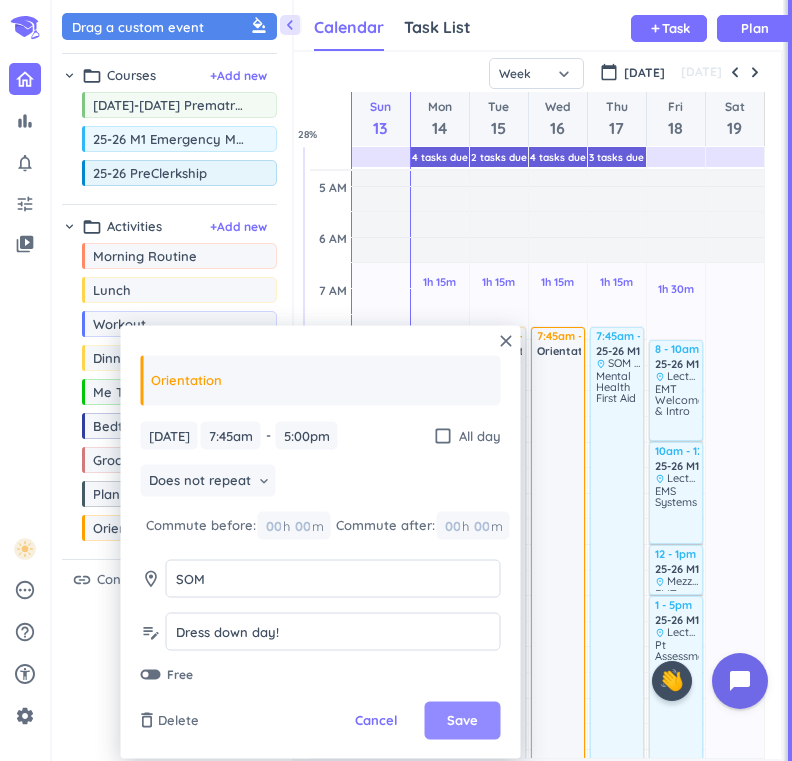 click on "Save" at bounding box center [462, 721] 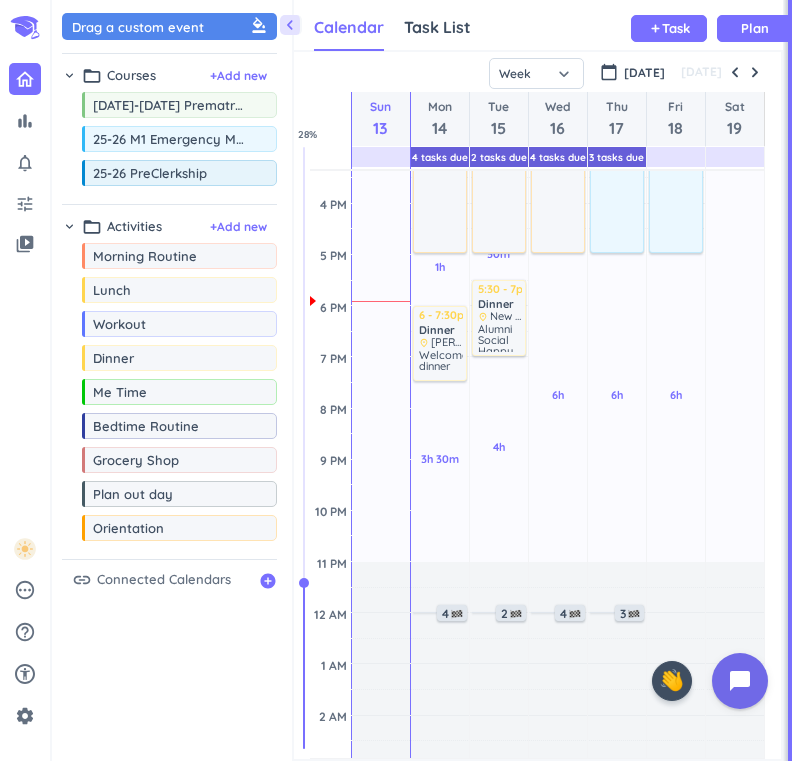 scroll, scrollTop: 633, scrollLeft: 0, axis: vertical 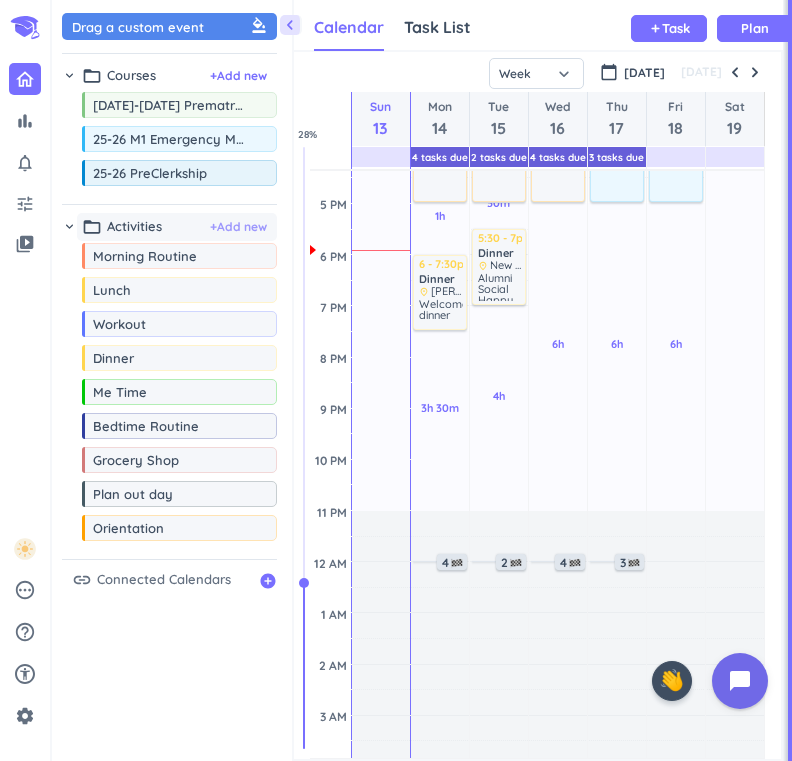 click on "+  Add new" at bounding box center [238, 227] 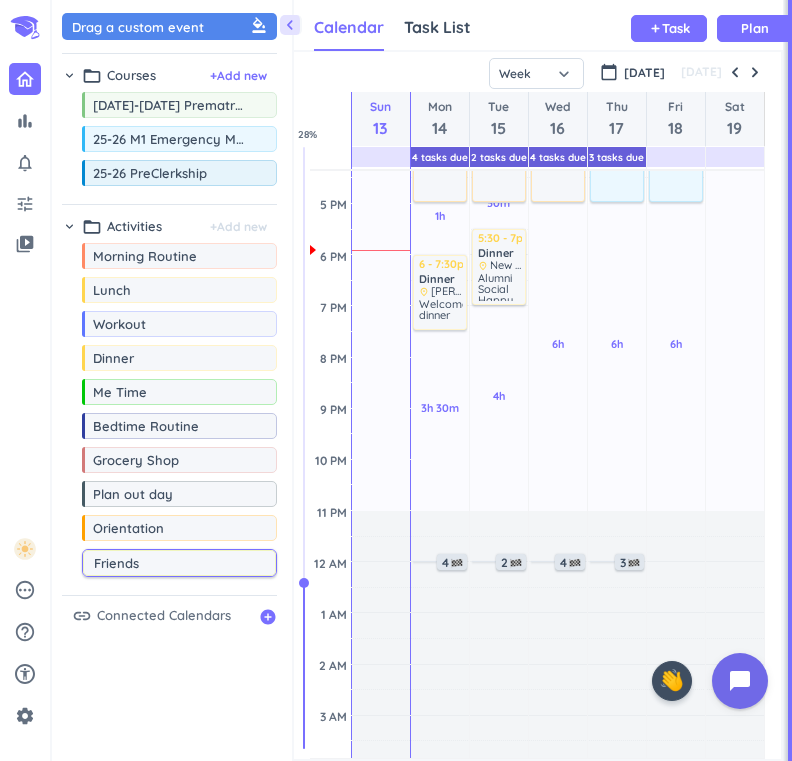 type on "Friends" 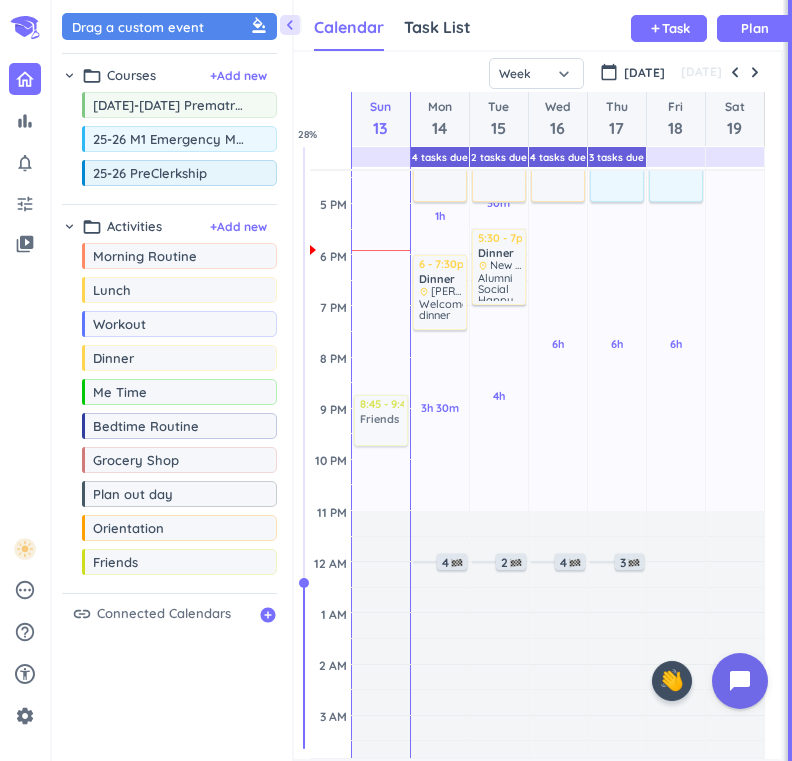 drag, startPoint x: 138, startPoint y: 580, endPoint x: 393, endPoint y: 399, distance: 312.70752 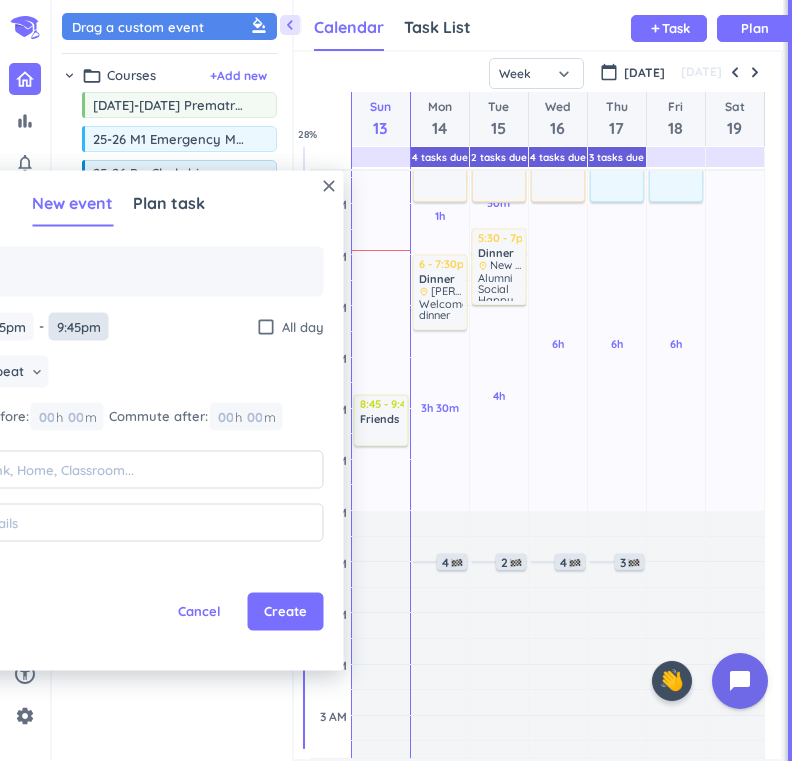 click on "9:45pm" at bounding box center [79, 326] 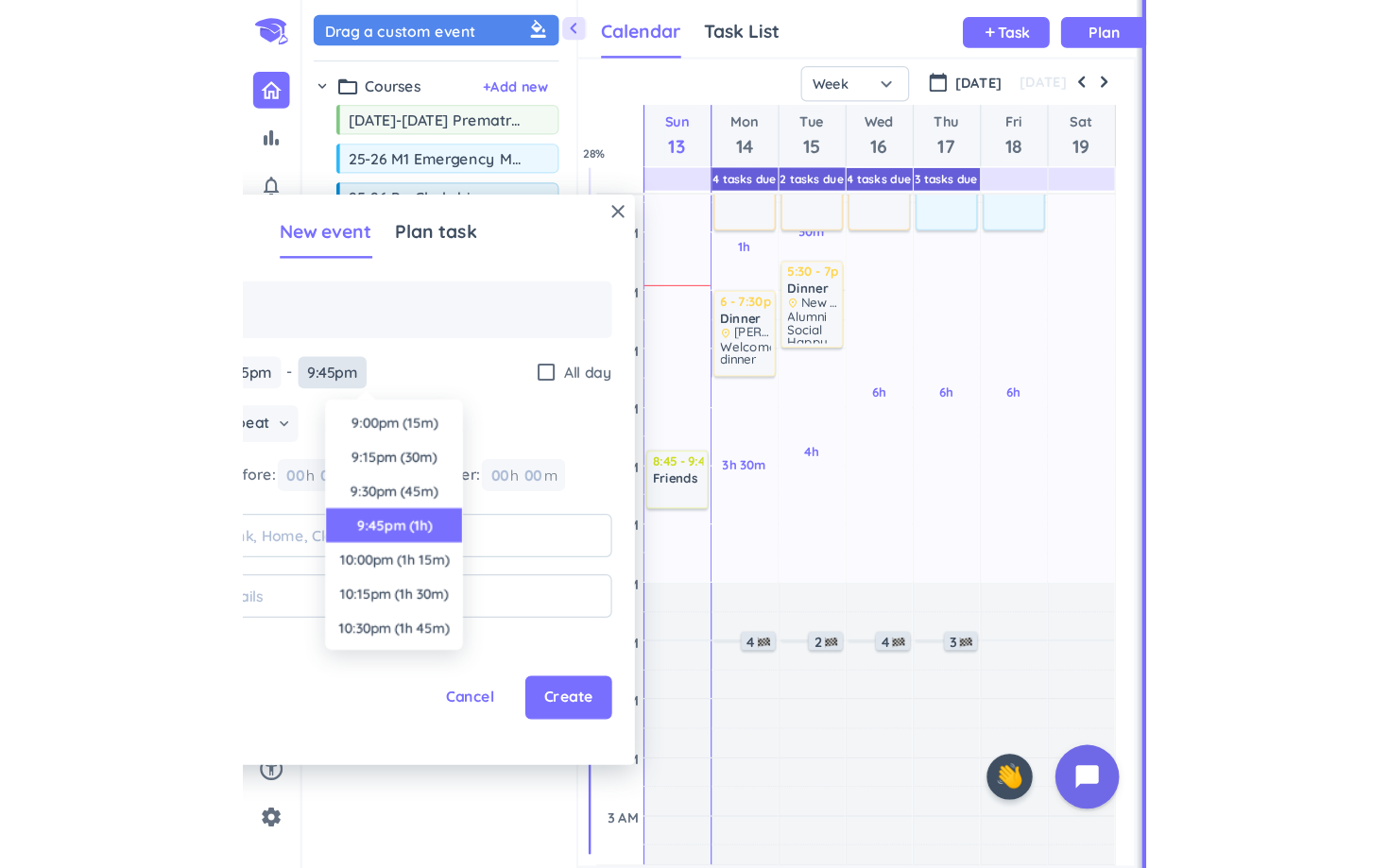 scroll, scrollTop: 85, scrollLeft: 0, axis: vertical 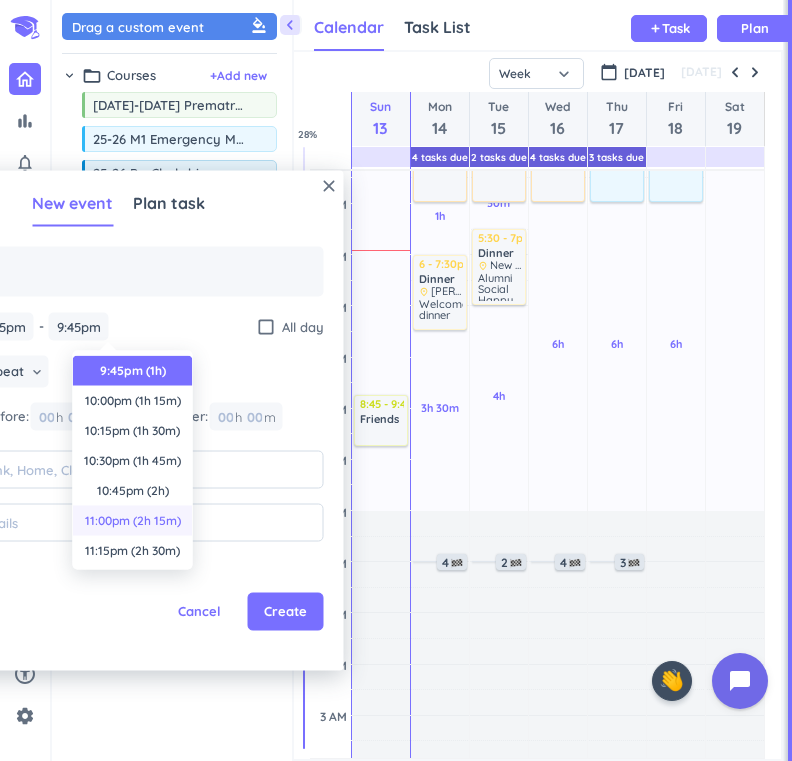 click on "11:00pm (2h 15m)" at bounding box center (133, 521) 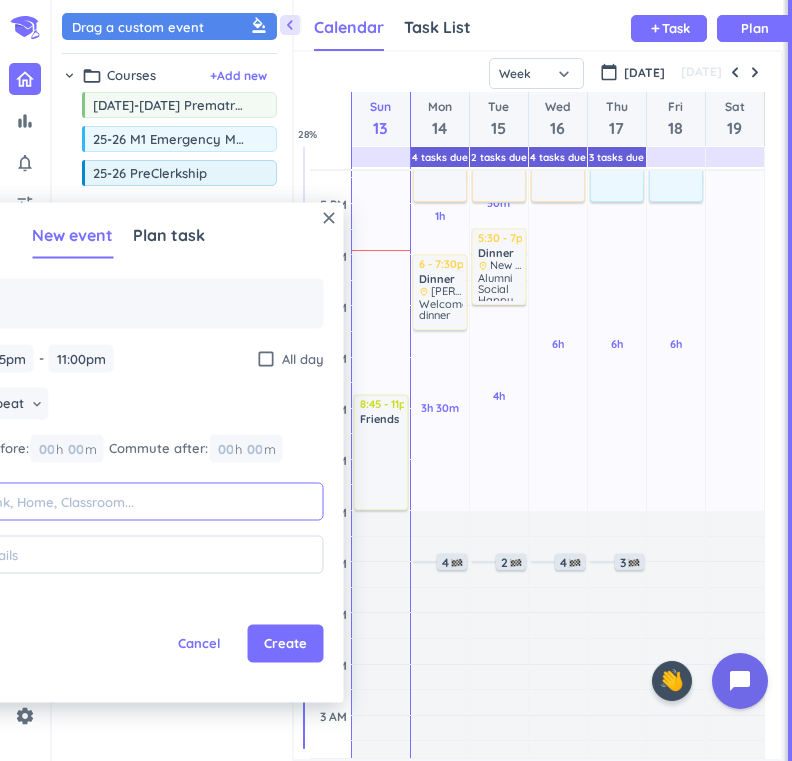 click at bounding box center (131, 501) 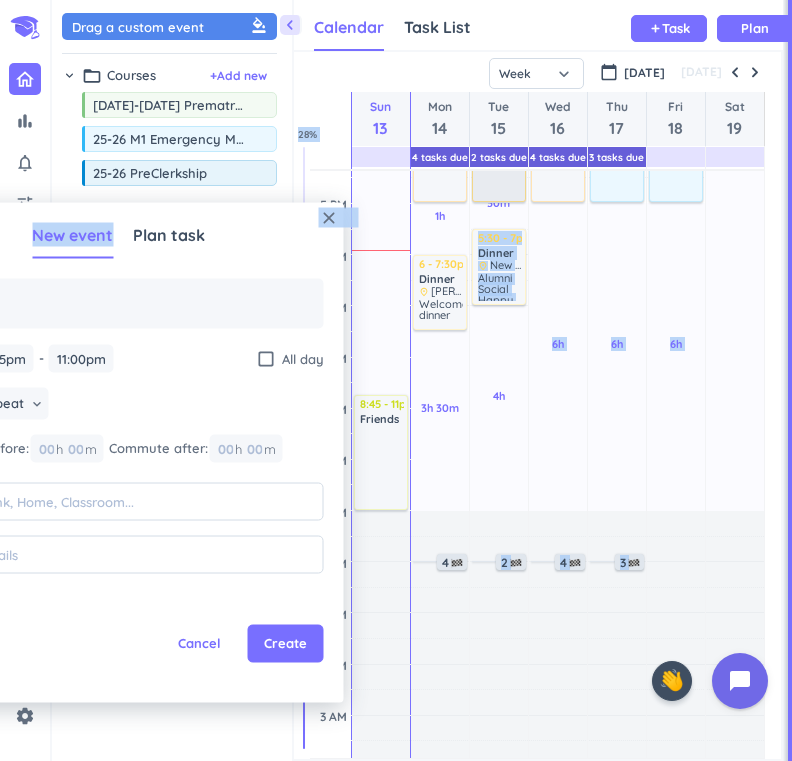 drag, startPoint x: 227, startPoint y: 219, endPoint x: 505, endPoint y: 194, distance: 279.12183 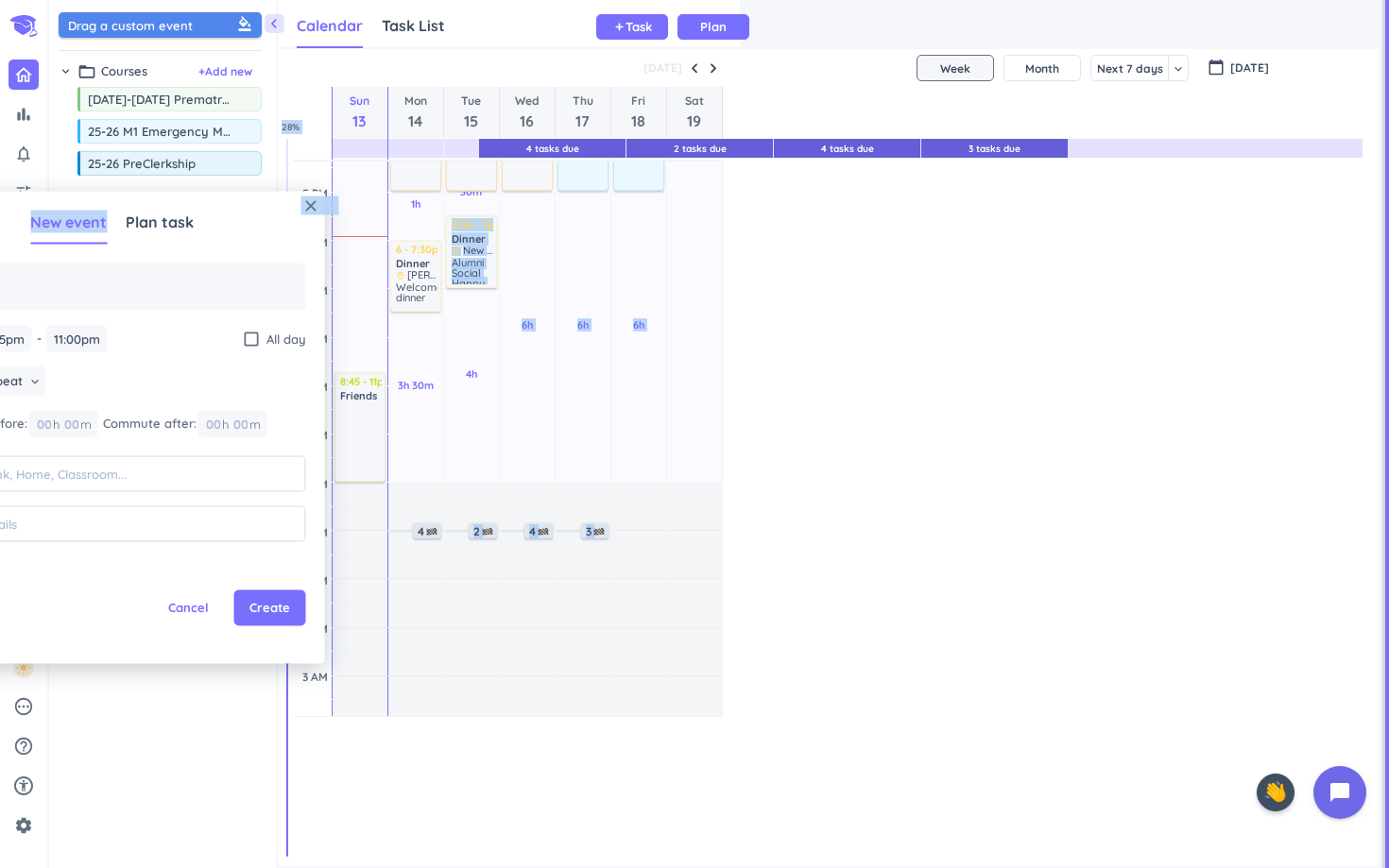 scroll, scrollTop: 1, scrollLeft: 1, axis: both 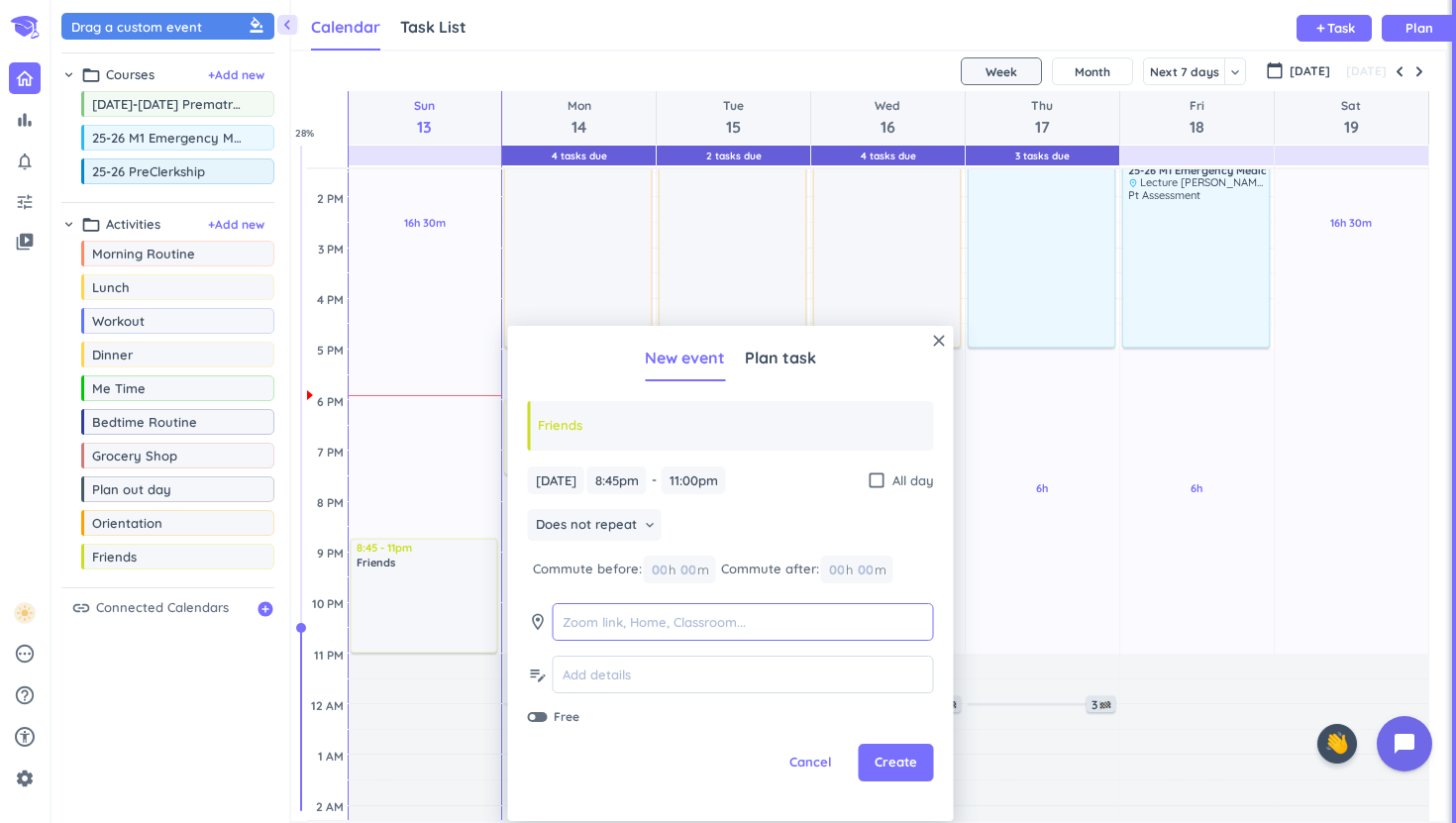 click at bounding box center [743, 622] 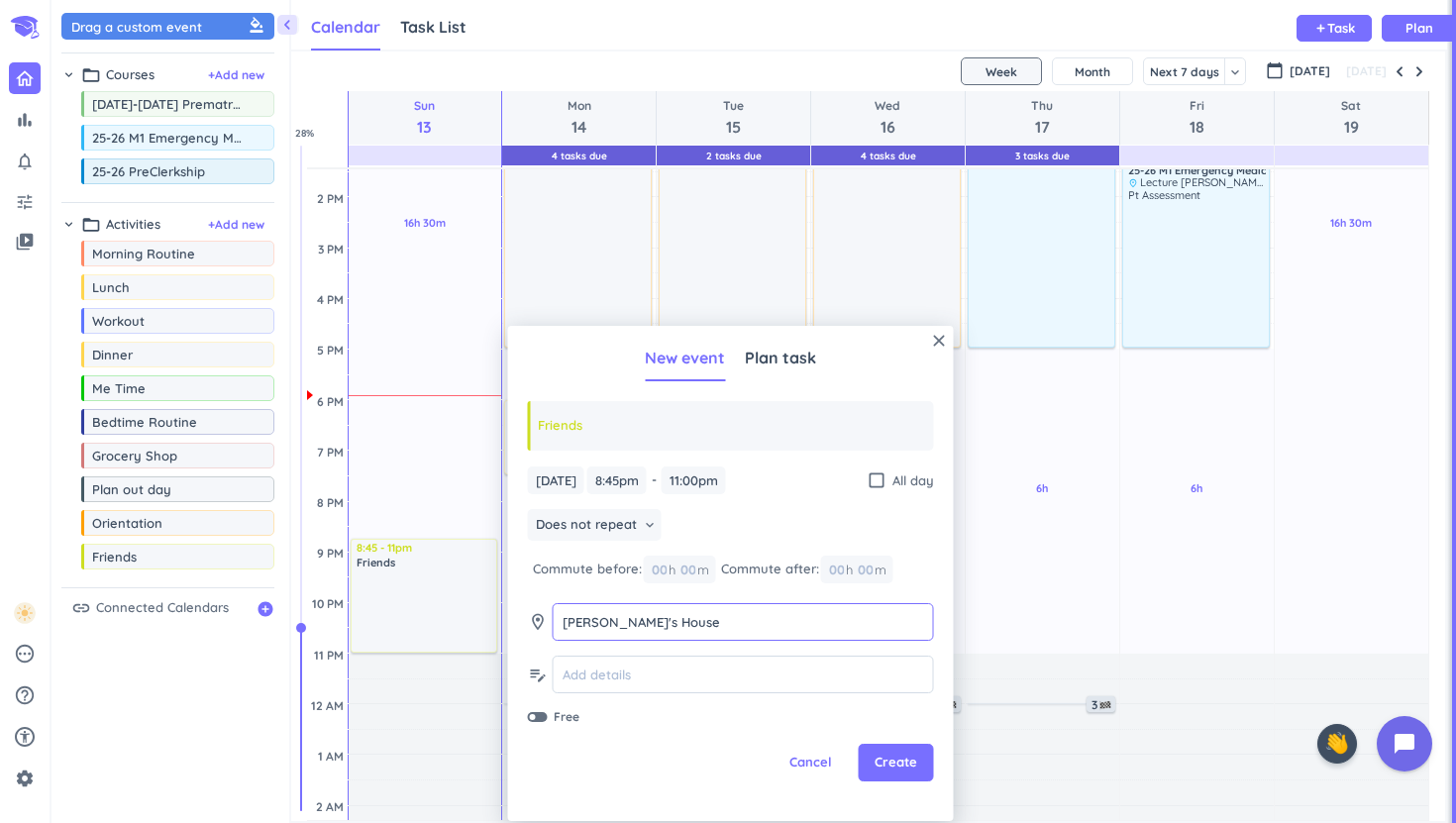 type on "[PERSON_NAME]'s House" 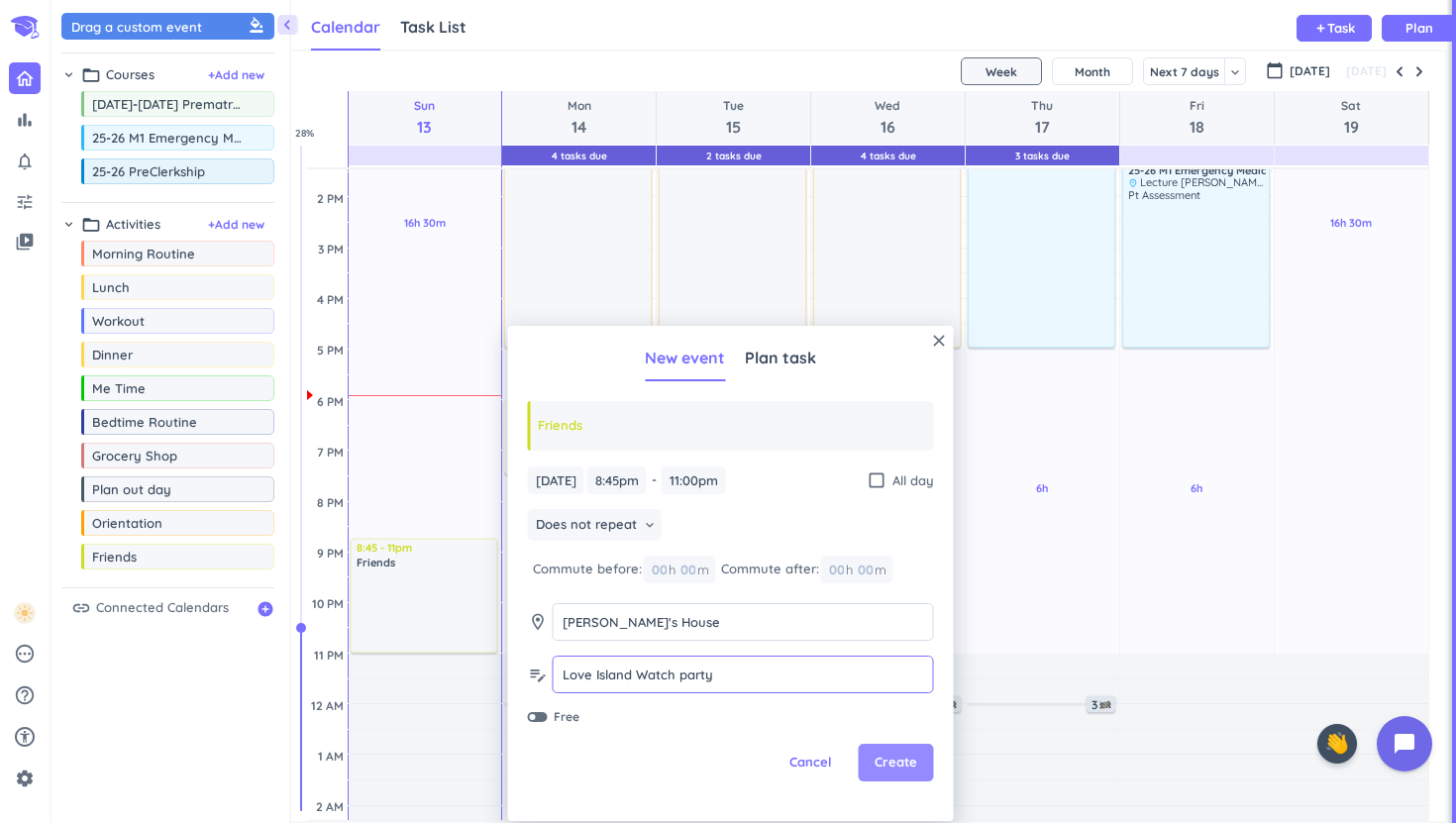 type on "Love Island Watch party" 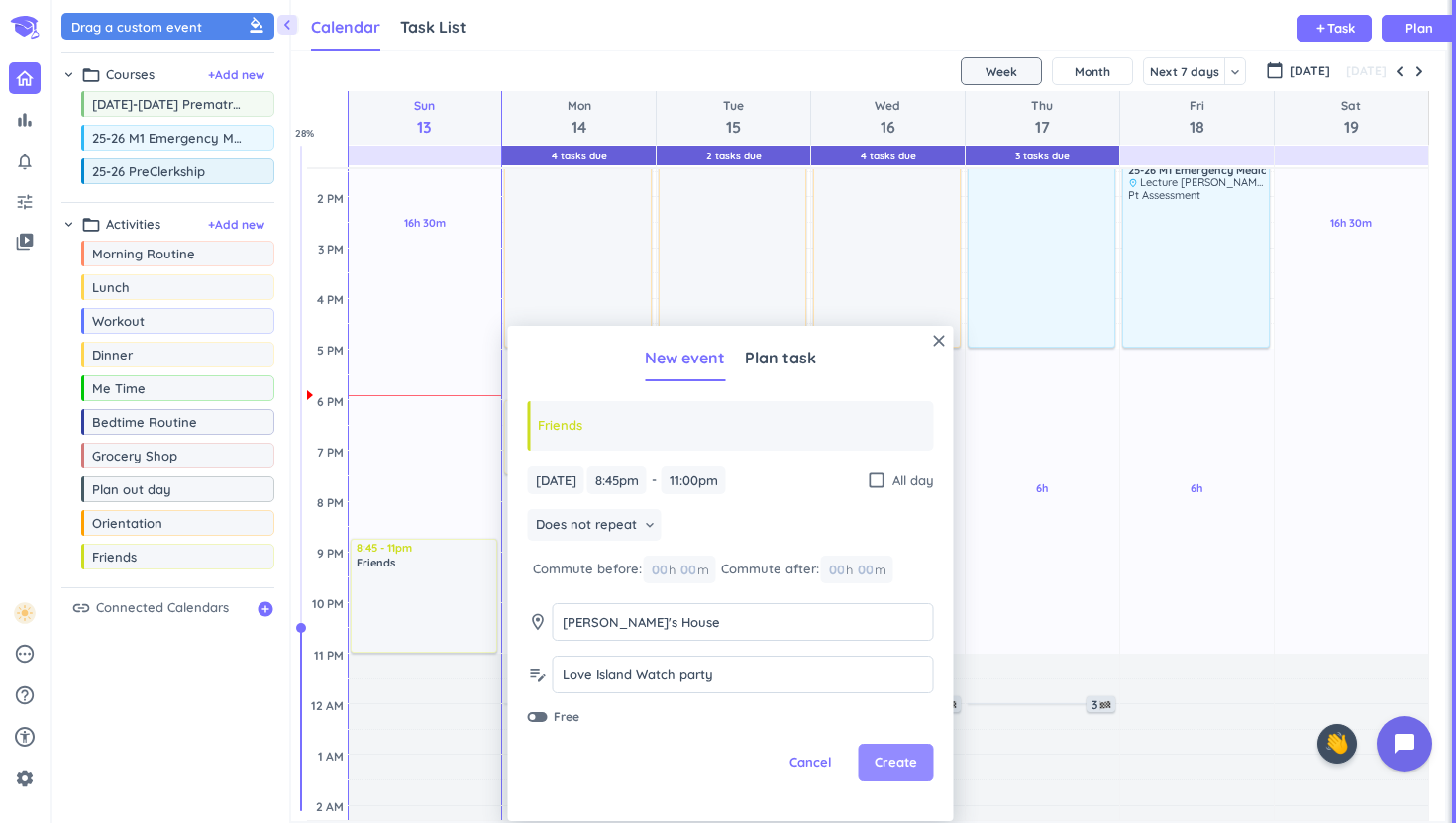 click on "Create" at bounding box center (895, 763) 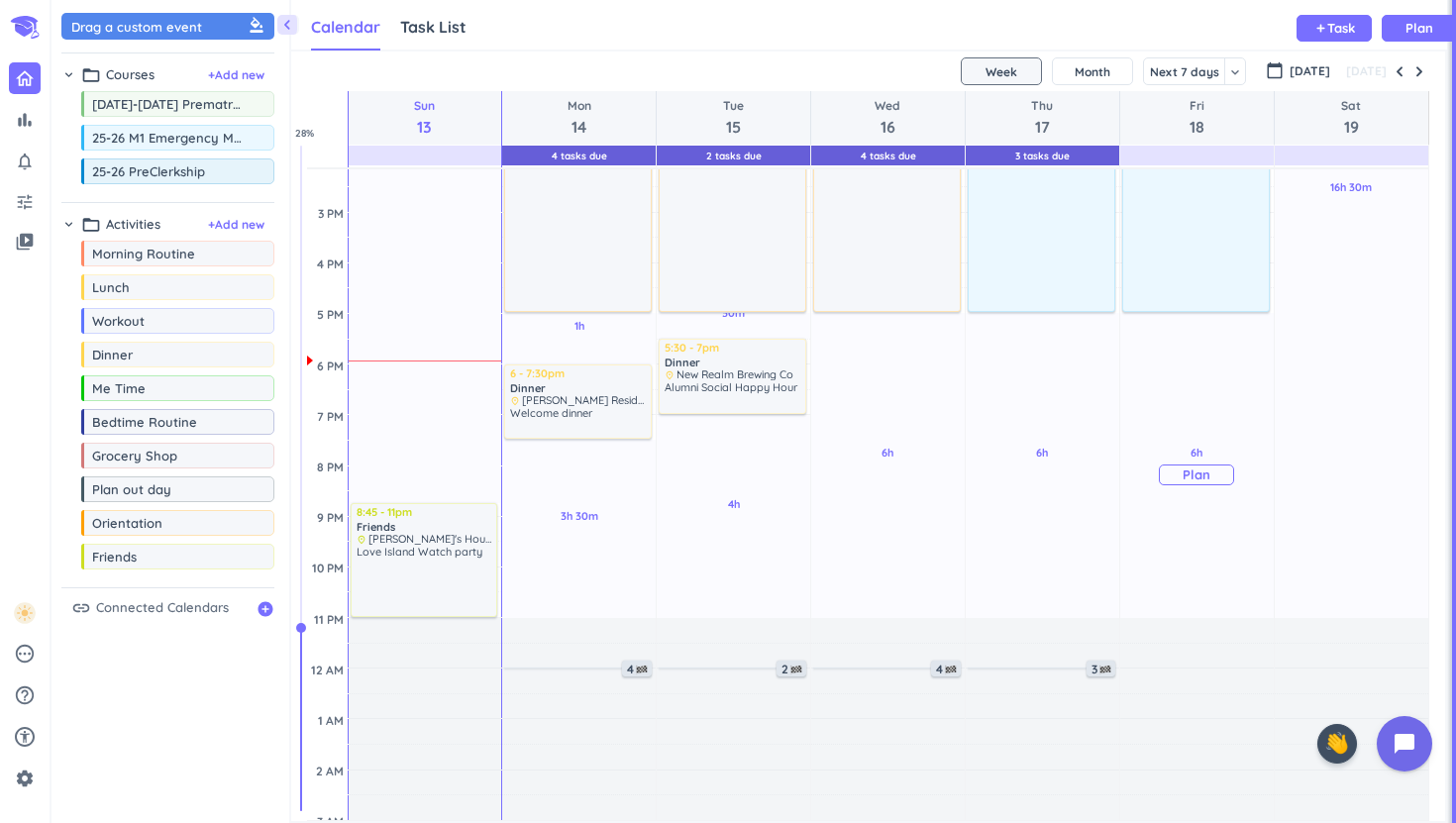 scroll, scrollTop: 560, scrollLeft: 0, axis: vertical 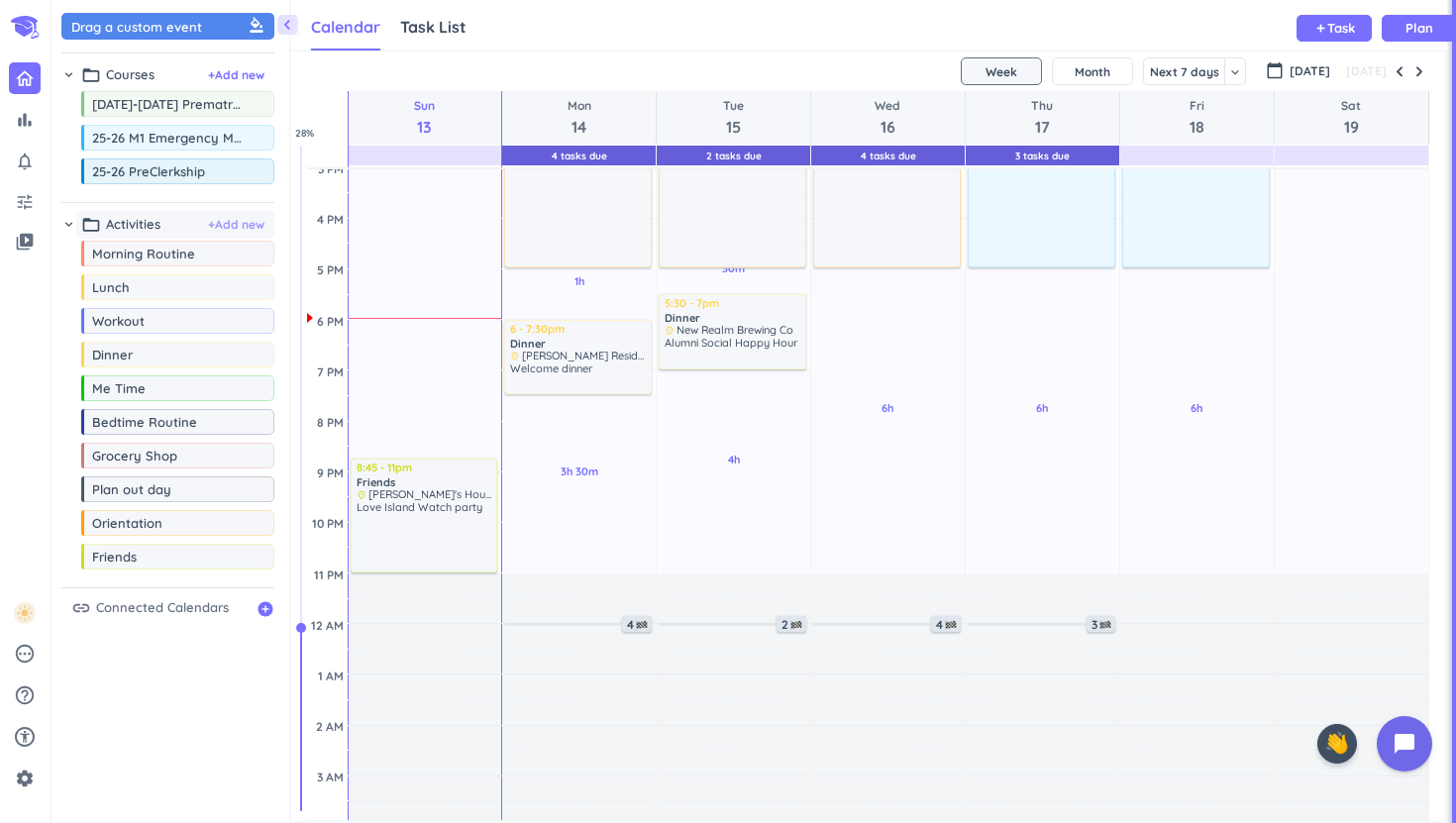 click on "+  Add new" at bounding box center (236, 225) 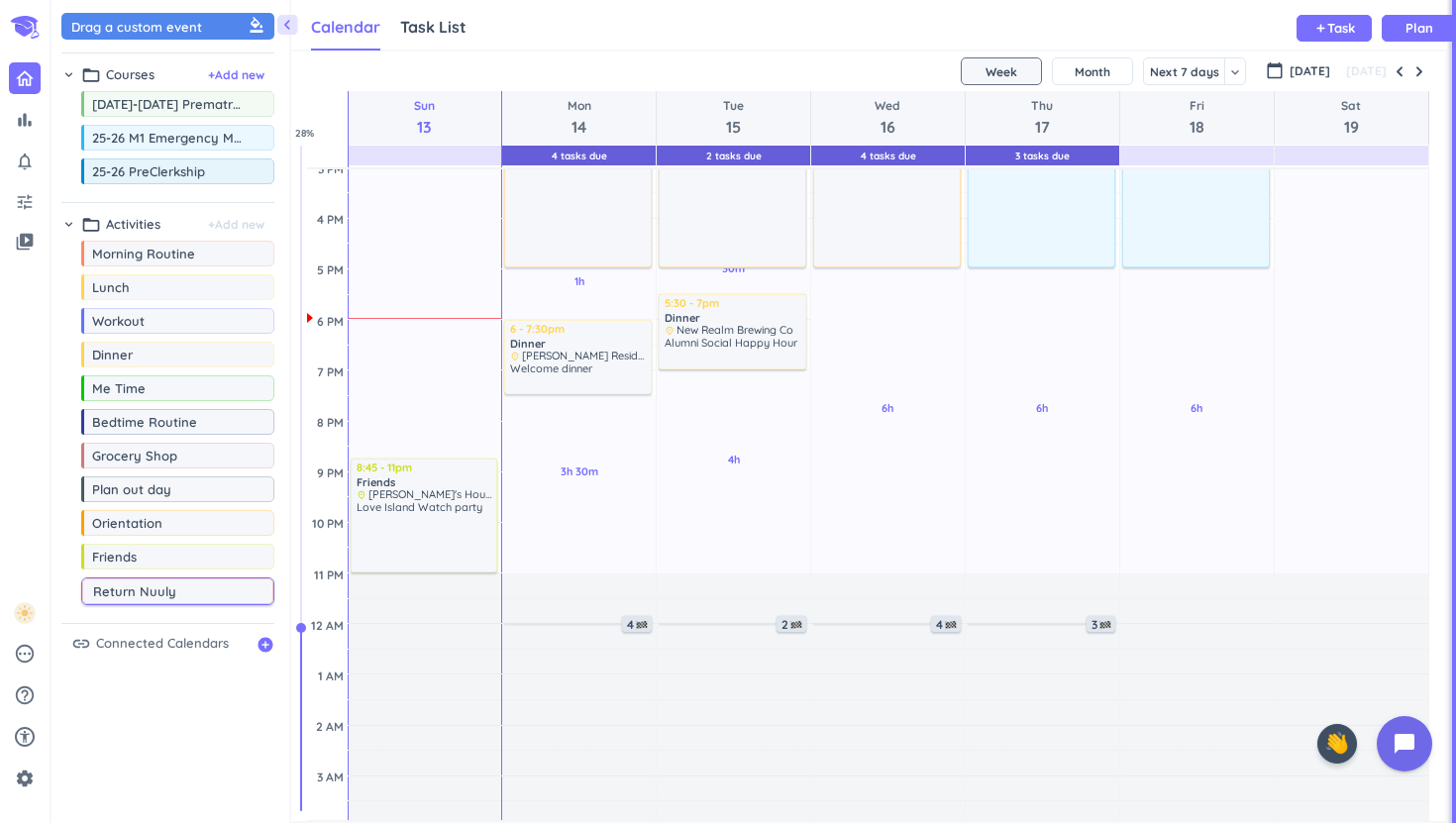 type on "Return Nuuly" 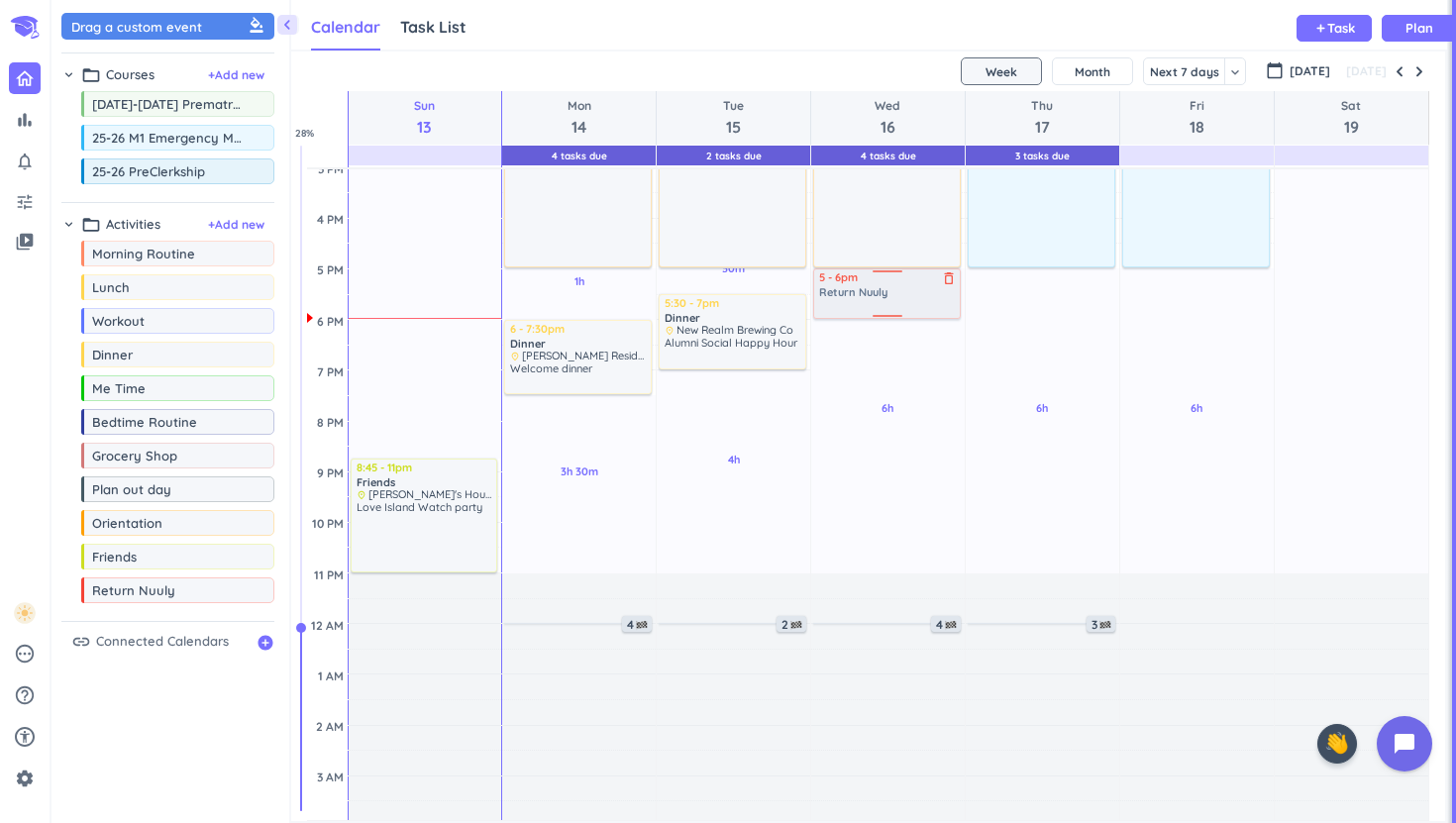 drag, startPoint x: 180, startPoint y: 605, endPoint x: 906, endPoint y: 271, distance: 799.1445 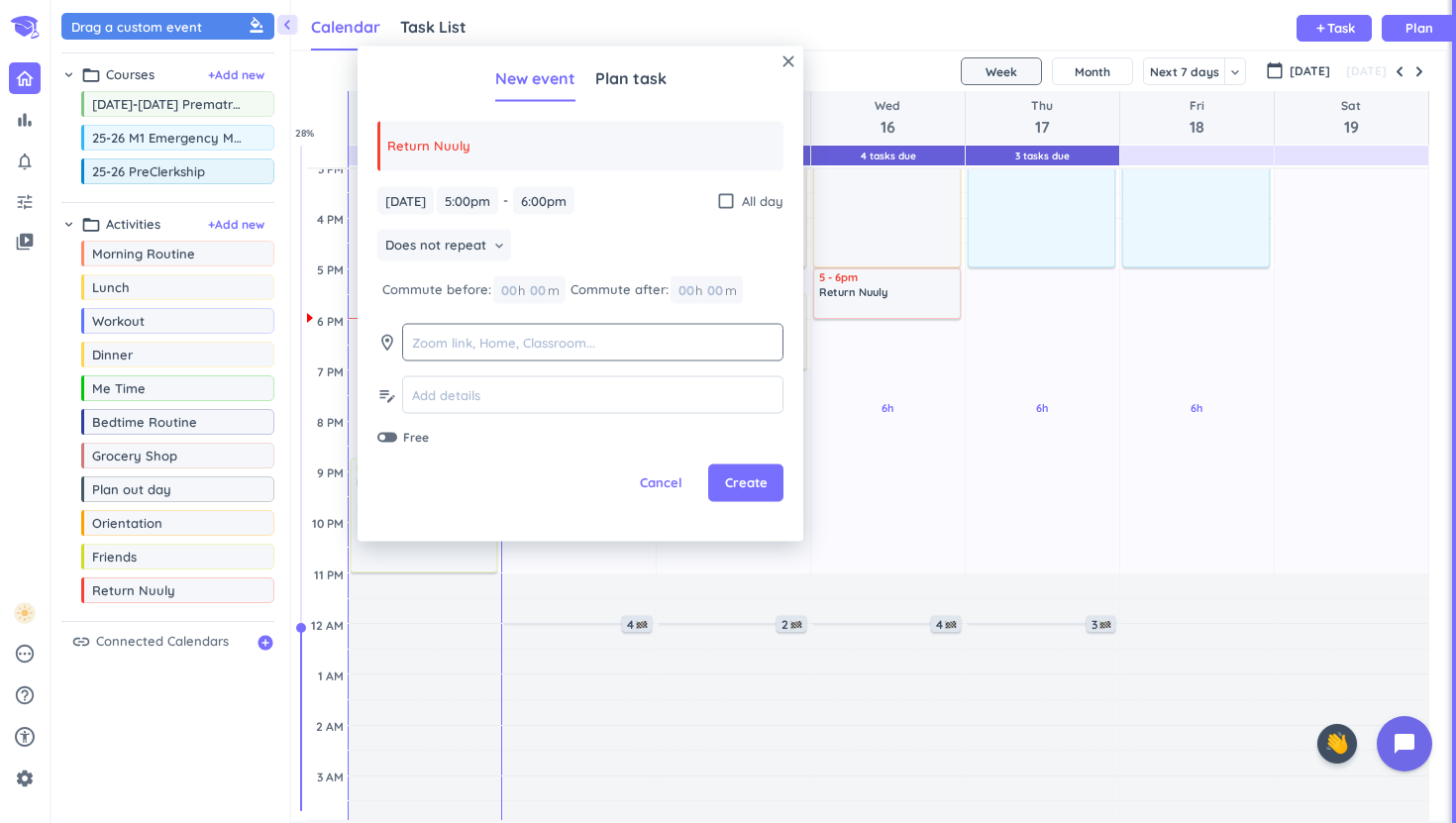 click 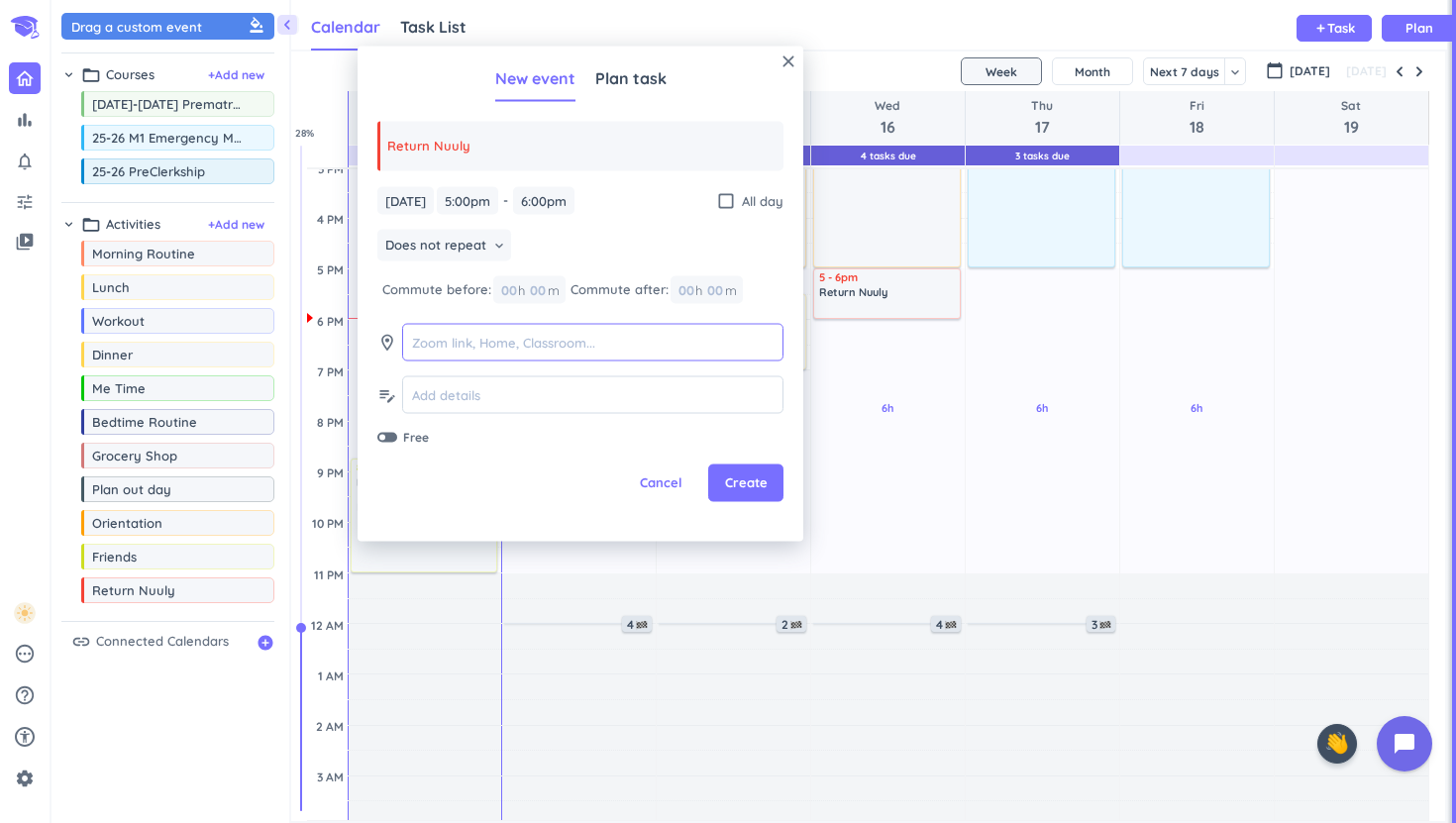 click at bounding box center (592, 342) 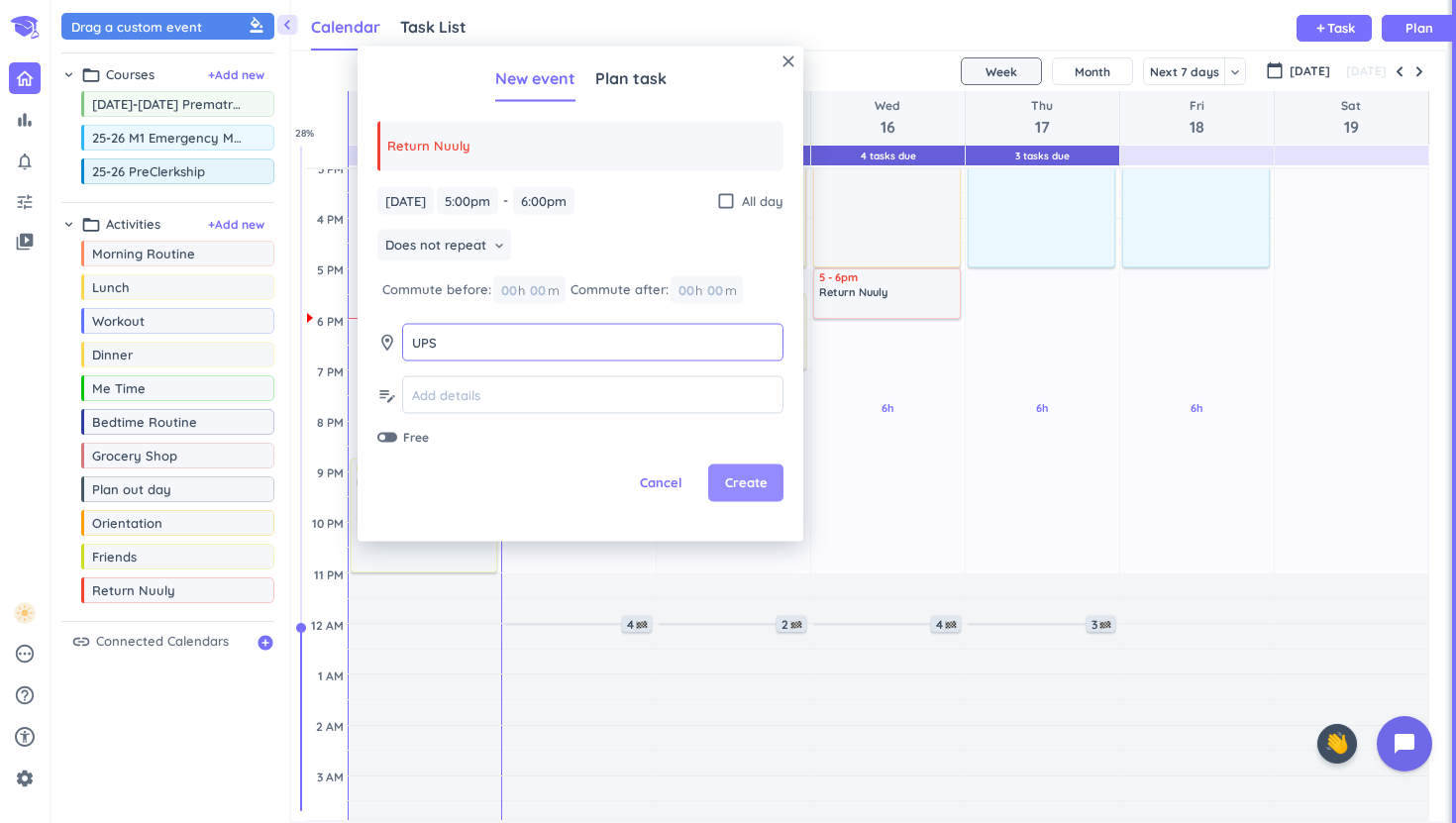 type on "UPS" 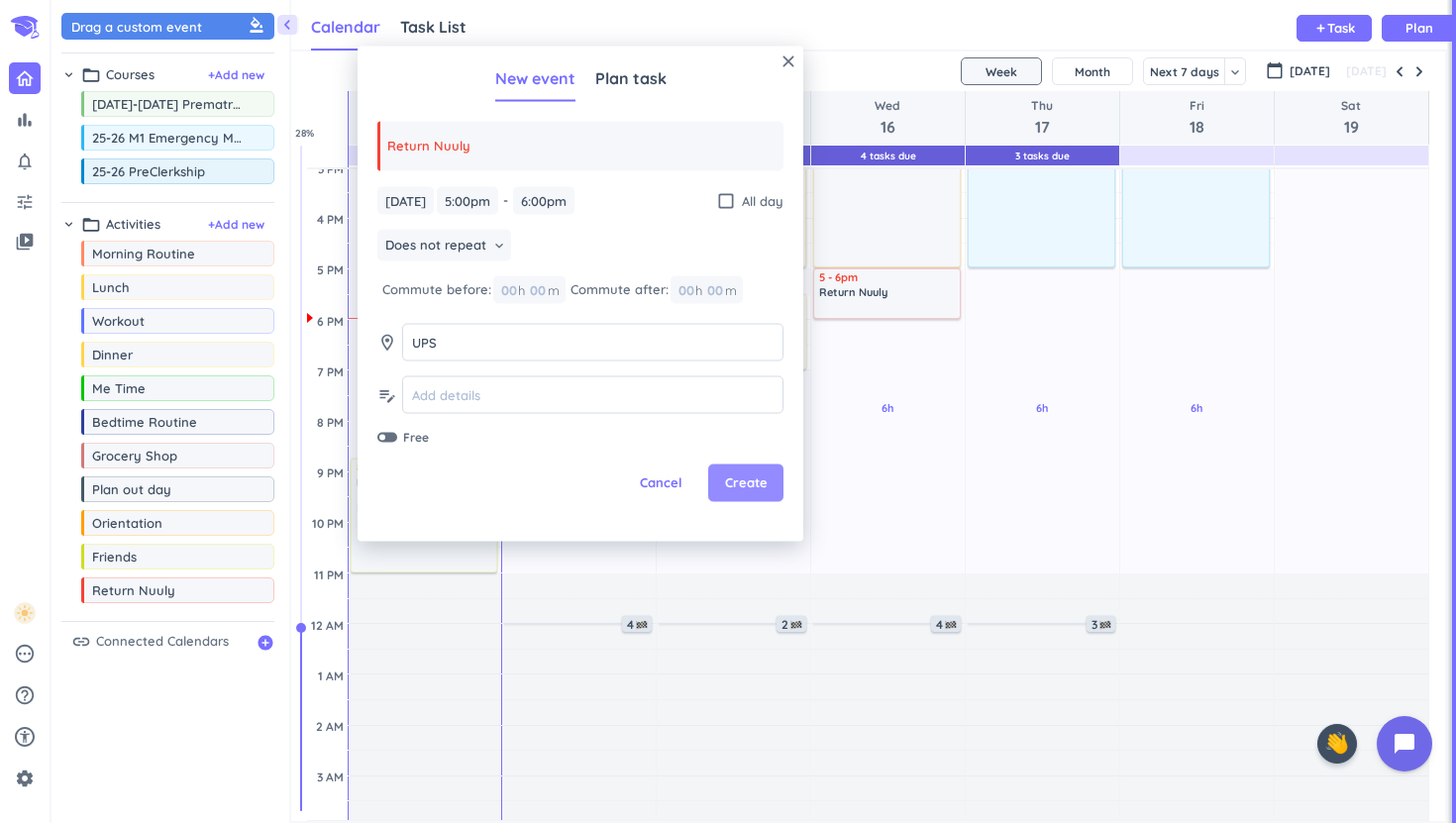 click on "Create" at bounding box center (746, 483) 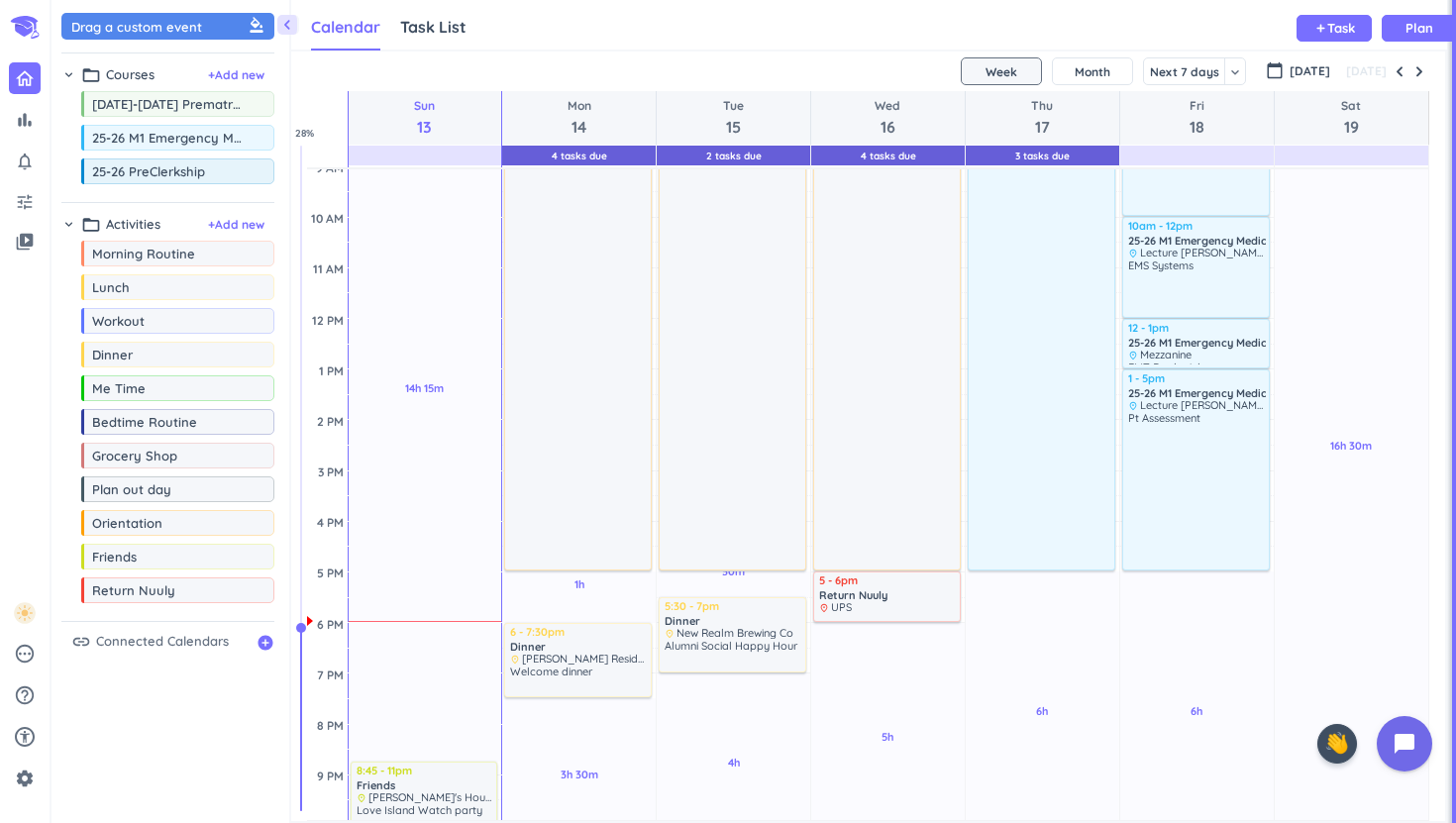 scroll, scrollTop: 534, scrollLeft: 0, axis: vertical 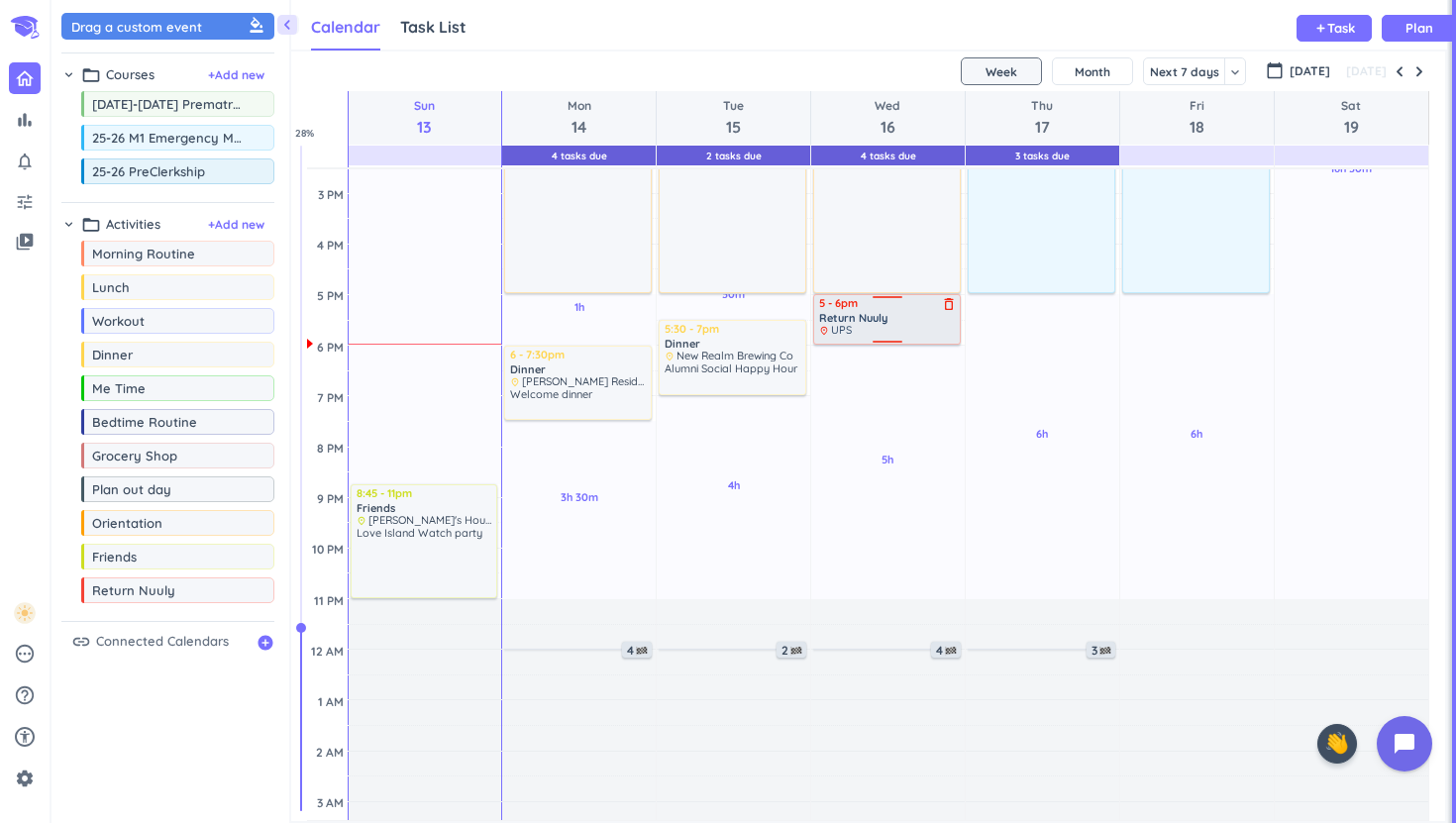 click on "Return Nuuly" at bounding box center (853, 318) 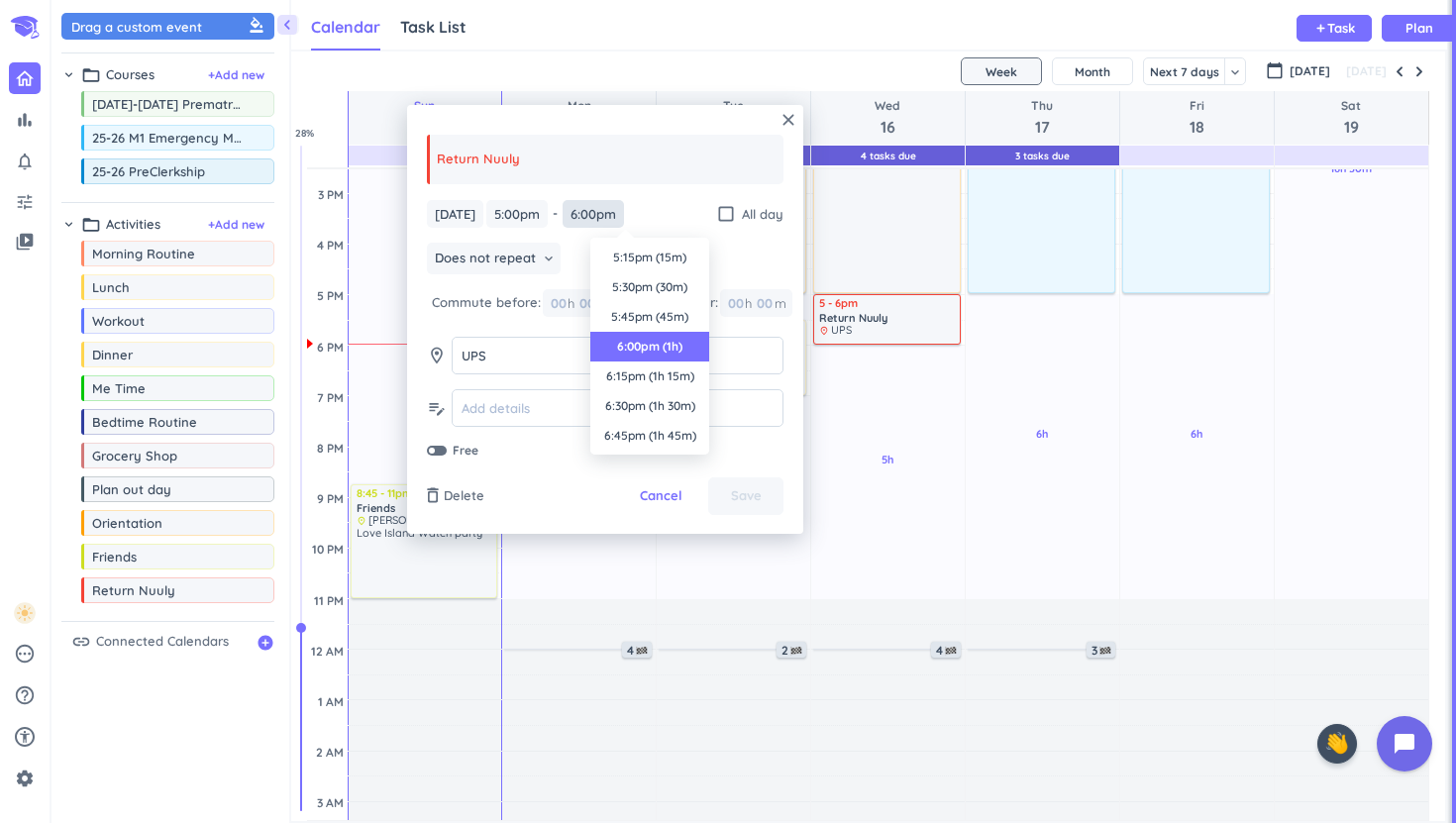 click on "6:00pm" at bounding box center (593, 214) 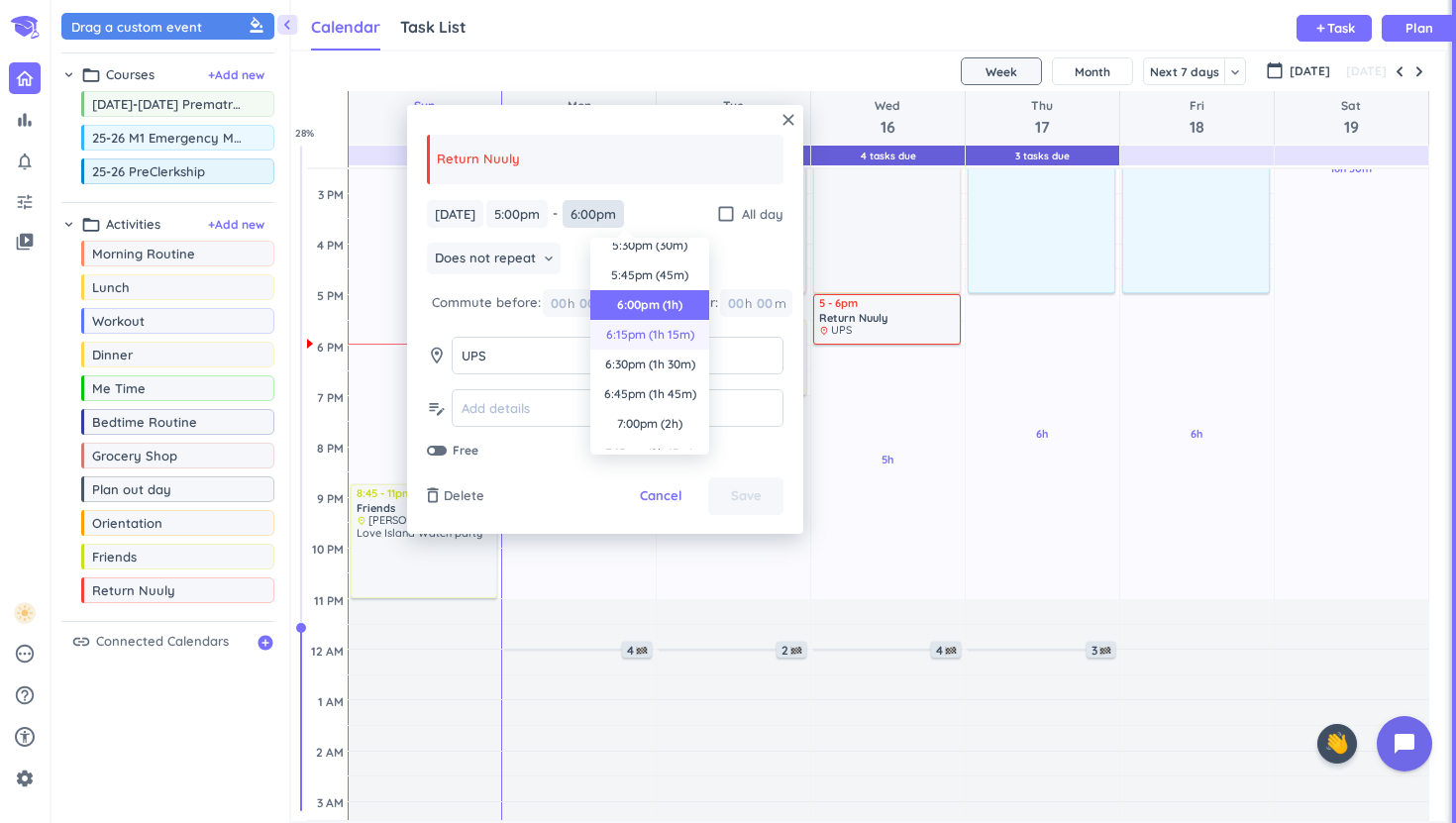 scroll, scrollTop: 31, scrollLeft: 0, axis: vertical 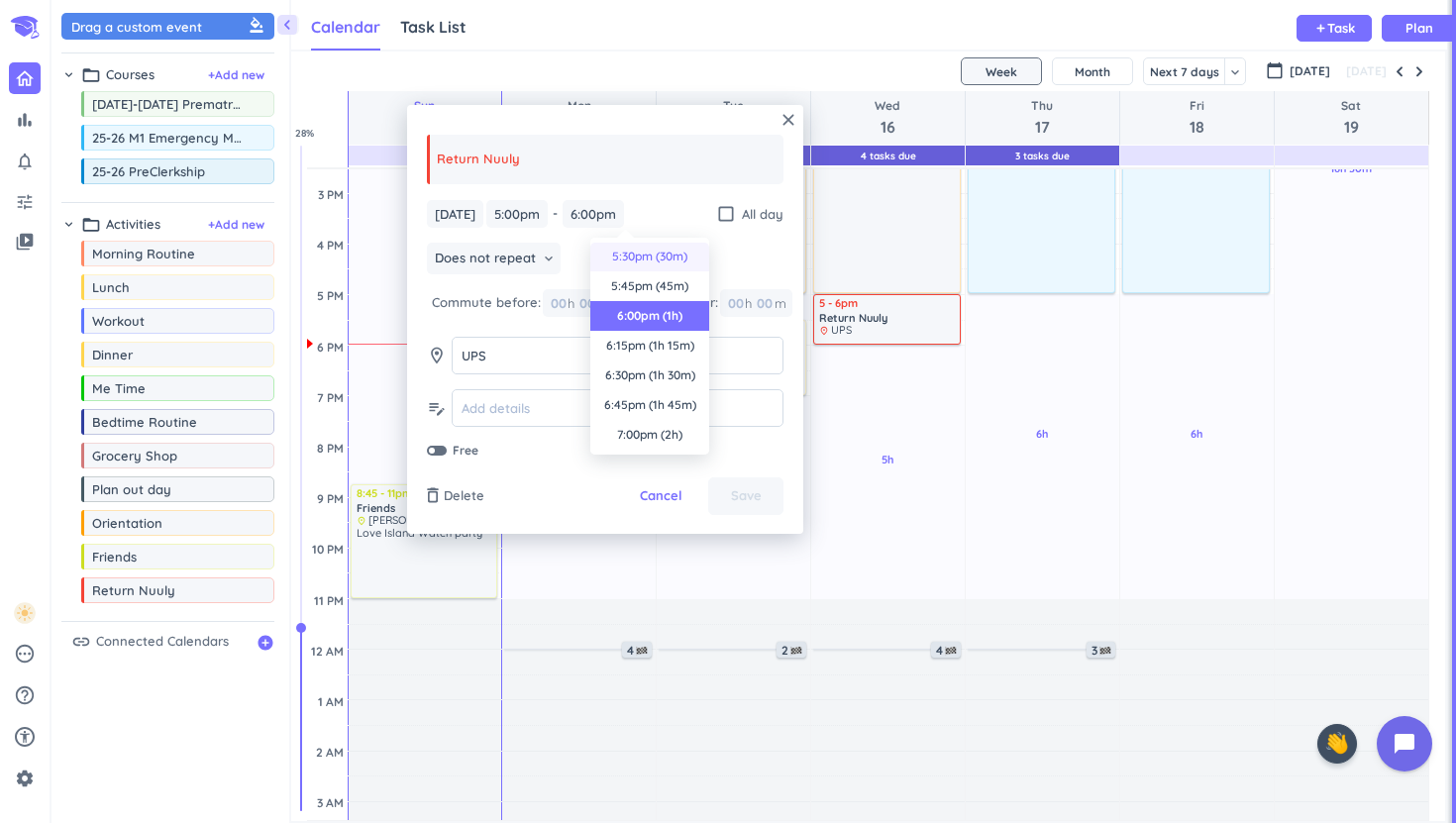 click on "5:30pm (30m)" at bounding box center (650, 257) 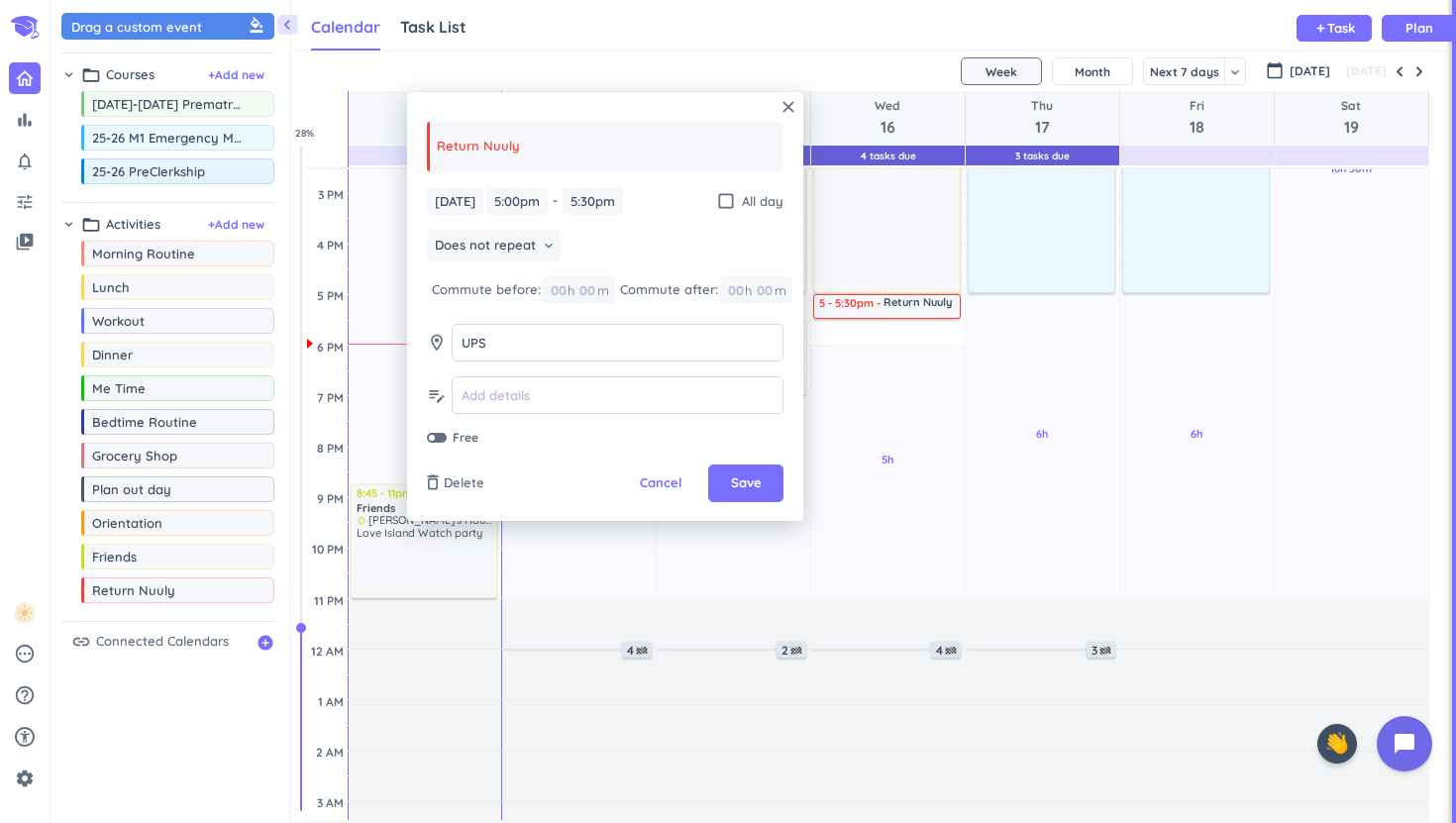 click on "close Return Nuuly  [DATE] [DATE]   5:00pm 5:00pm - 5:30pm 5:30pm check_box_outline_blank All day Does not repeat keyboard_arrow_down Commute before: 00 h 00 m Commute after: 00 h 00 m room UPS  UPS  edit_note Free delete_outline Delete Cancel Save" at bounding box center (605, 306) 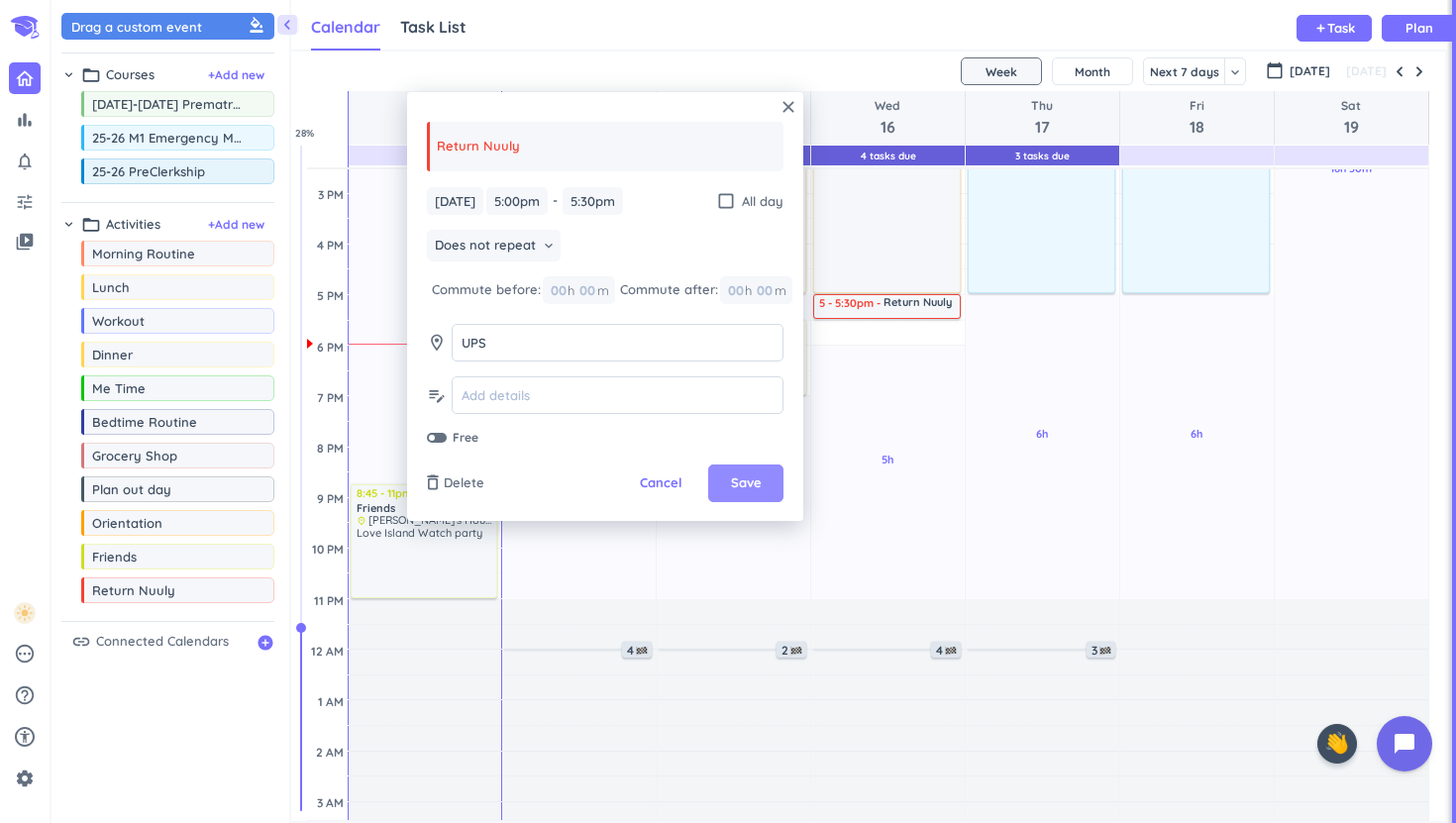 click on "Save" at bounding box center (746, 483) 